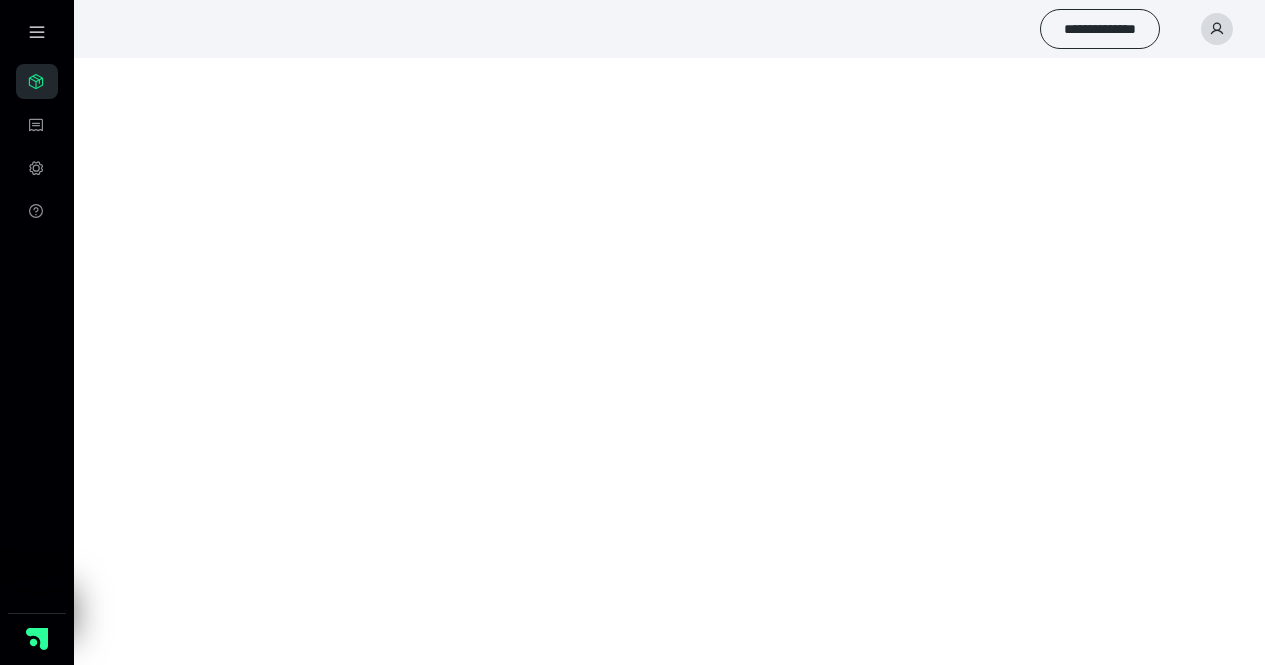 scroll, scrollTop: 0, scrollLeft: 0, axis: both 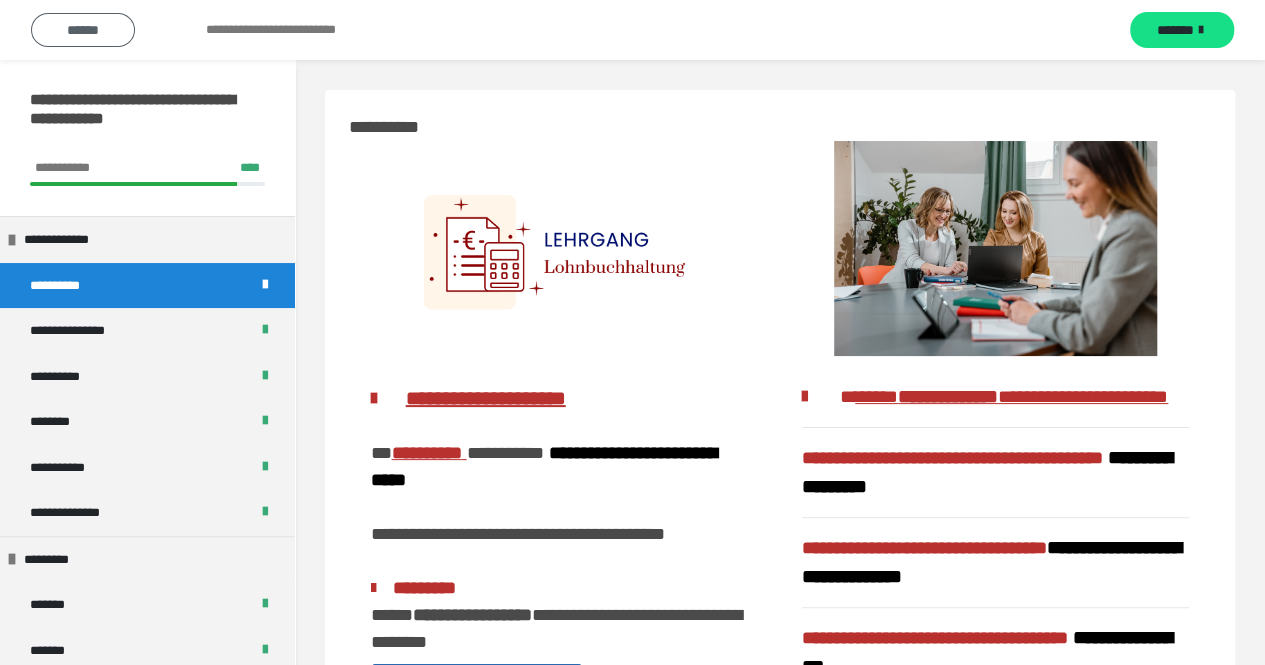 click on "******" at bounding box center [83, 30] 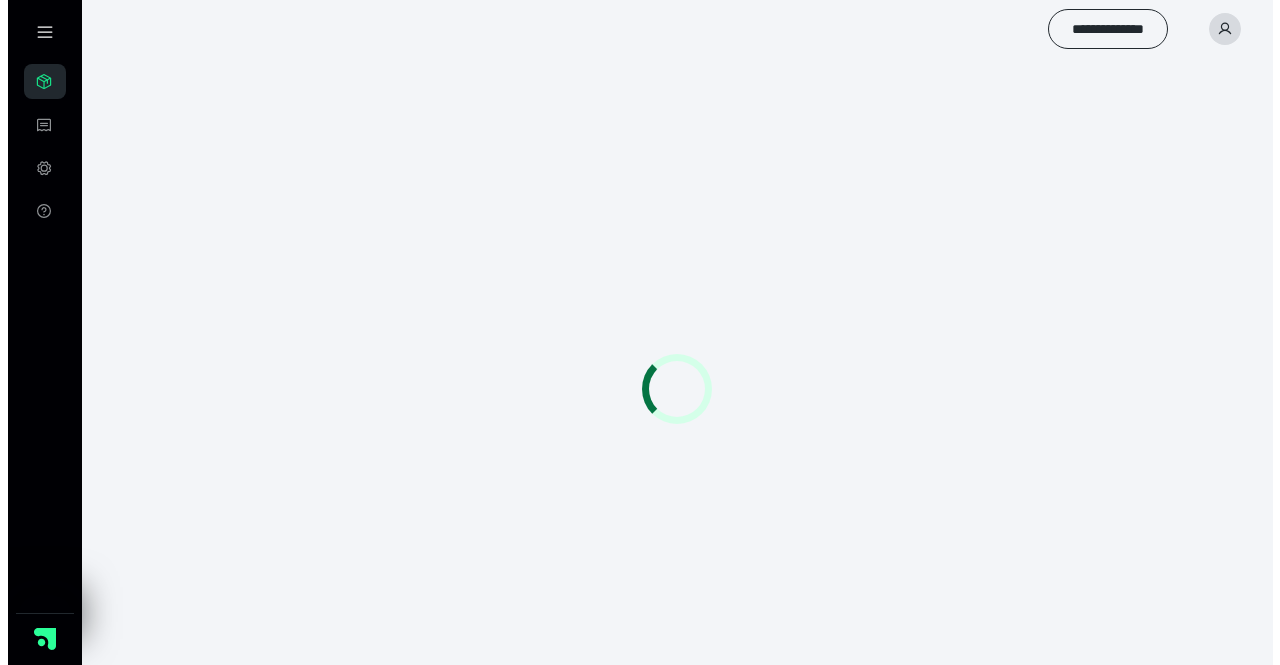 scroll, scrollTop: 0, scrollLeft: 0, axis: both 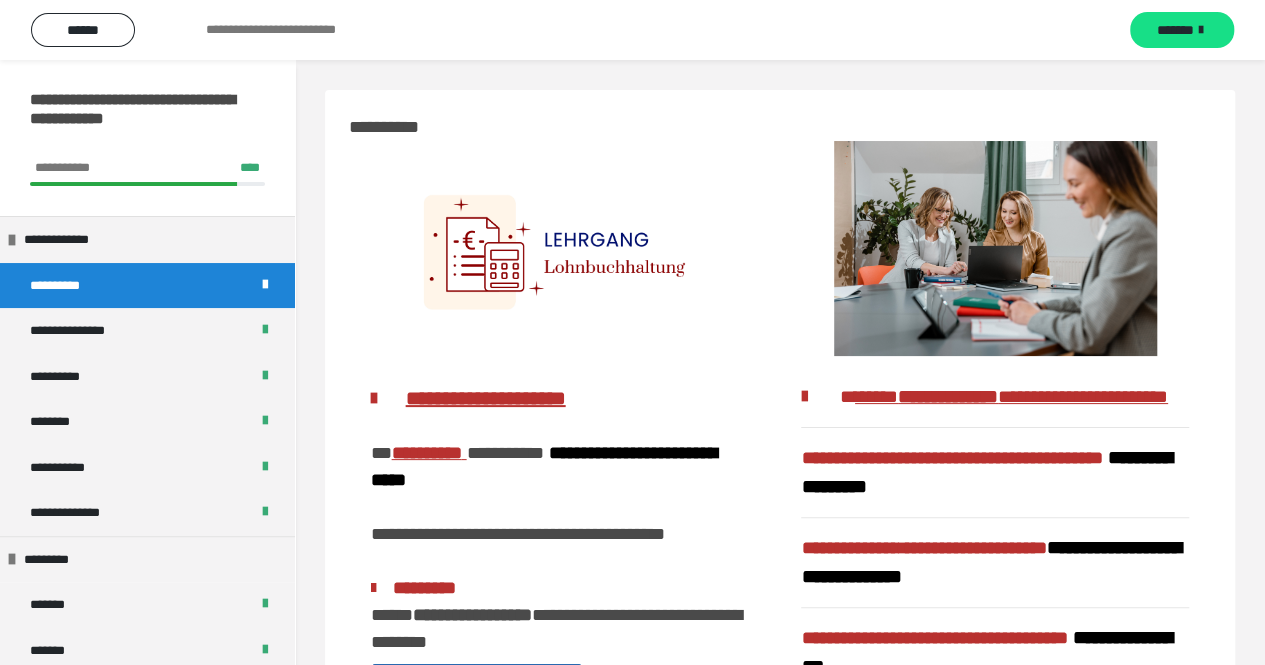 click on "**********" at bounding box center (295, 30) 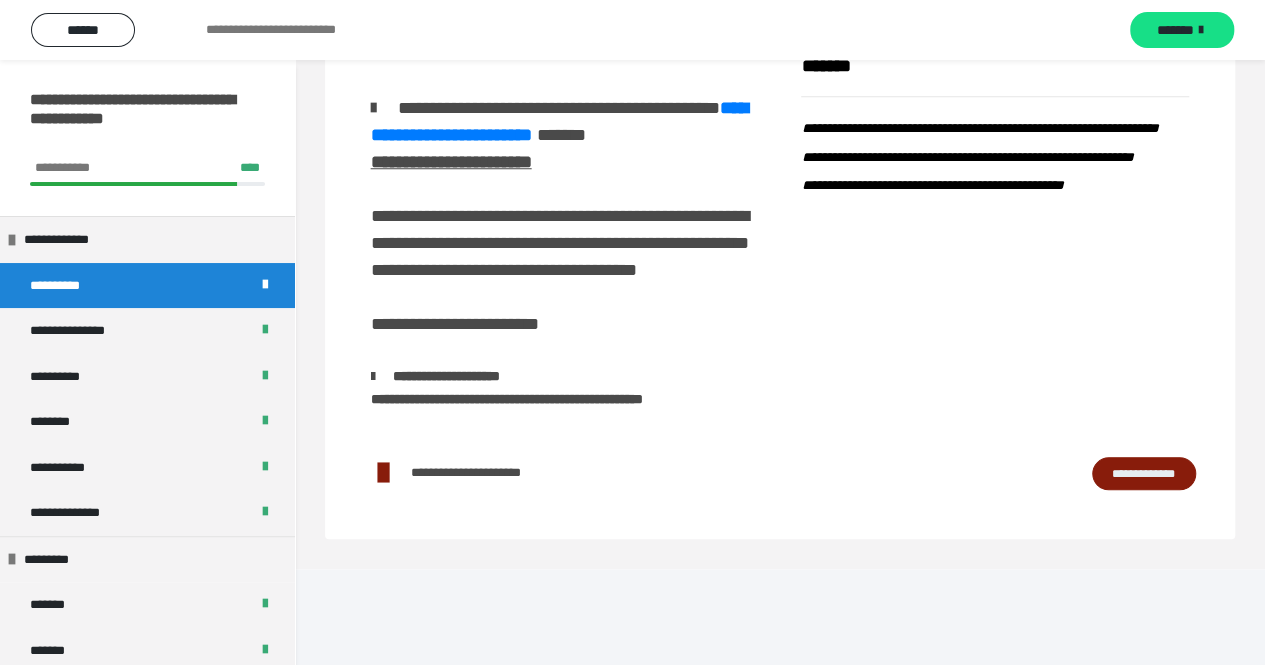scroll, scrollTop: 789, scrollLeft: 0, axis: vertical 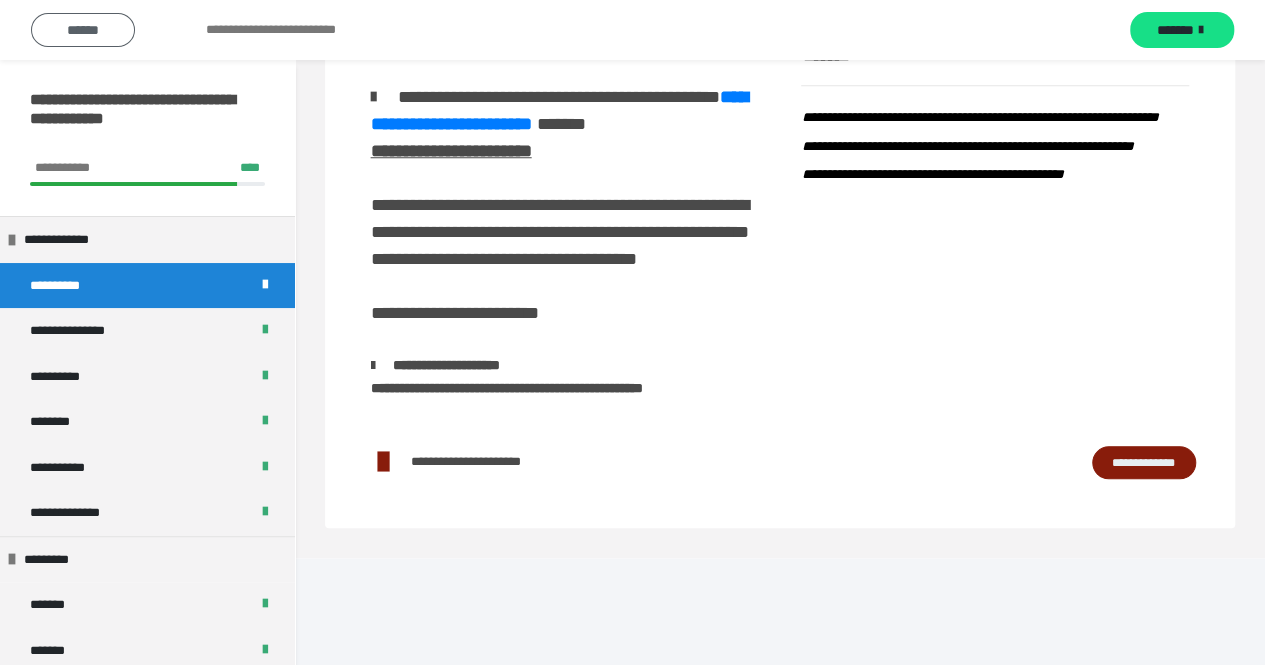 click on "******" at bounding box center [83, 30] 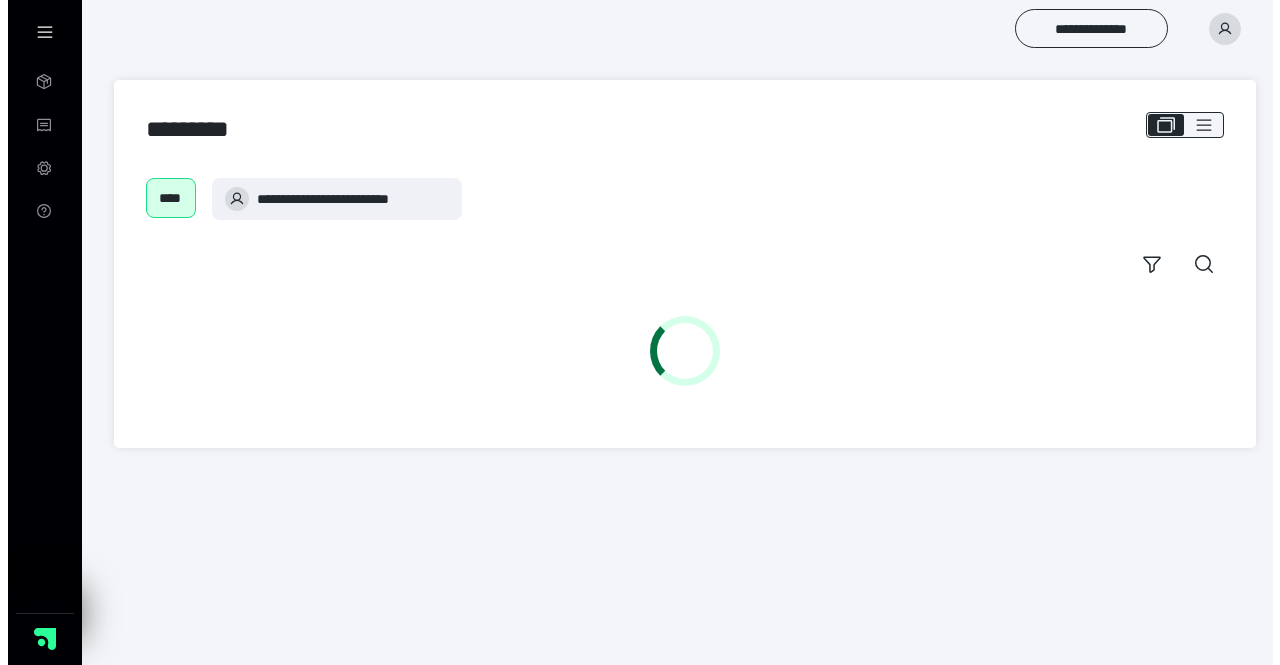 scroll, scrollTop: 0, scrollLeft: 0, axis: both 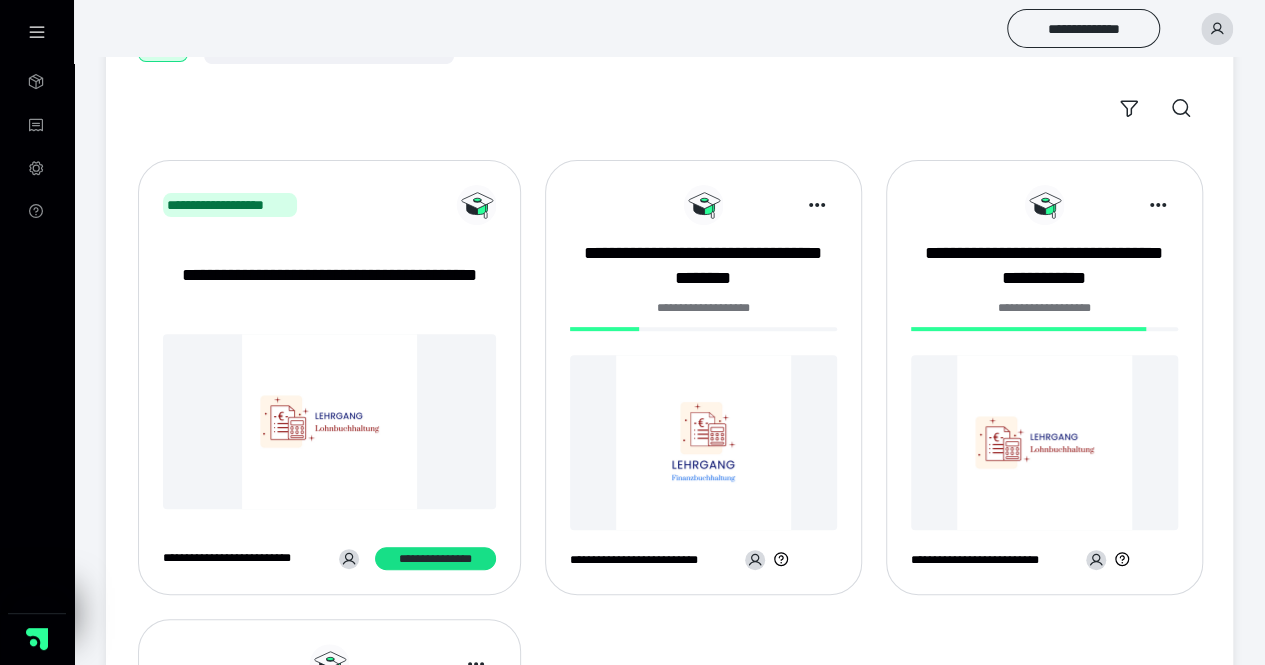 click at bounding box center (703, 442) 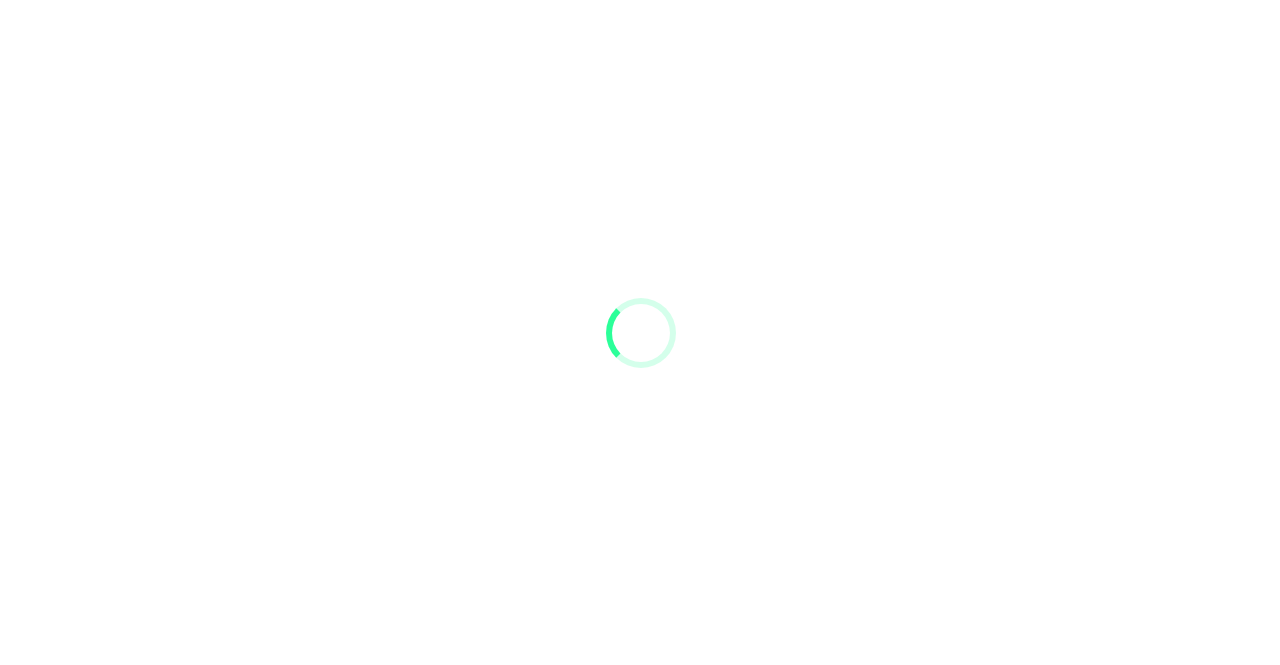 scroll, scrollTop: 0, scrollLeft: 0, axis: both 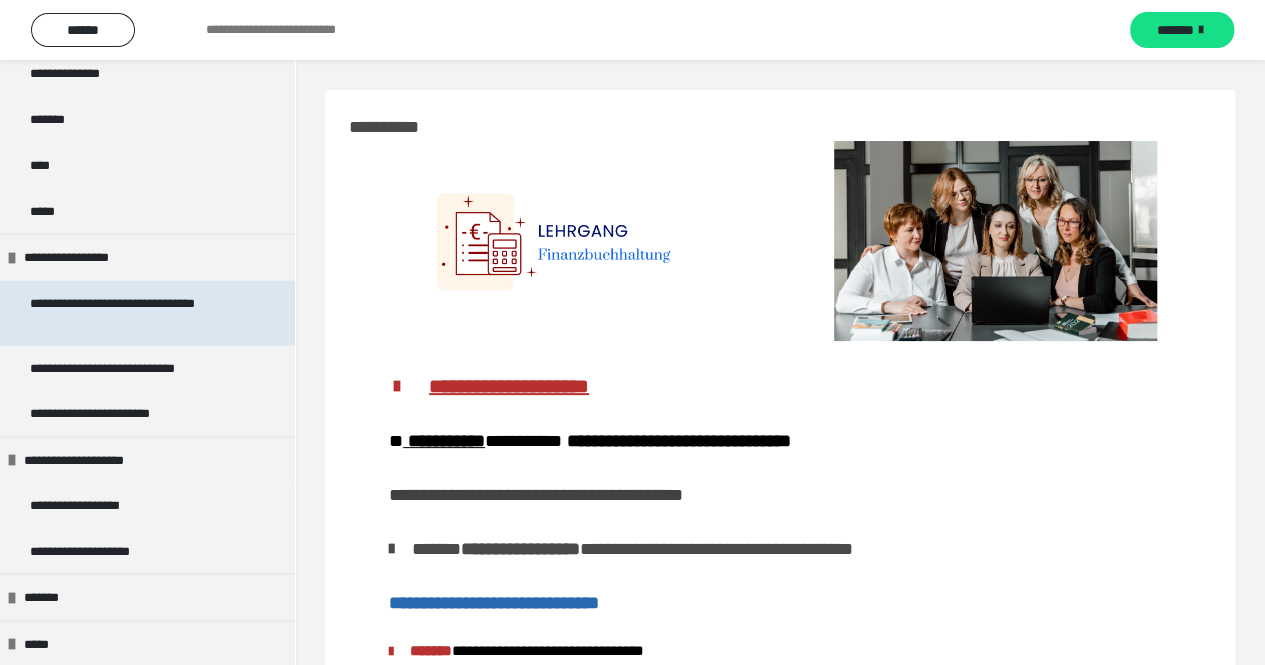 click on "**********" at bounding box center (132, 312) 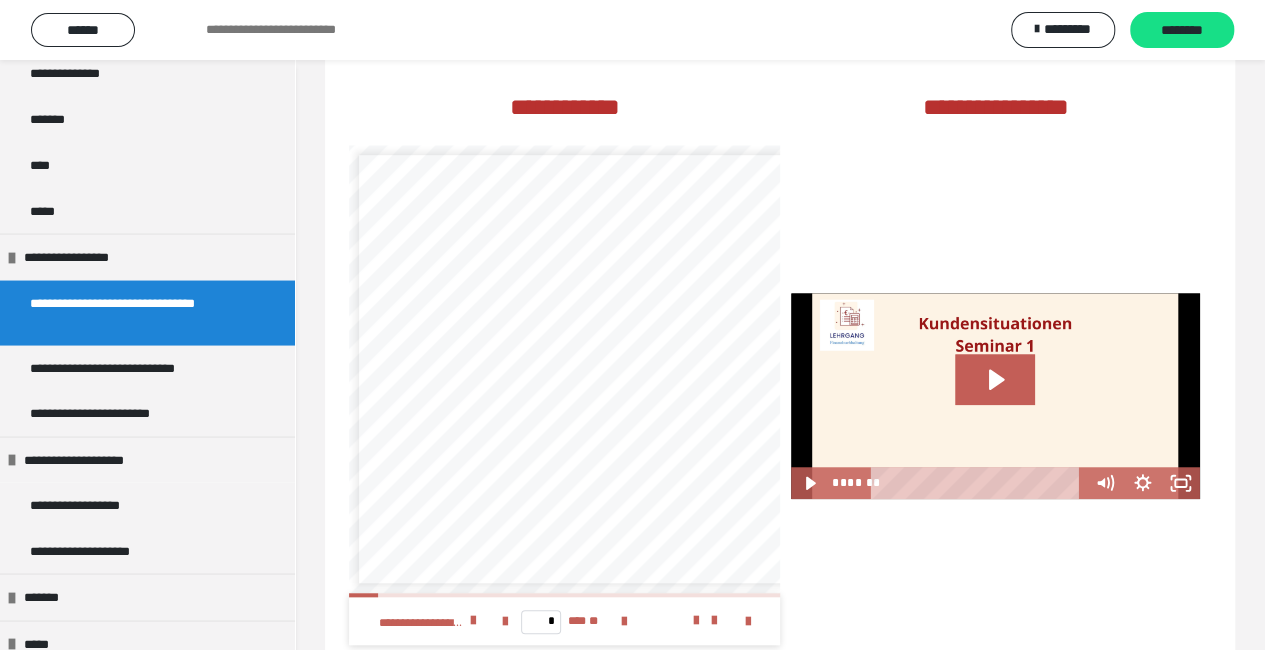 scroll, scrollTop: 603, scrollLeft: 0, axis: vertical 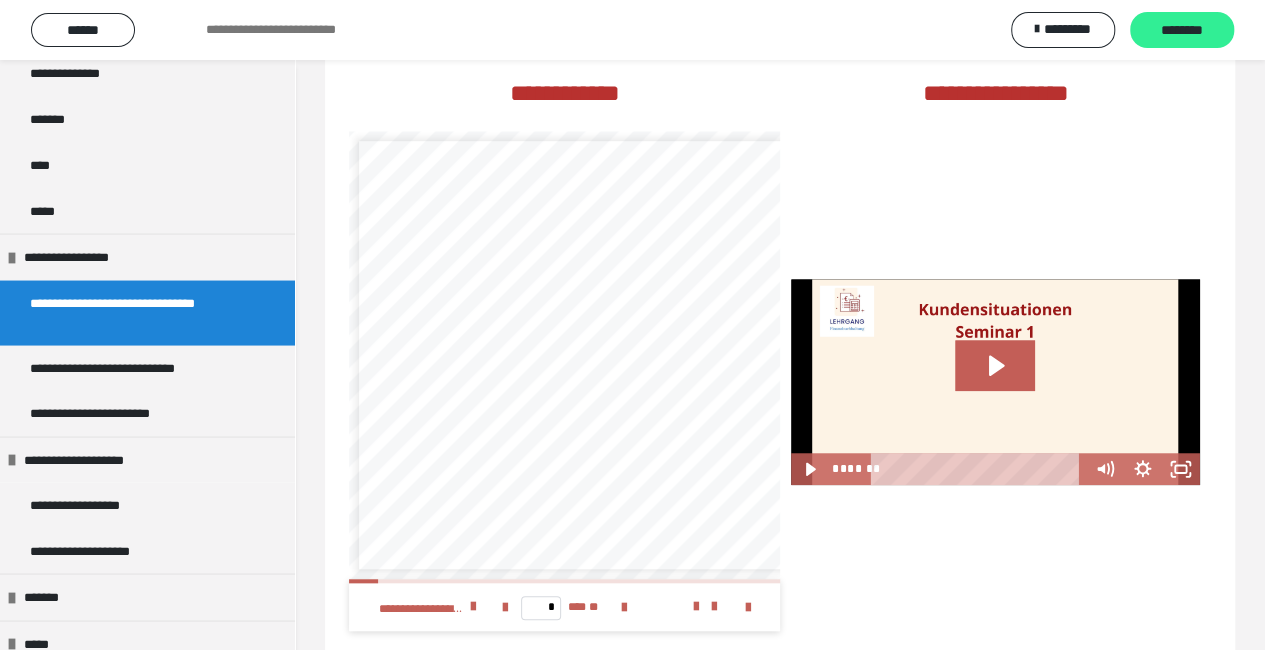 click on "********" at bounding box center (1182, 31) 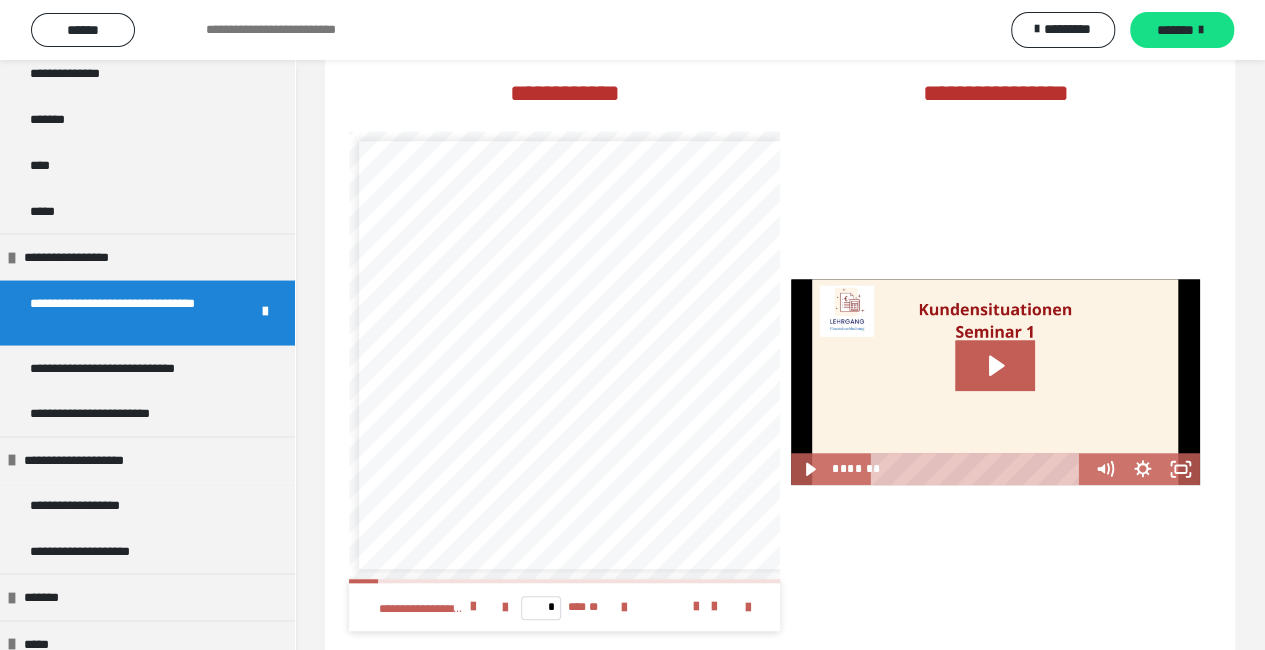 click on "*******" at bounding box center [1182, 30] 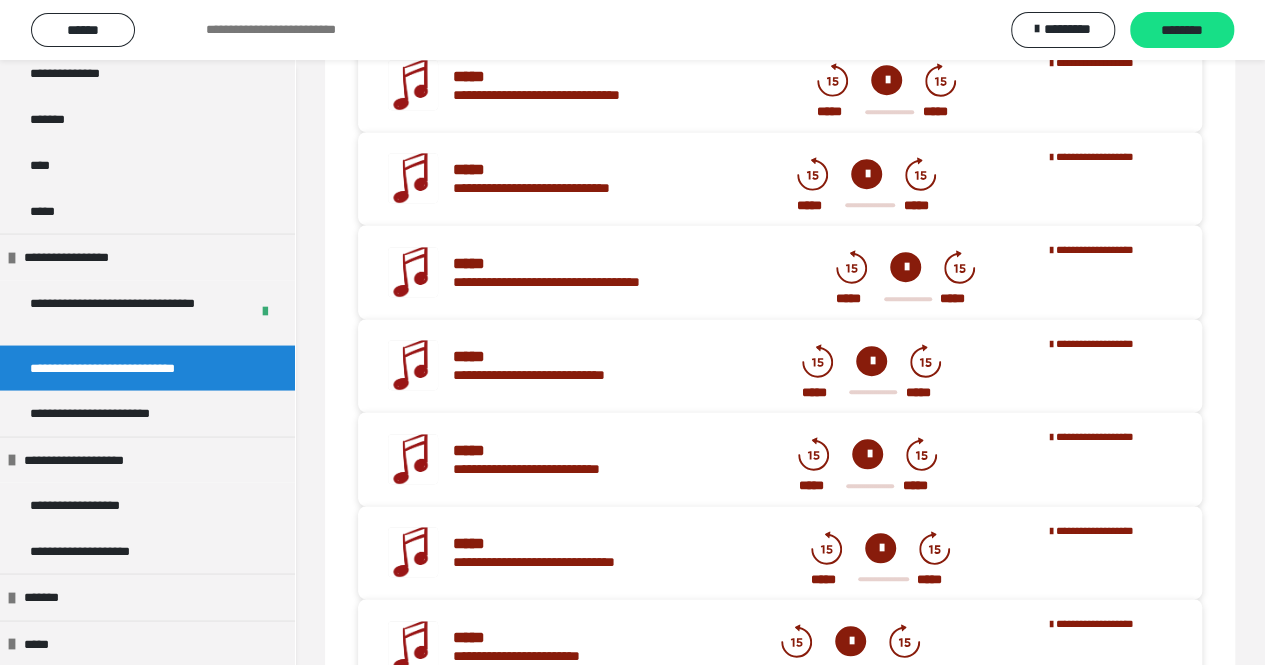 click on "********" at bounding box center (1182, 31) 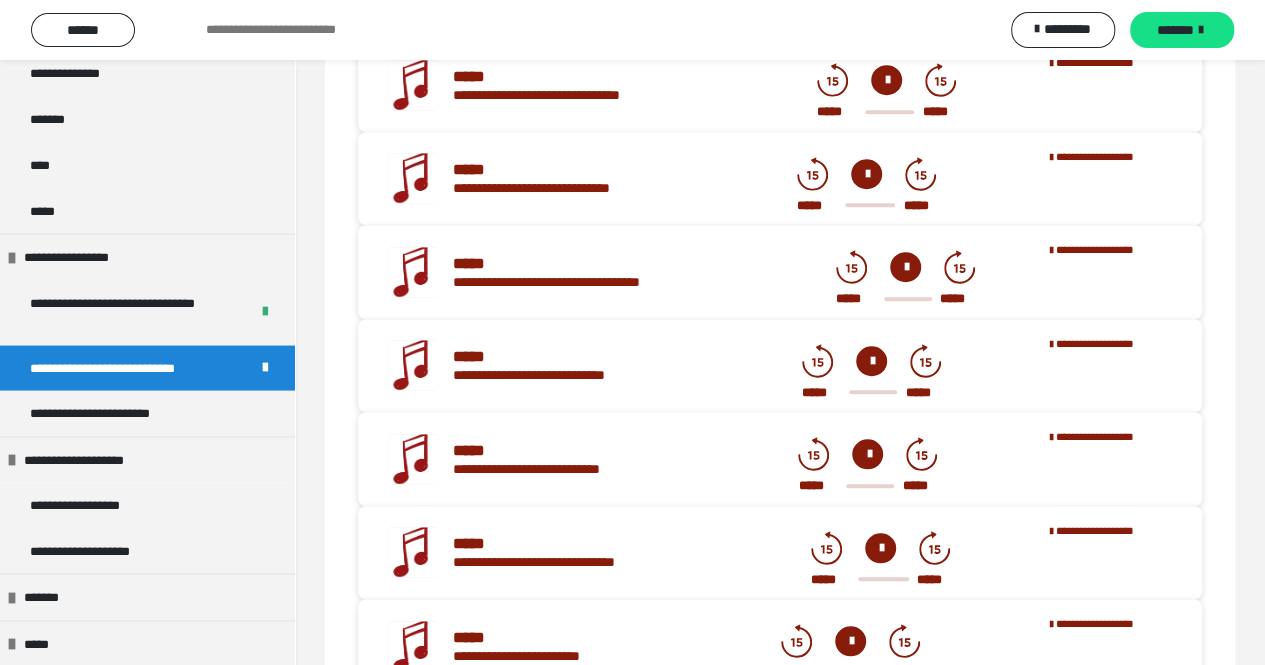 click on "*******" at bounding box center (1182, 30) 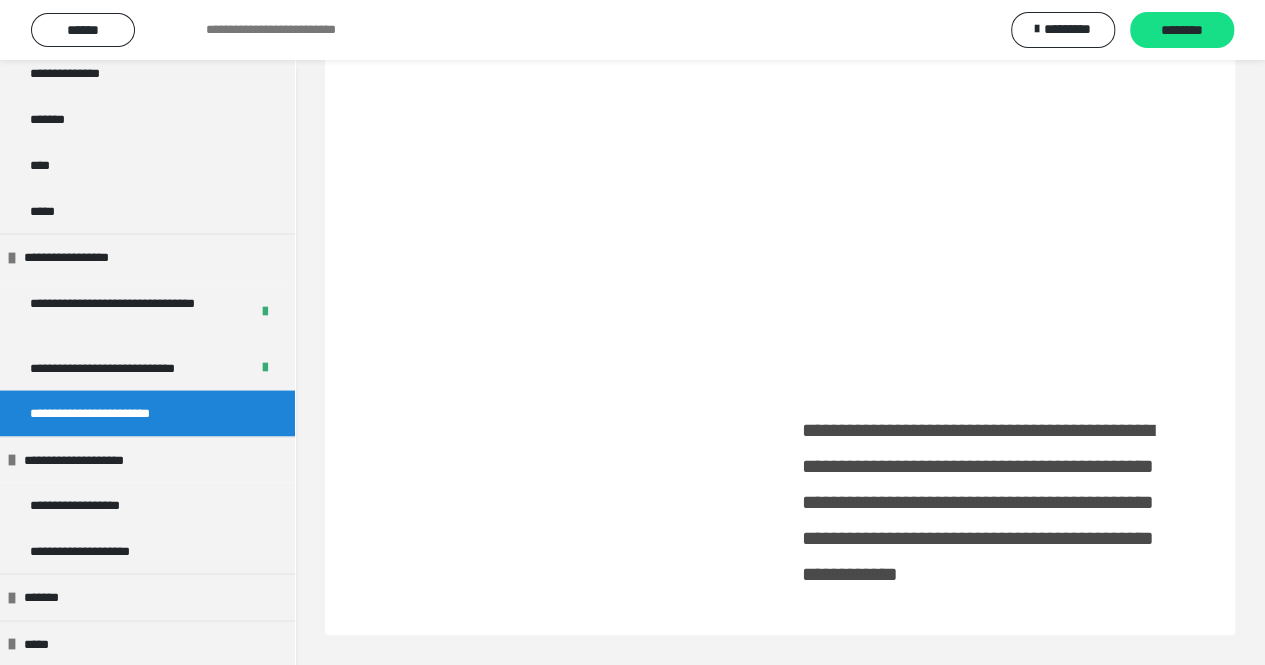 scroll, scrollTop: 60, scrollLeft: 0, axis: vertical 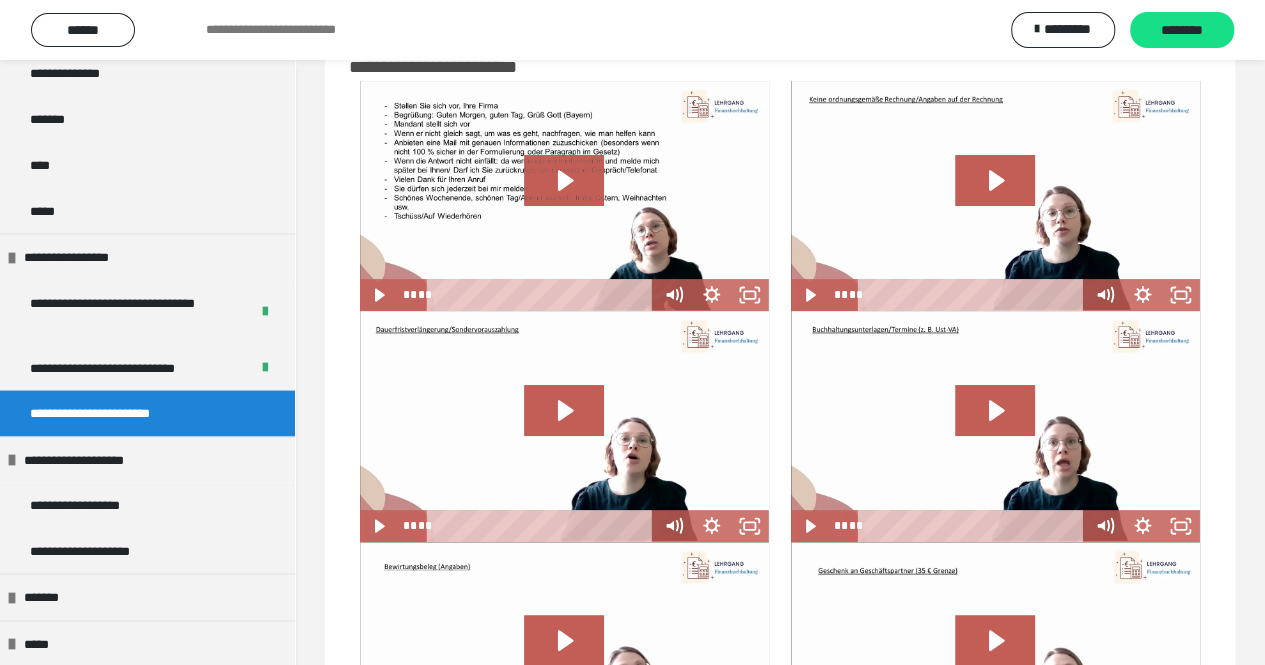 click on "********" at bounding box center [1182, 31] 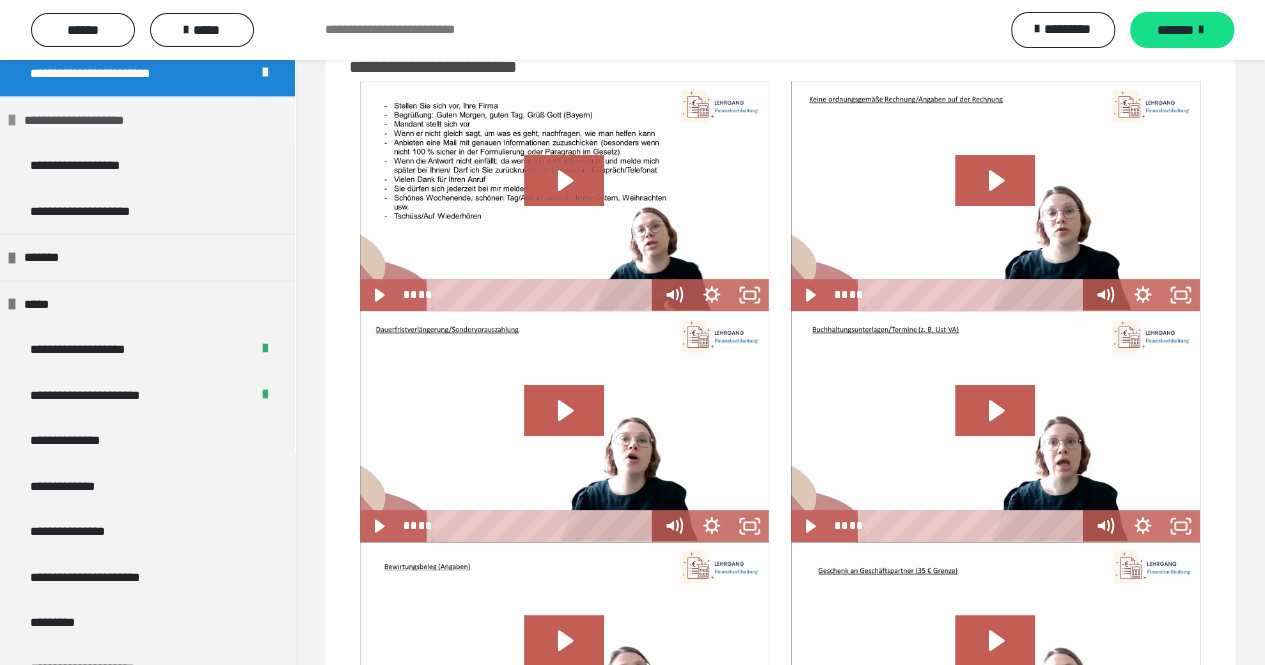 scroll, scrollTop: 2148, scrollLeft: 0, axis: vertical 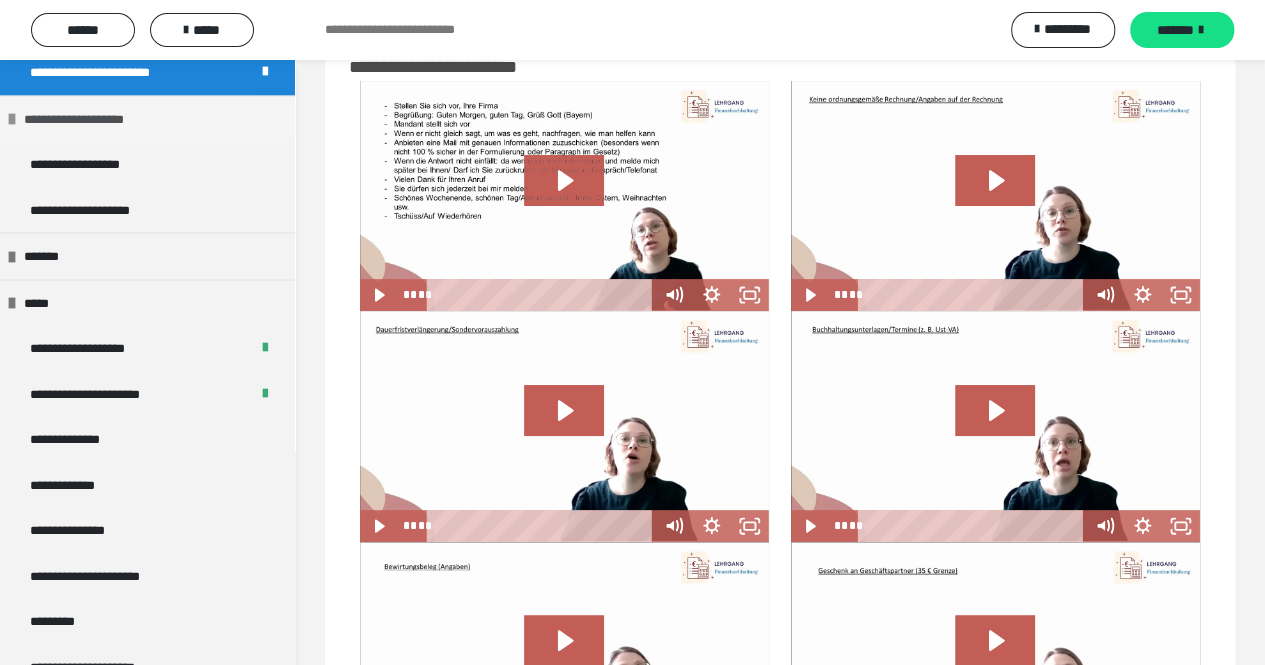 click on "**********" at bounding box center [147, 440] 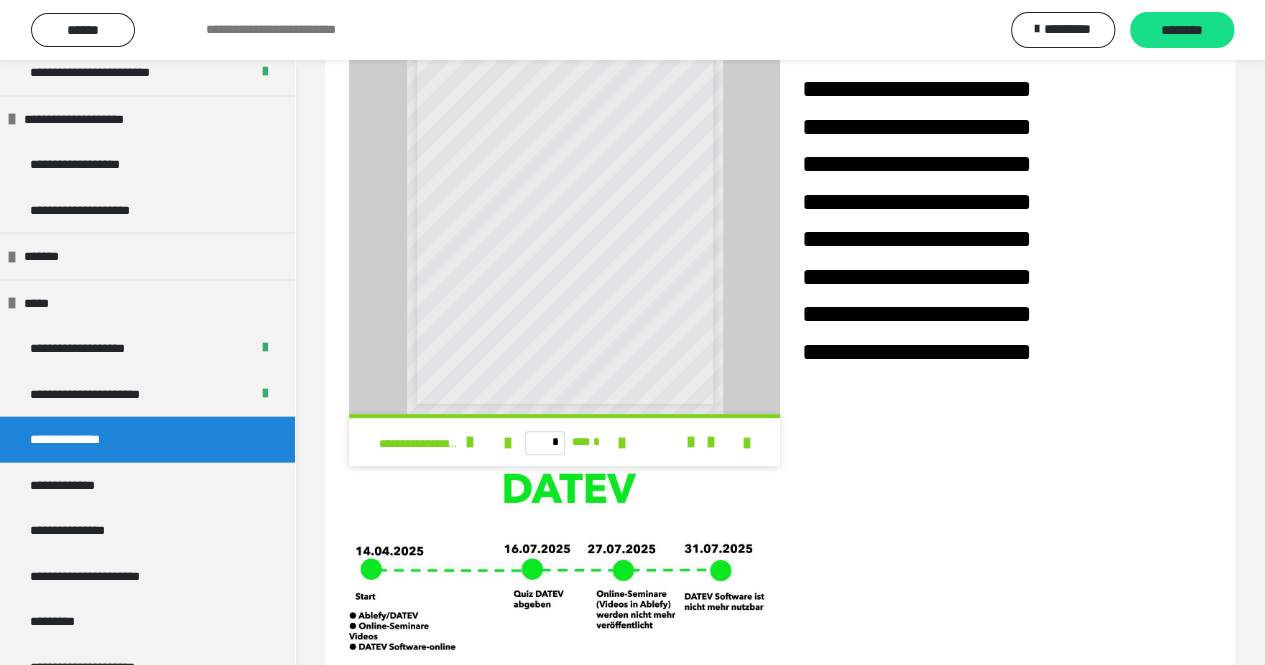 scroll, scrollTop: 231, scrollLeft: 0, axis: vertical 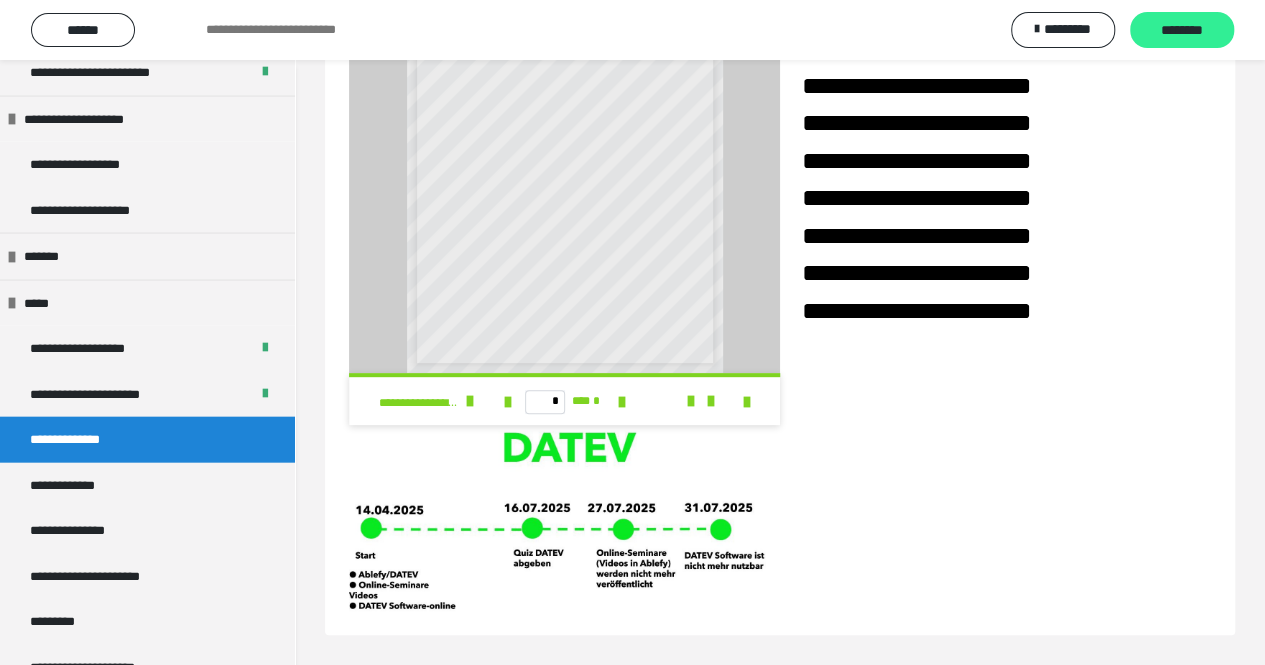 click on "********" at bounding box center (1182, 31) 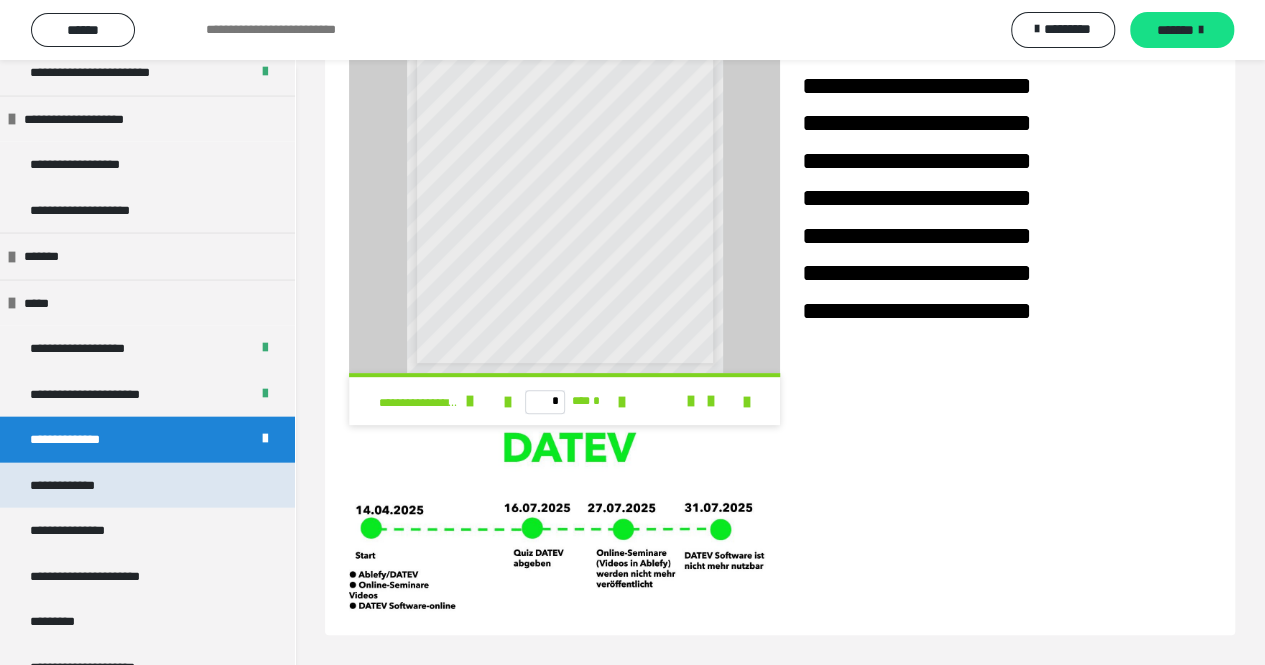 click on "**********" at bounding box center [147, 486] 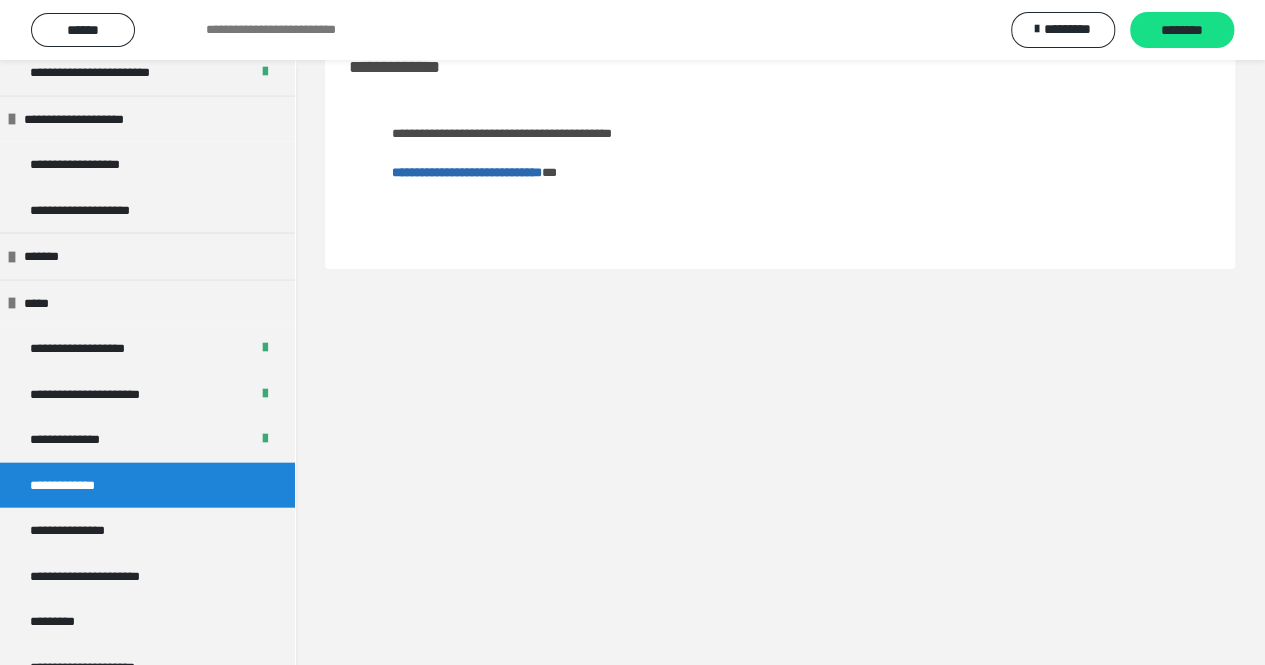 scroll, scrollTop: 60, scrollLeft: 0, axis: vertical 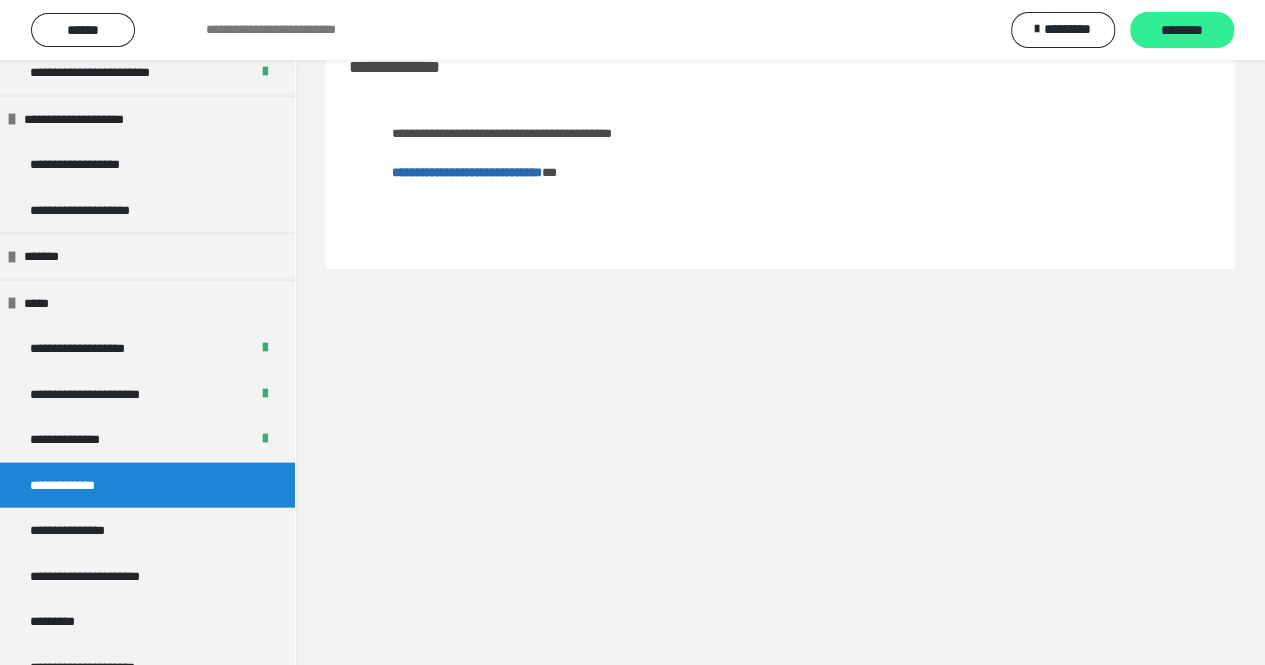 click on "********" at bounding box center [1182, 31] 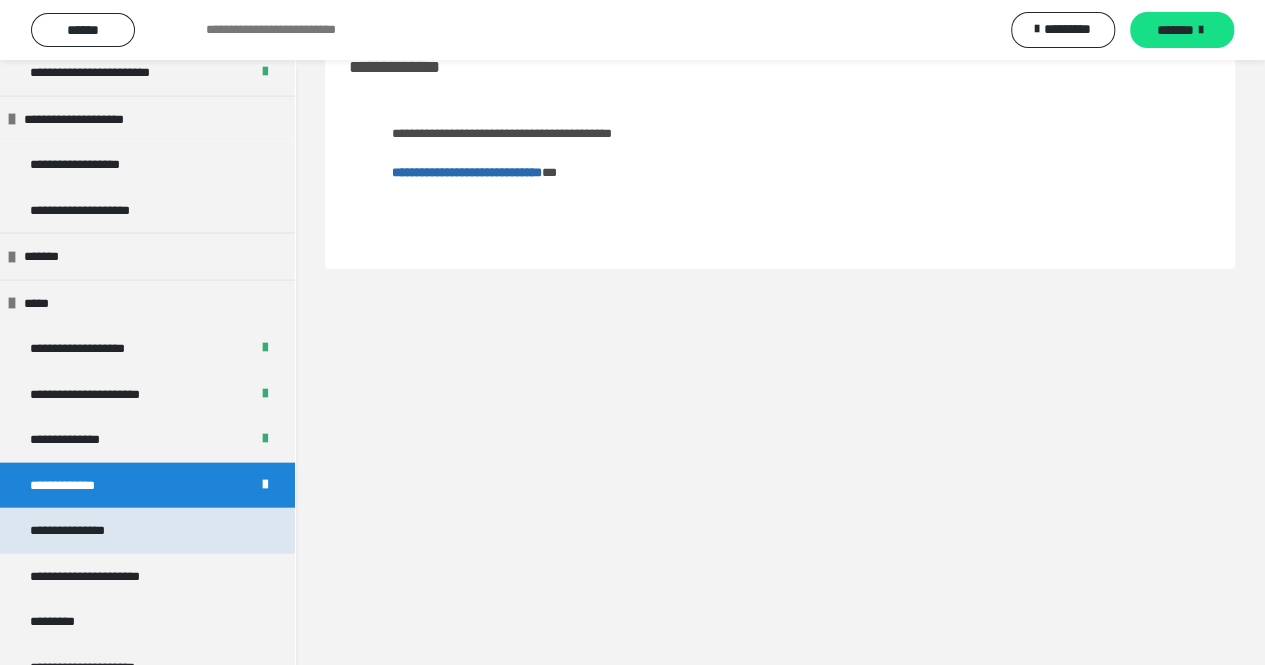 click on "**********" at bounding box center (89, 531) 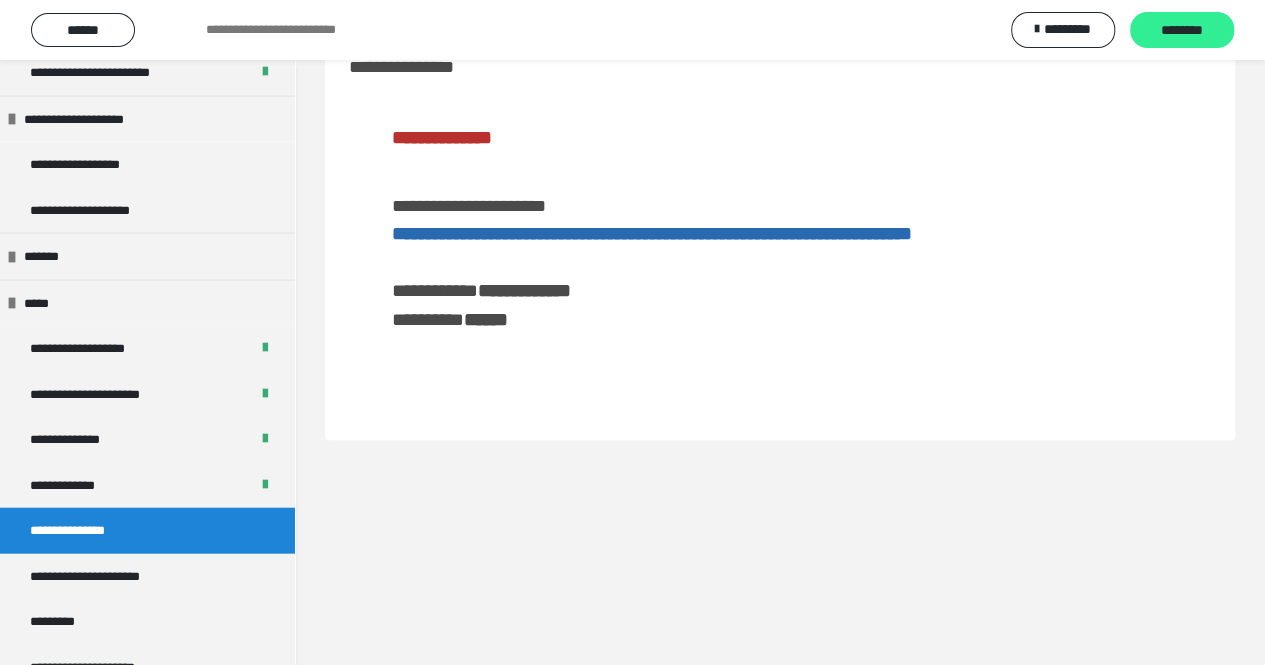 click on "********" at bounding box center [1182, 31] 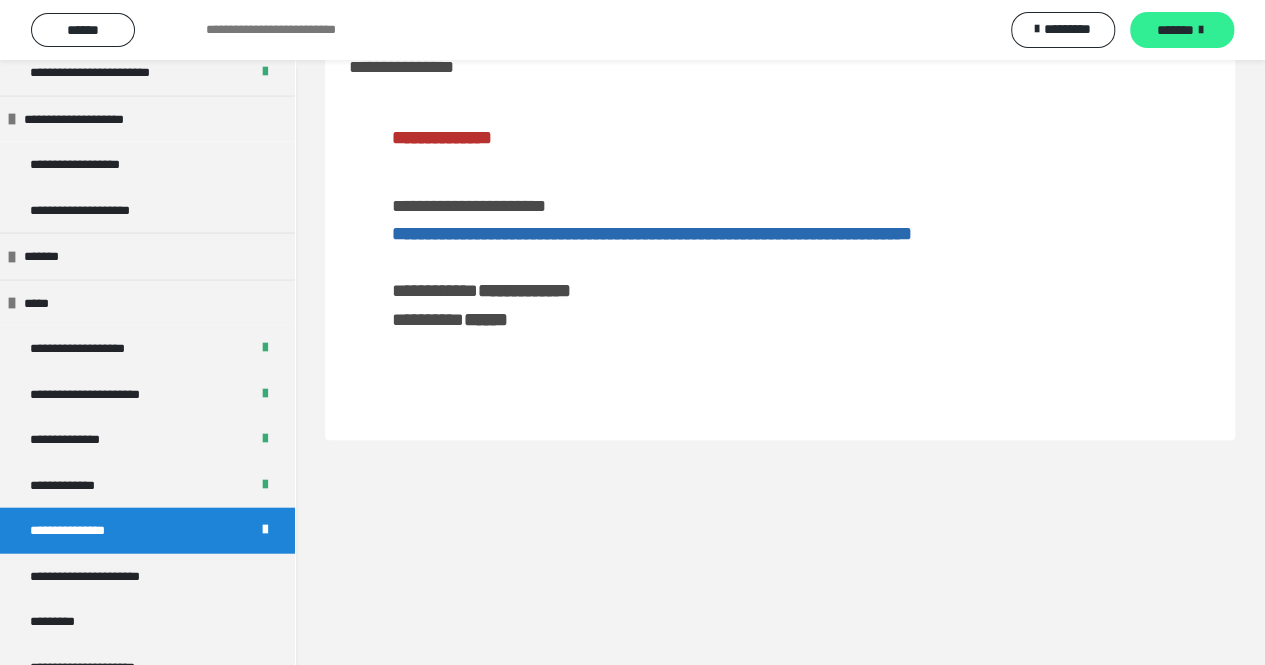 click on "*******" at bounding box center [1182, 30] 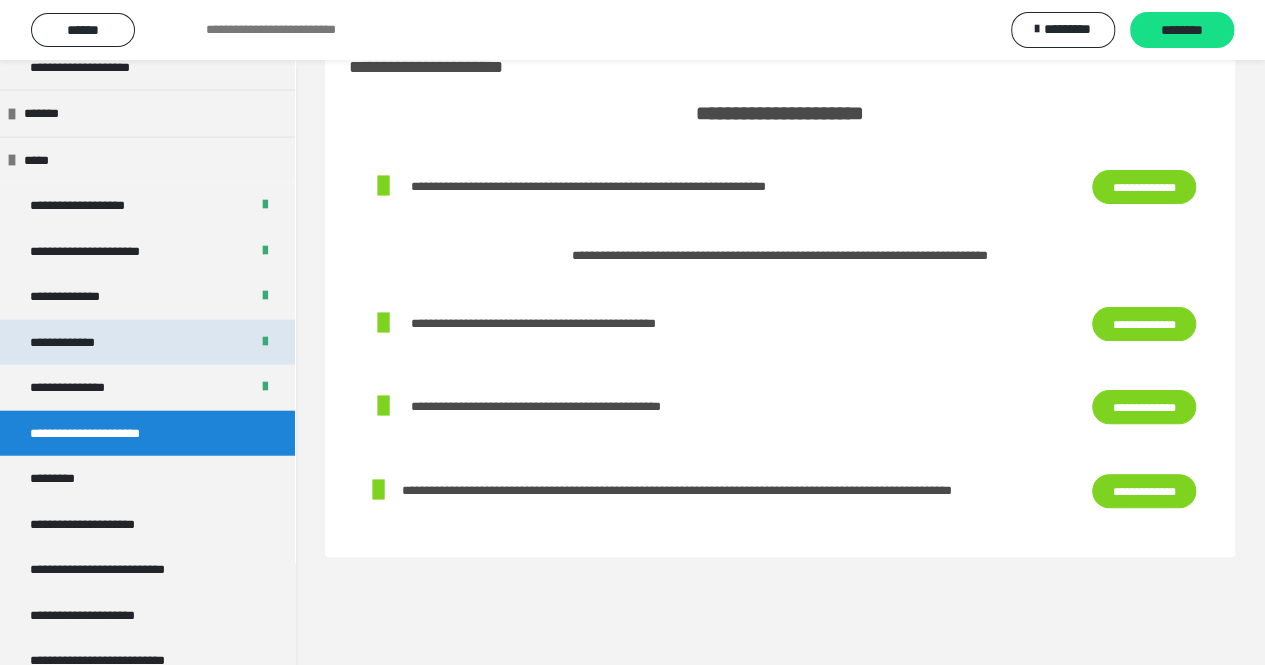 scroll, scrollTop: 2295, scrollLeft: 0, axis: vertical 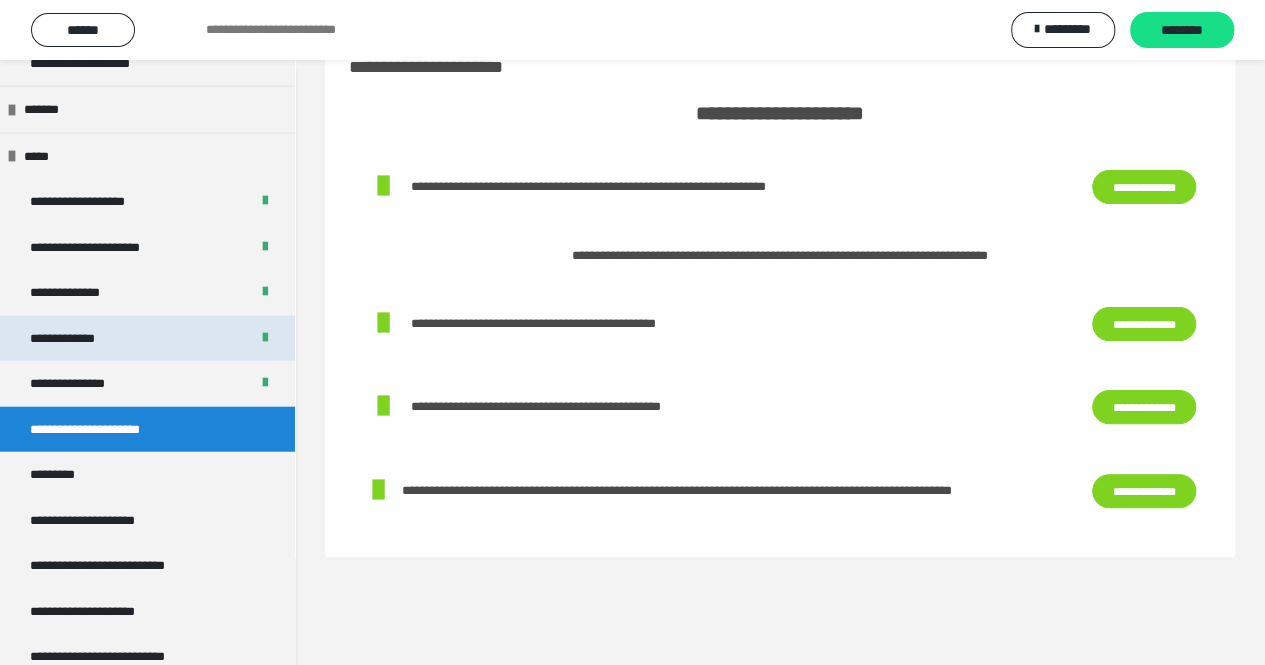 click on "*********" at bounding box center [68, 475] 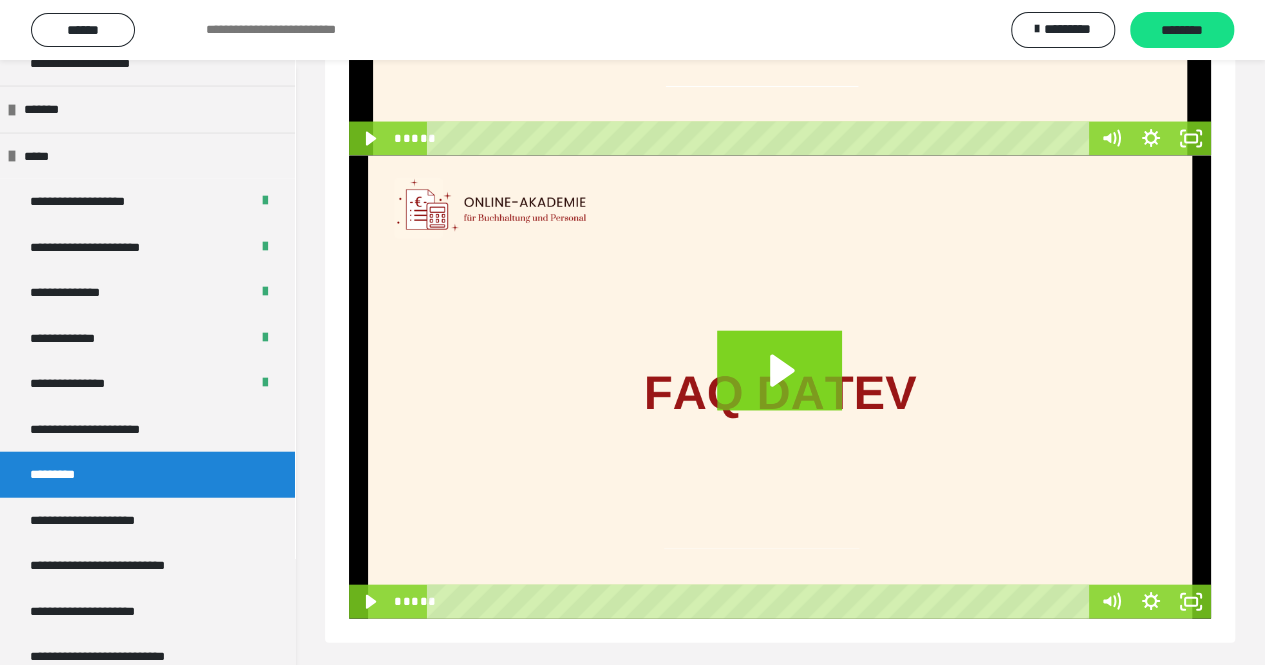 scroll, scrollTop: 1966, scrollLeft: 0, axis: vertical 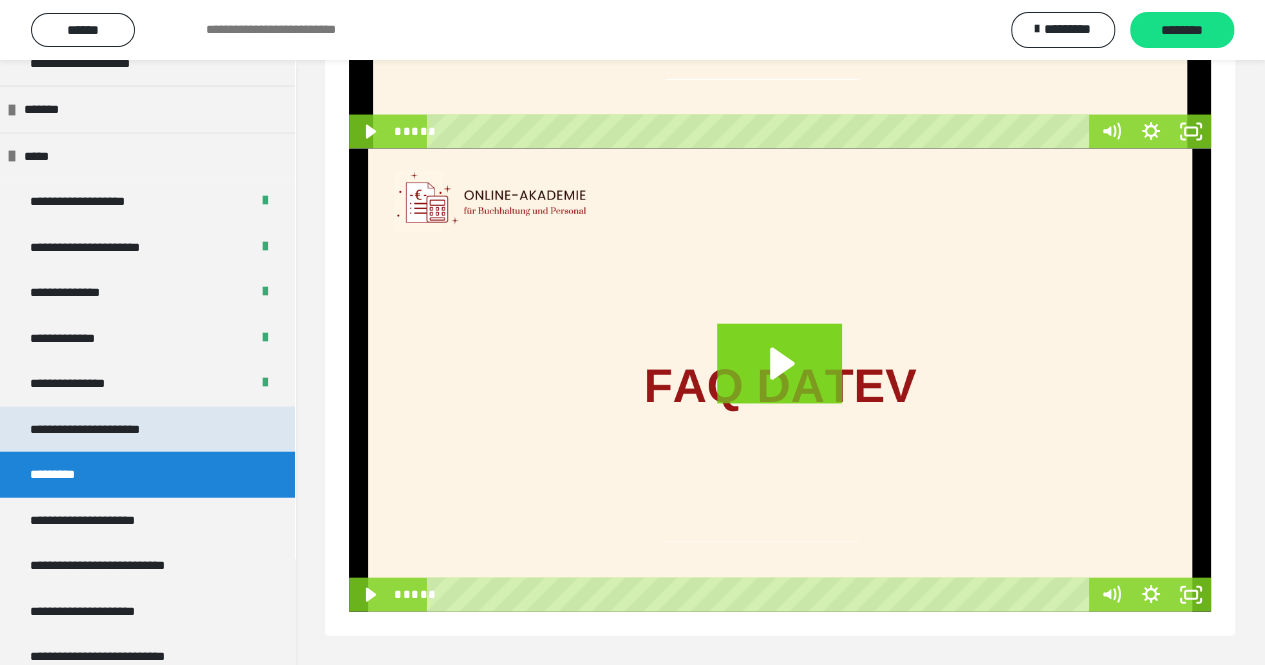 click on "**********" at bounding box center [118, 430] 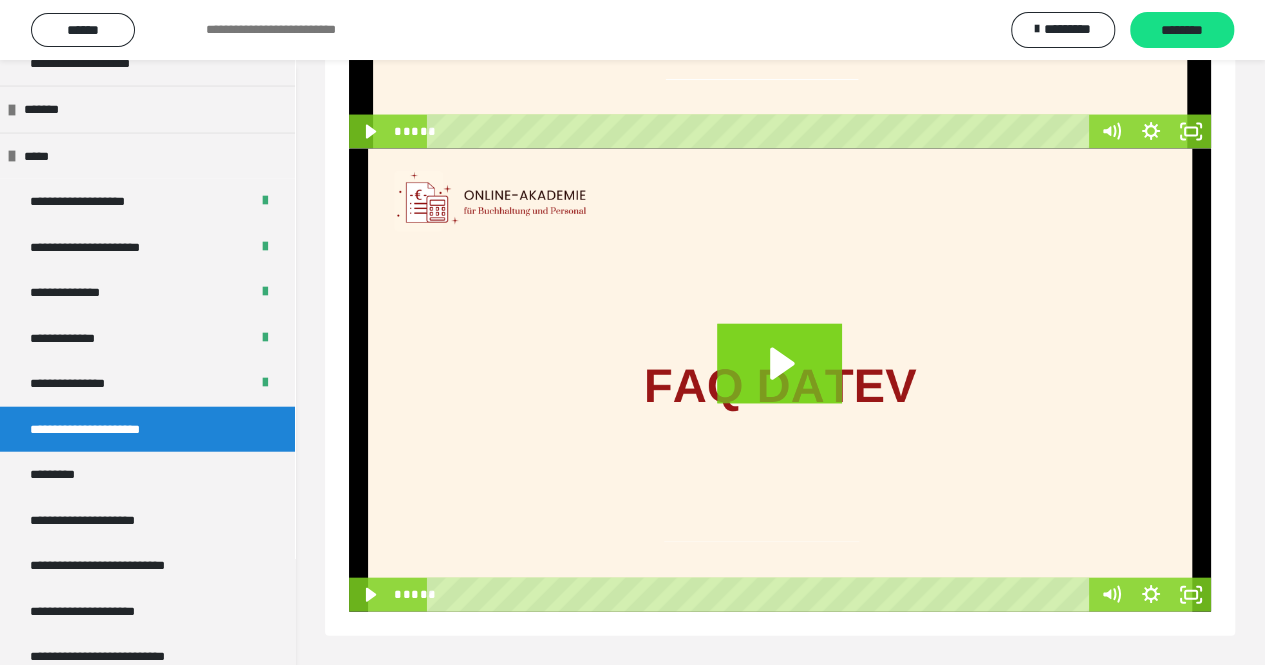 scroll, scrollTop: 60, scrollLeft: 0, axis: vertical 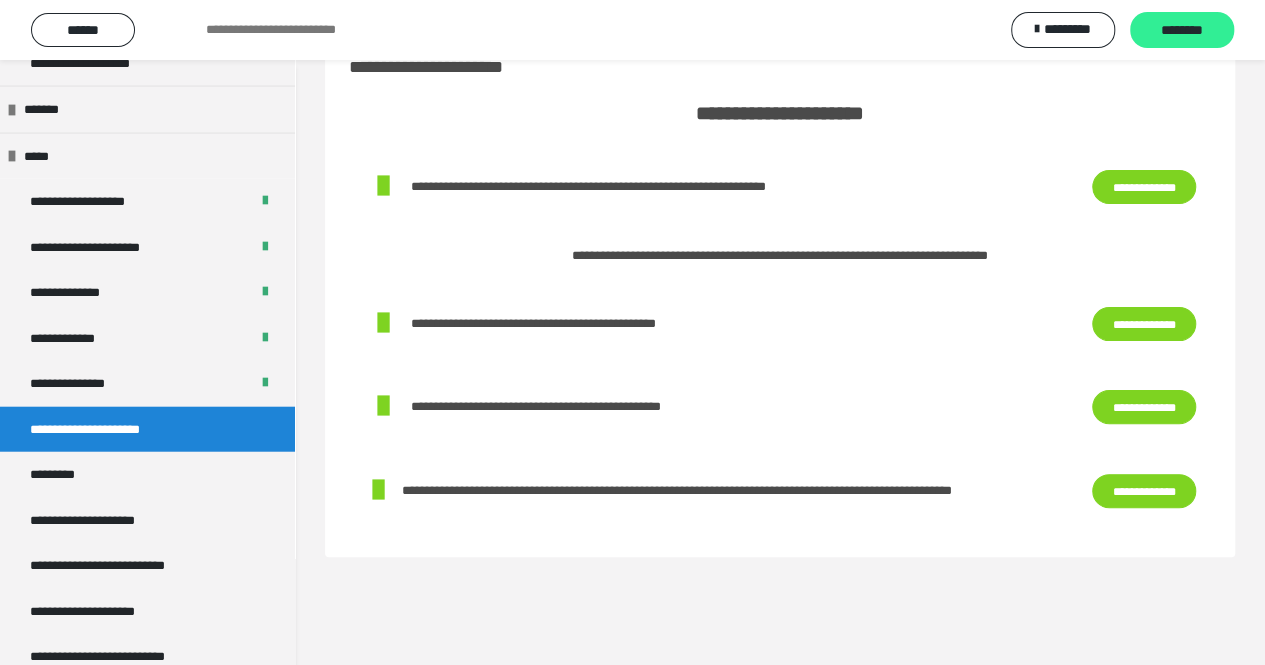 click on "********" at bounding box center (1182, 31) 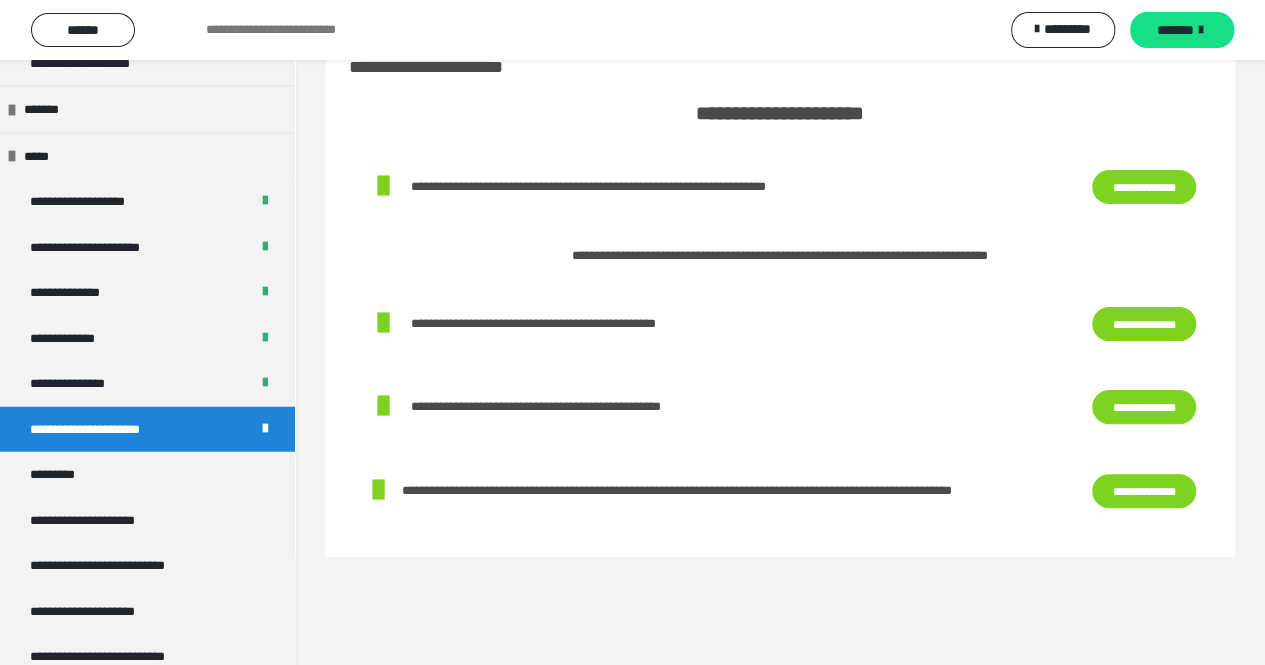 click on "*******" at bounding box center (1175, 30) 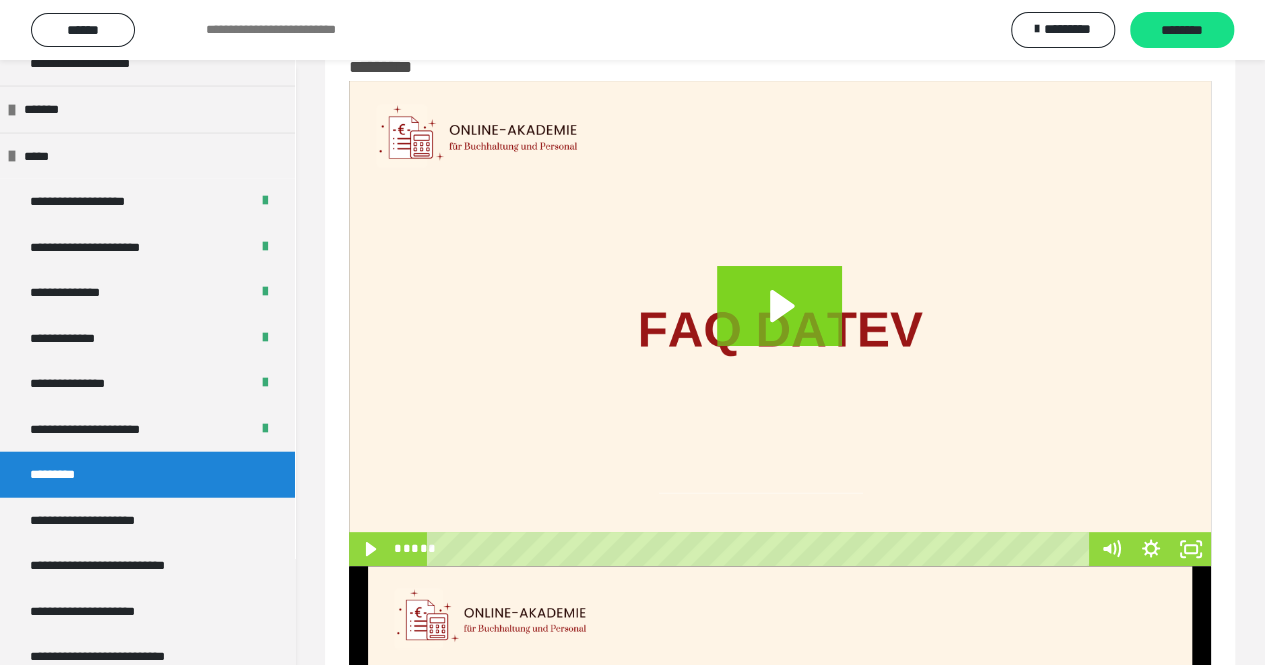 click on "********" at bounding box center [1182, 31] 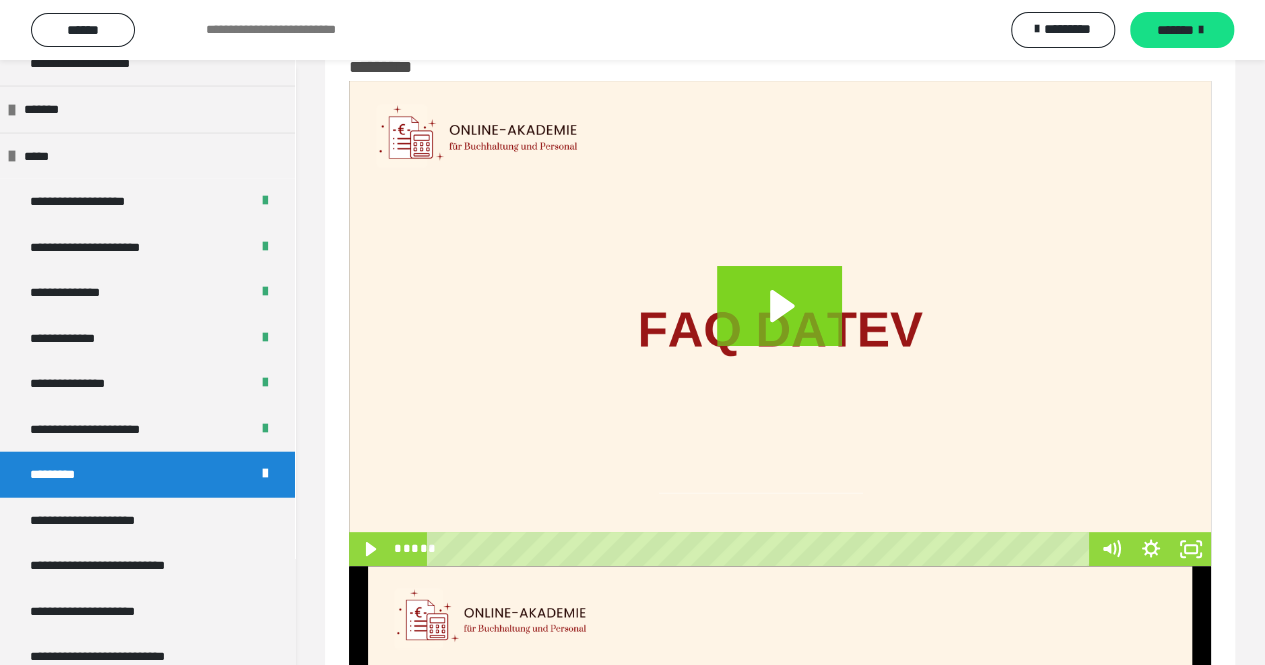click on "*******" at bounding box center [1175, 30] 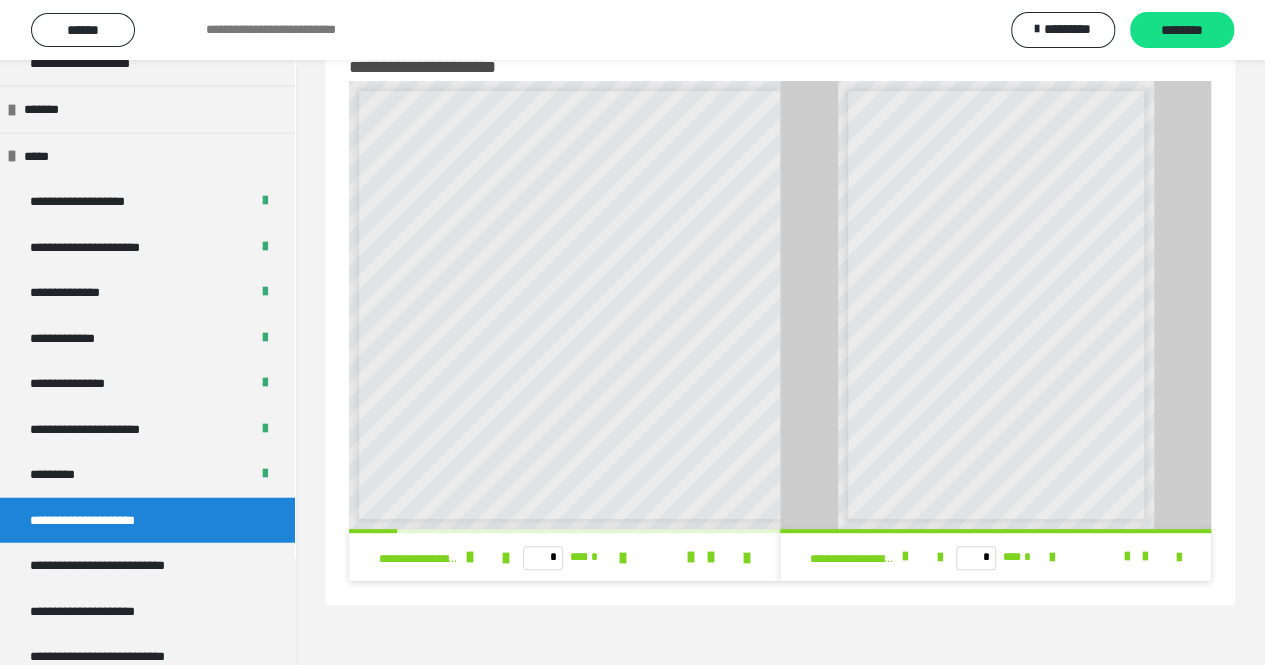 scroll, scrollTop: 7, scrollLeft: 0, axis: vertical 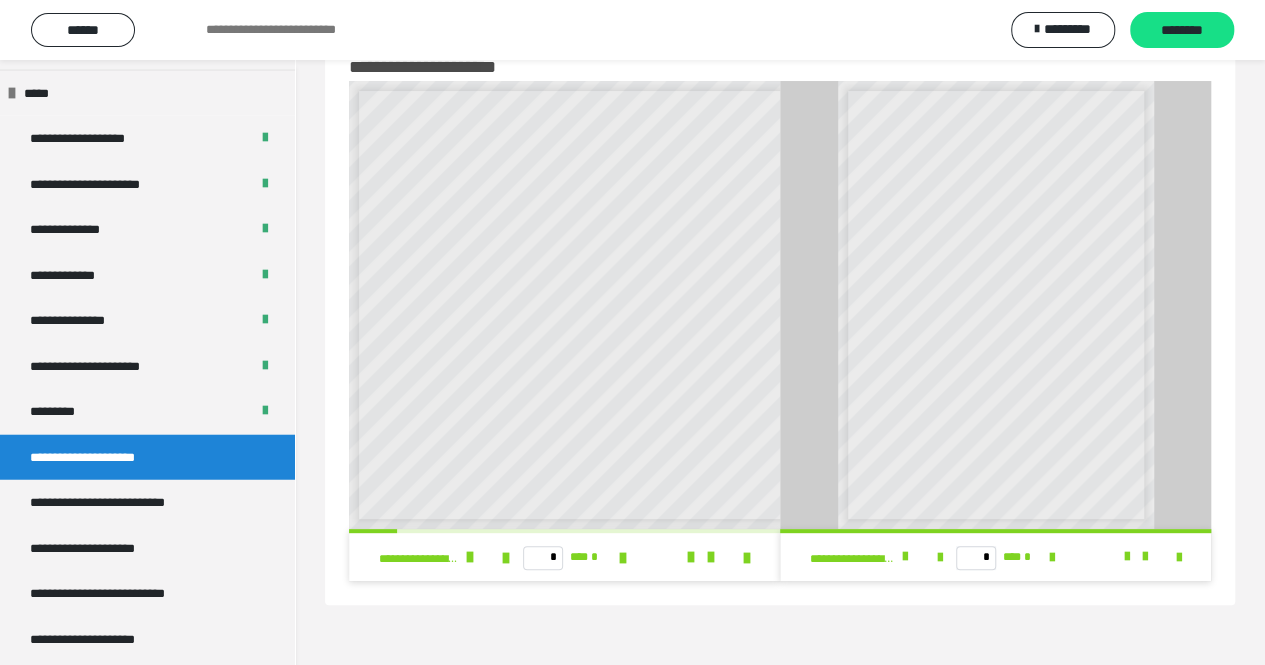 click on "**********" at bounding box center (147, 321) 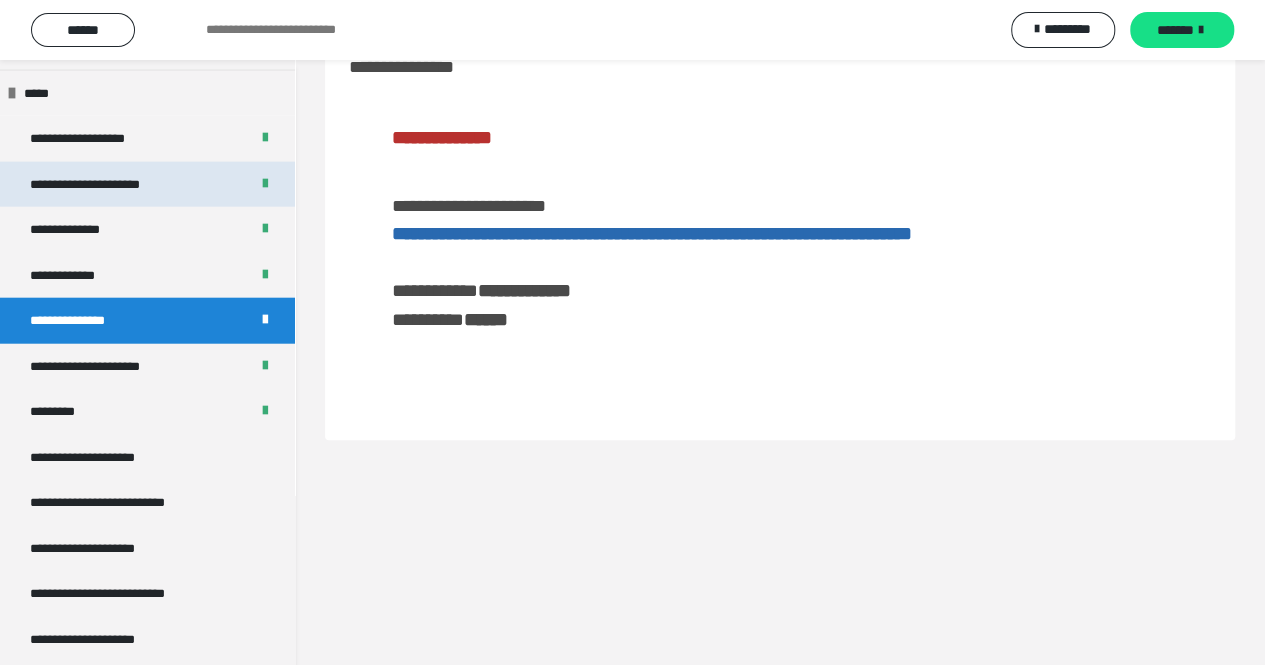 click on "**********" at bounding box center (112, 185) 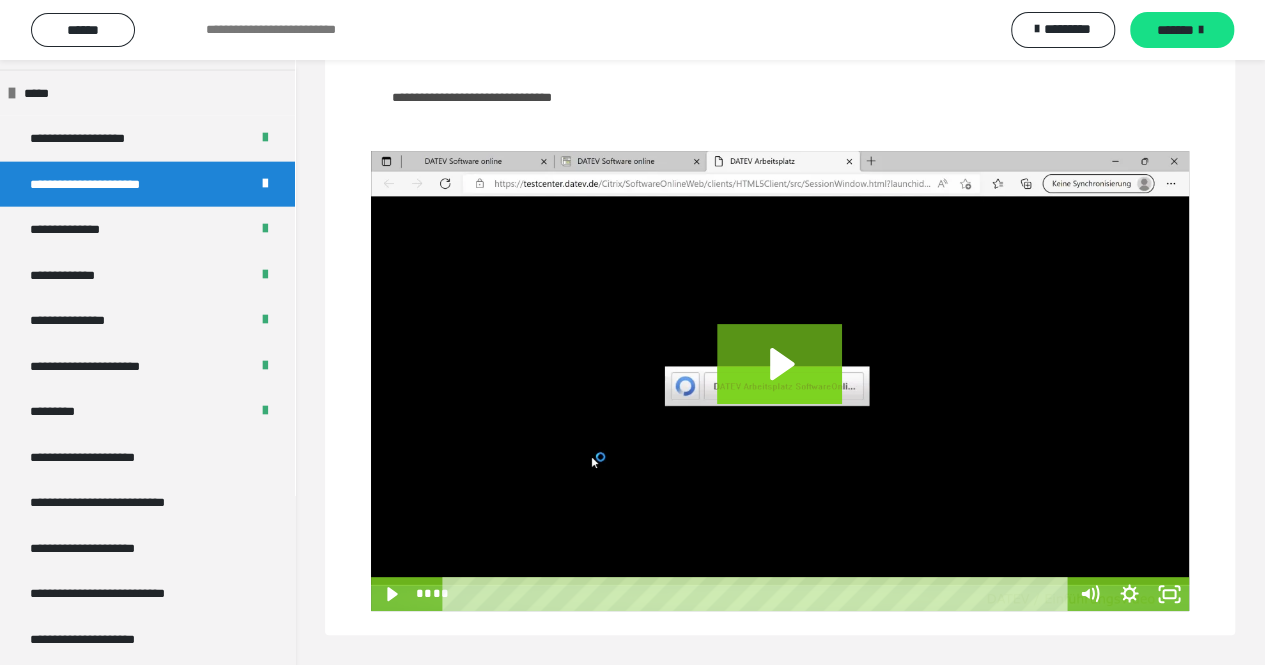 scroll, scrollTop: 0, scrollLeft: 0, axis: both 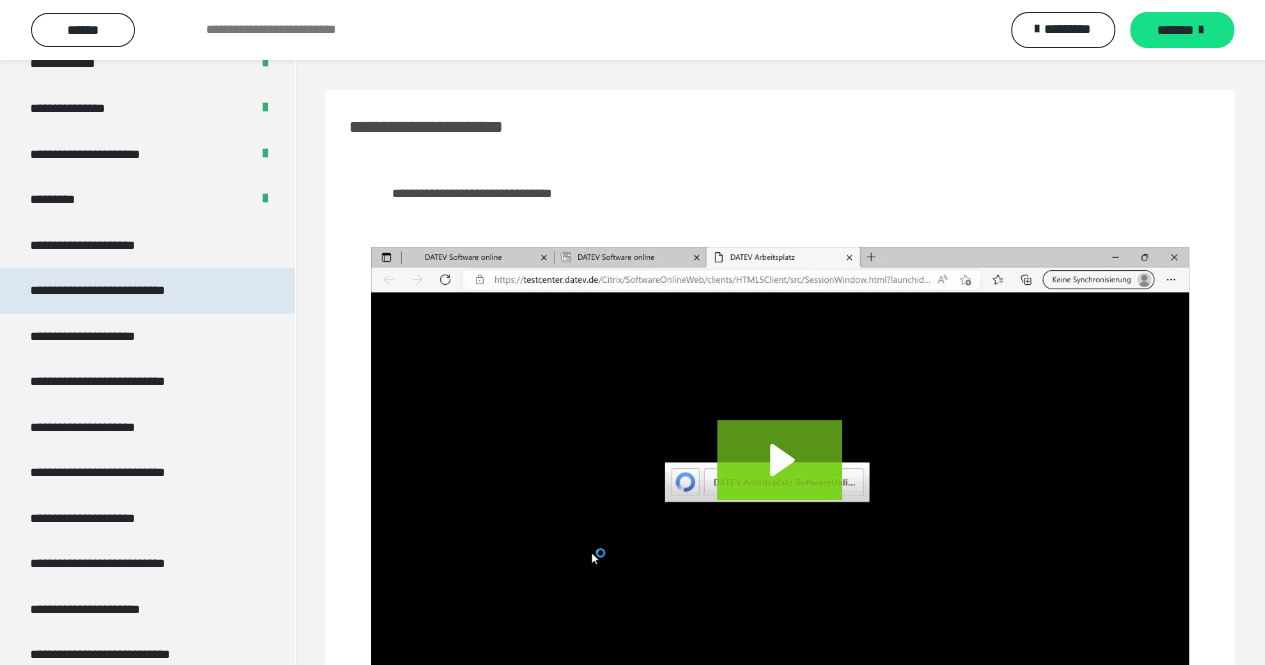 click on "**********" at bounding box center [125, 291] 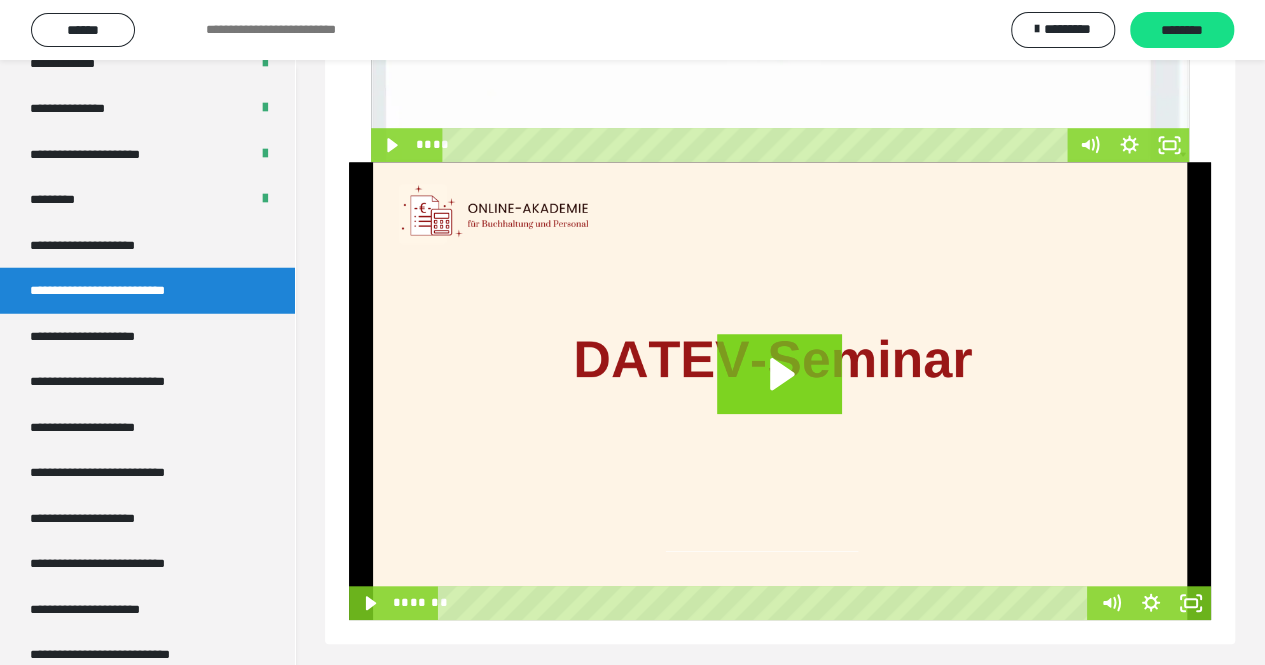 scroll, scrollTop: 598, scrollLeft: 0, axis: vertical 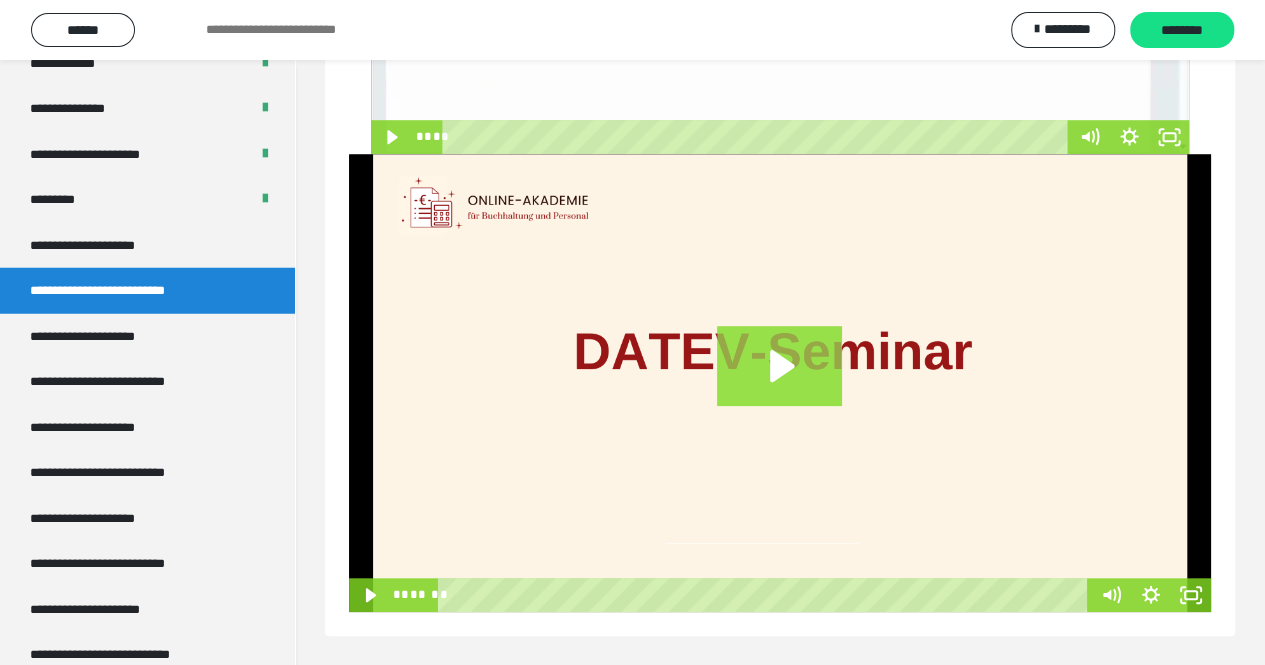 click 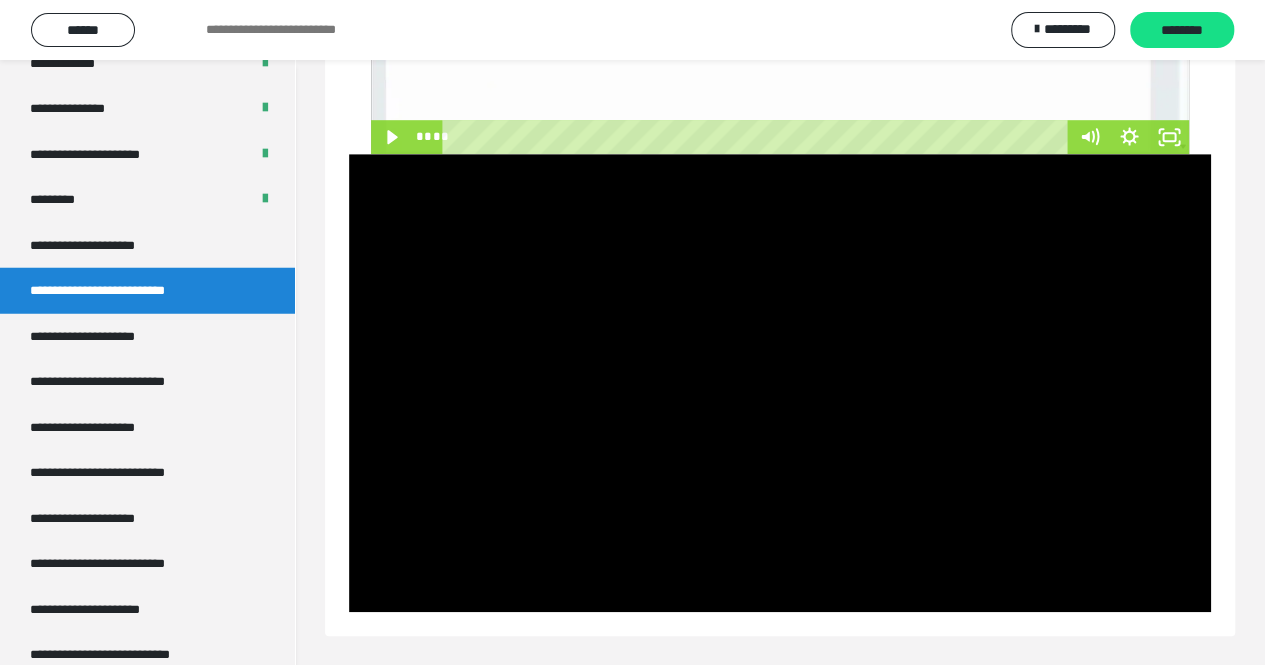 type 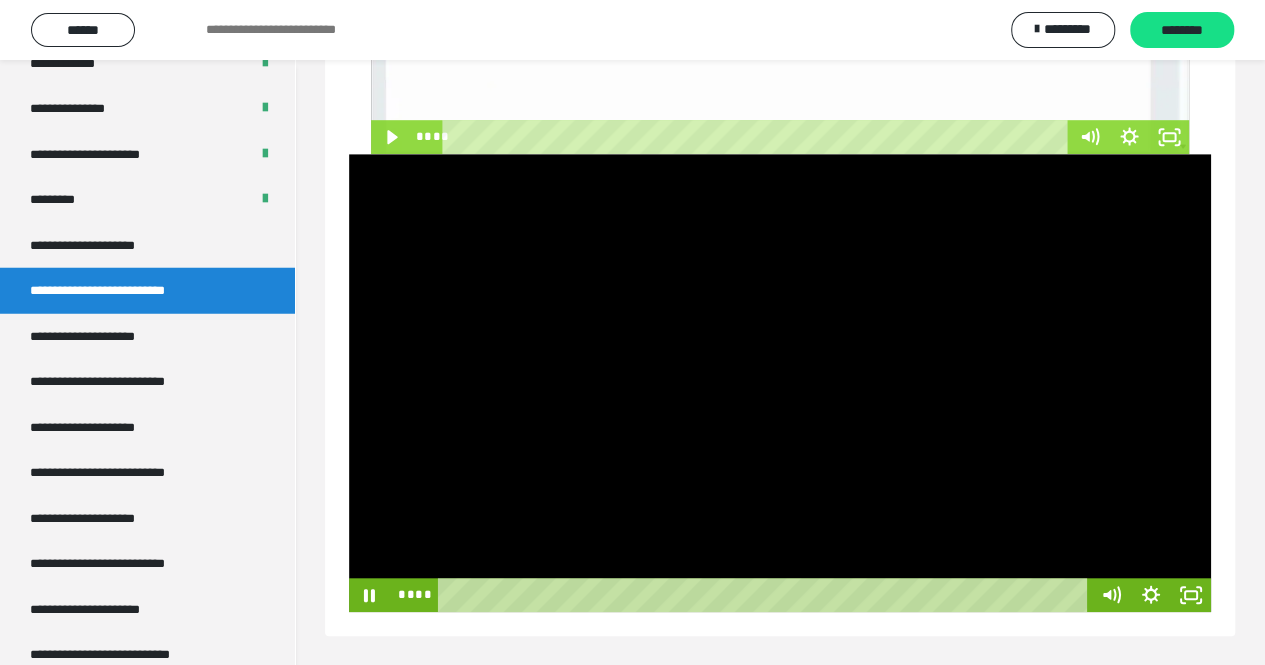 click at bounding box center [780, 383] 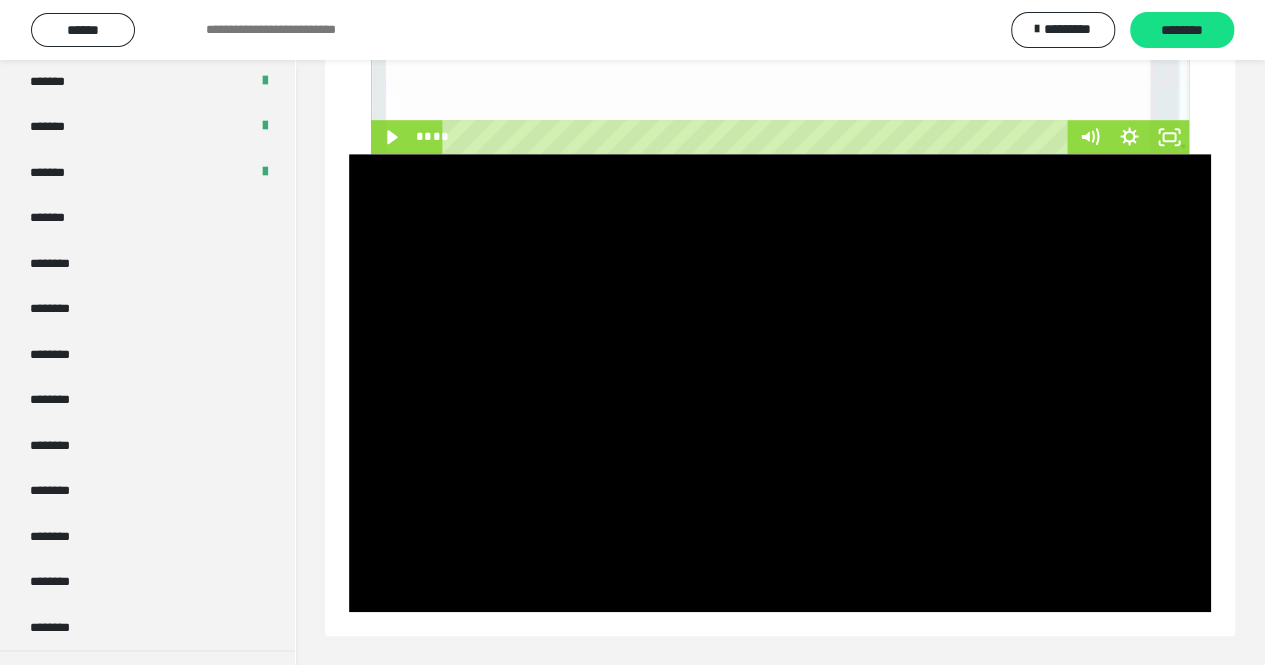scroll, scrollTop: 927, scrollLeft: 0, axis: vertical 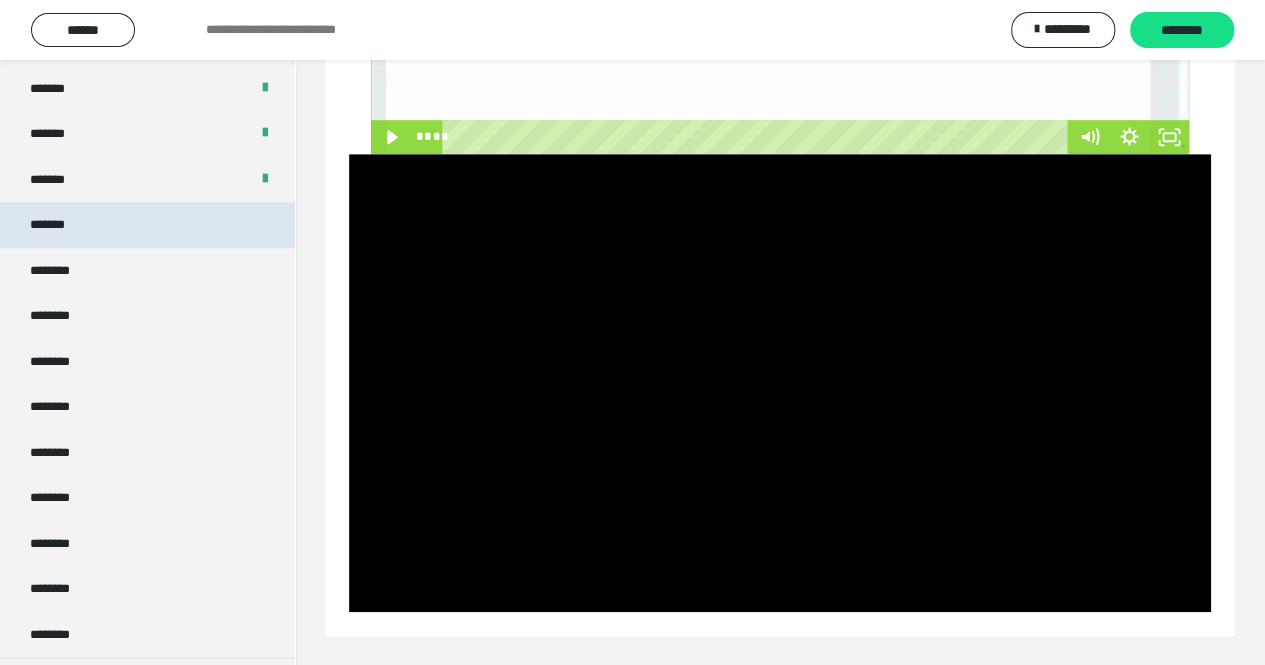 click on "*******" at bounding box center (147, 225) 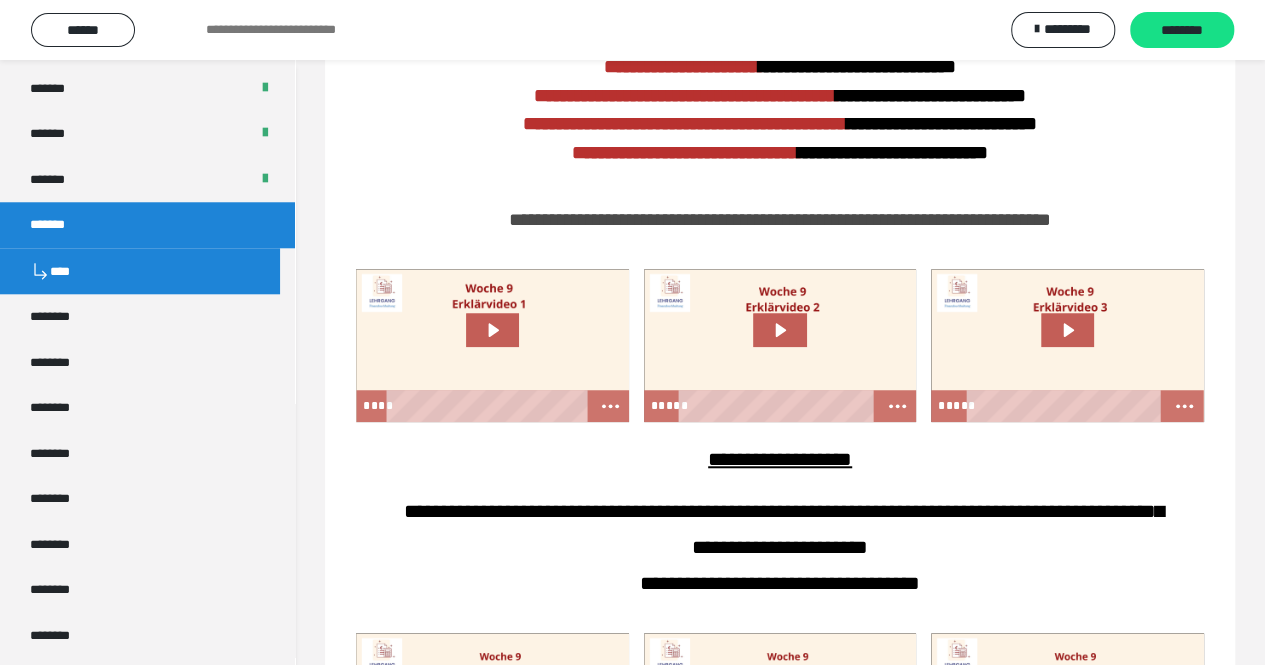 click on "****" at bounding box center [140, 271] 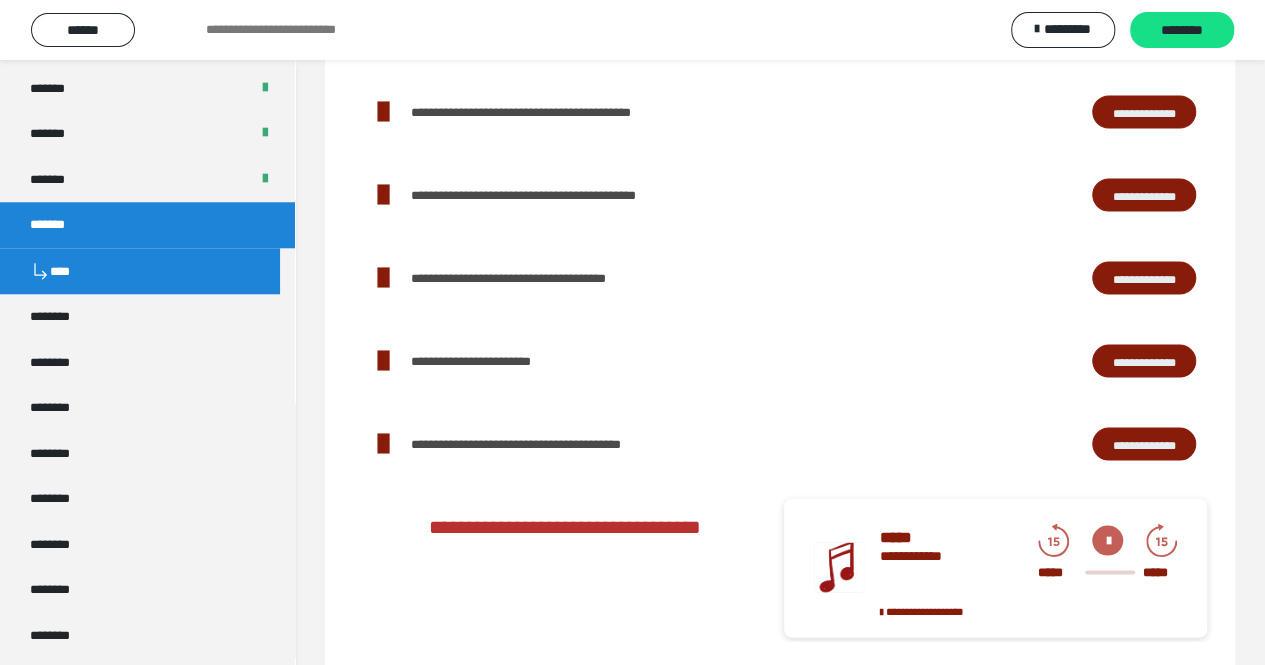 scroll, scrollTop: 1795, scrollLeft: 0, axis: vertical 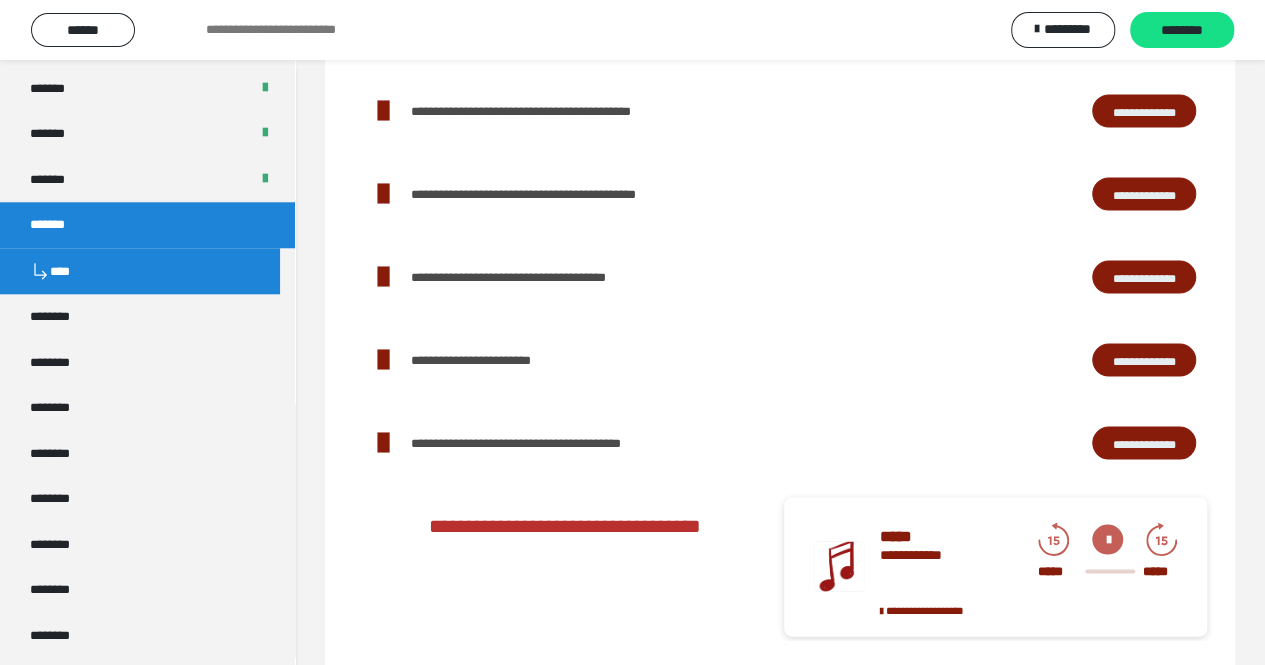 click on "**********" at bounding box center (1144, 193) 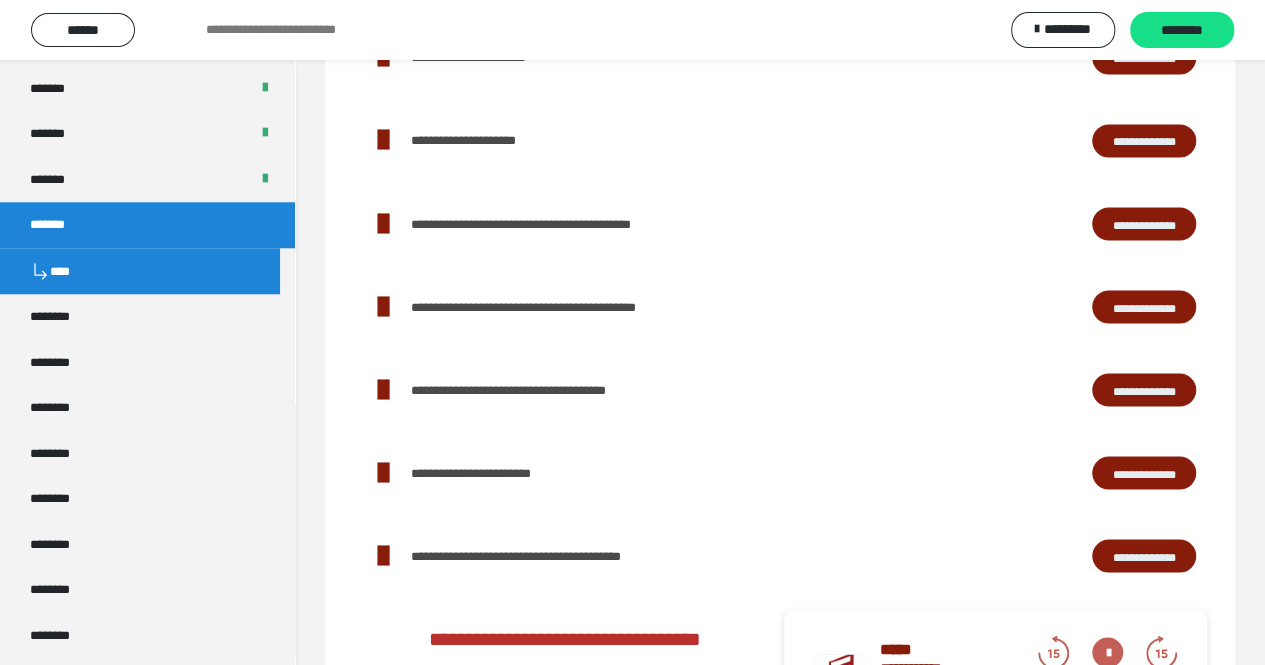 scroll, scrollTop: 1681, scrollLeft: 0, axis: vertical 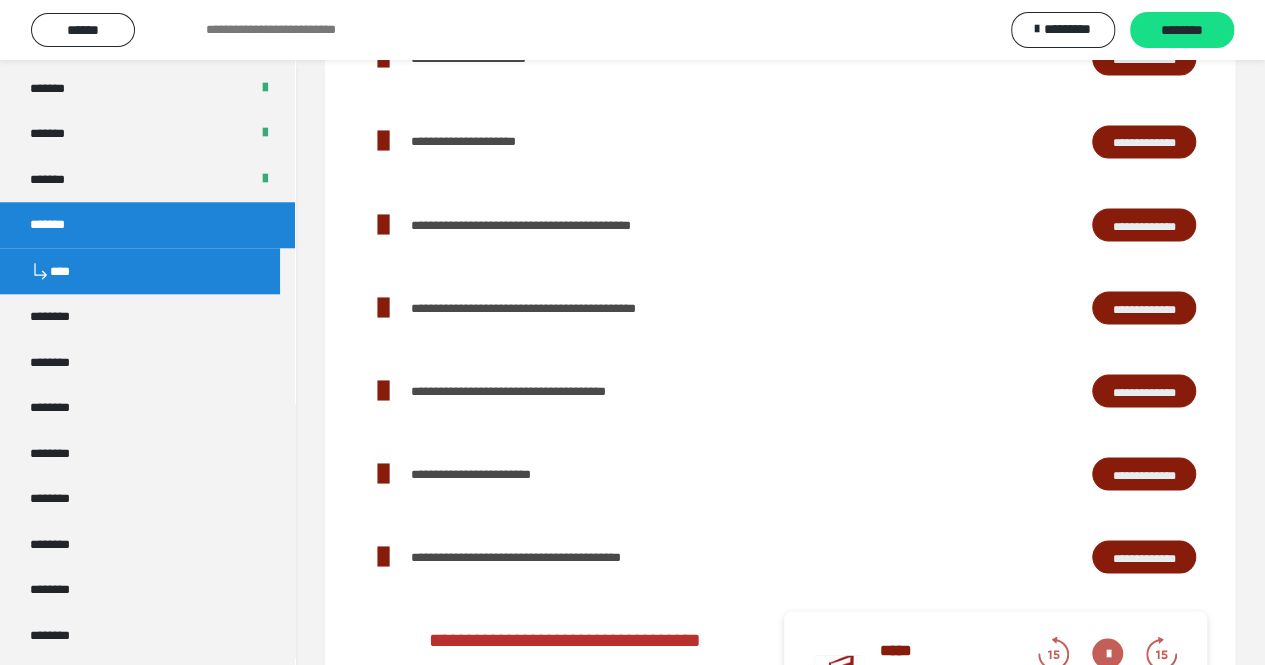 click on "**********" at bounding box center [1144, 224] 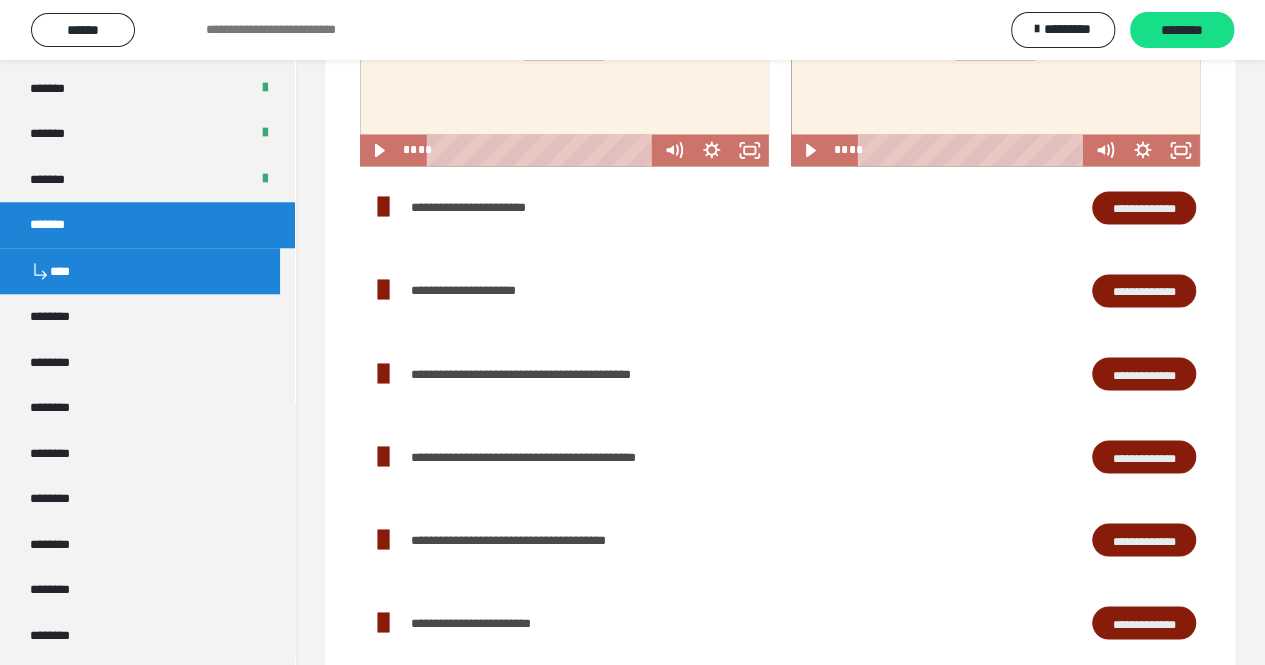 scroll, scrollTop: 1531, scrollLeft: 0, axis: vertical 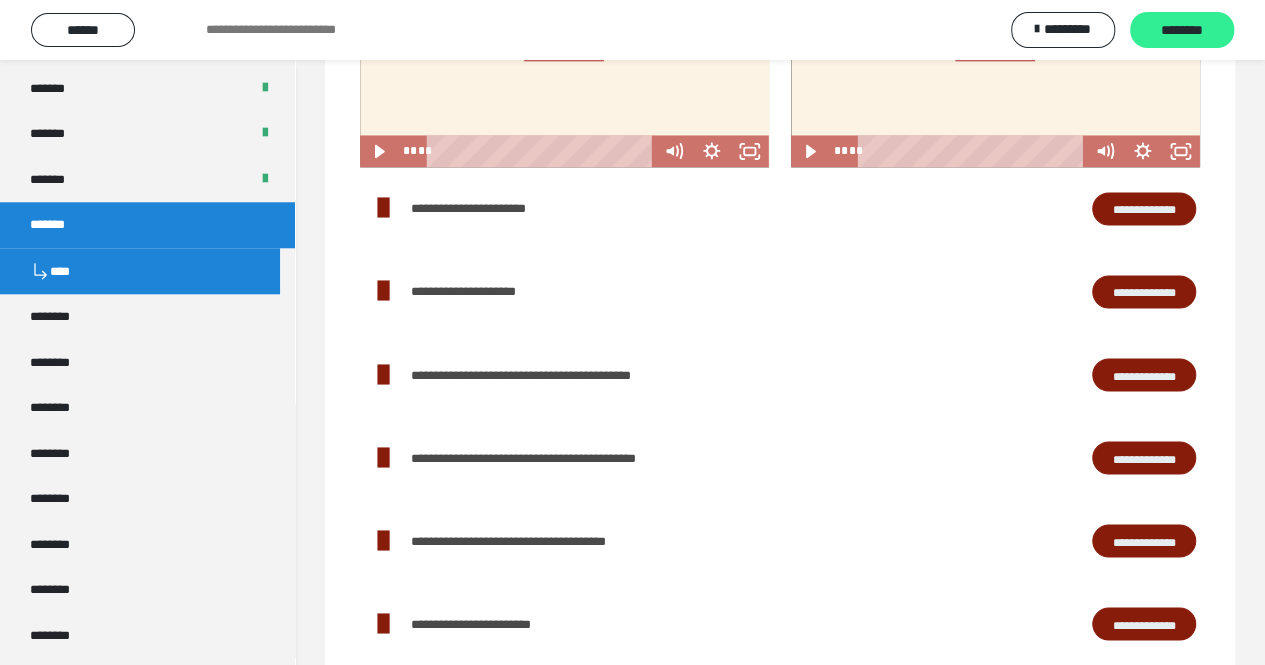 click on "********" at bounding box center [1182, 30] 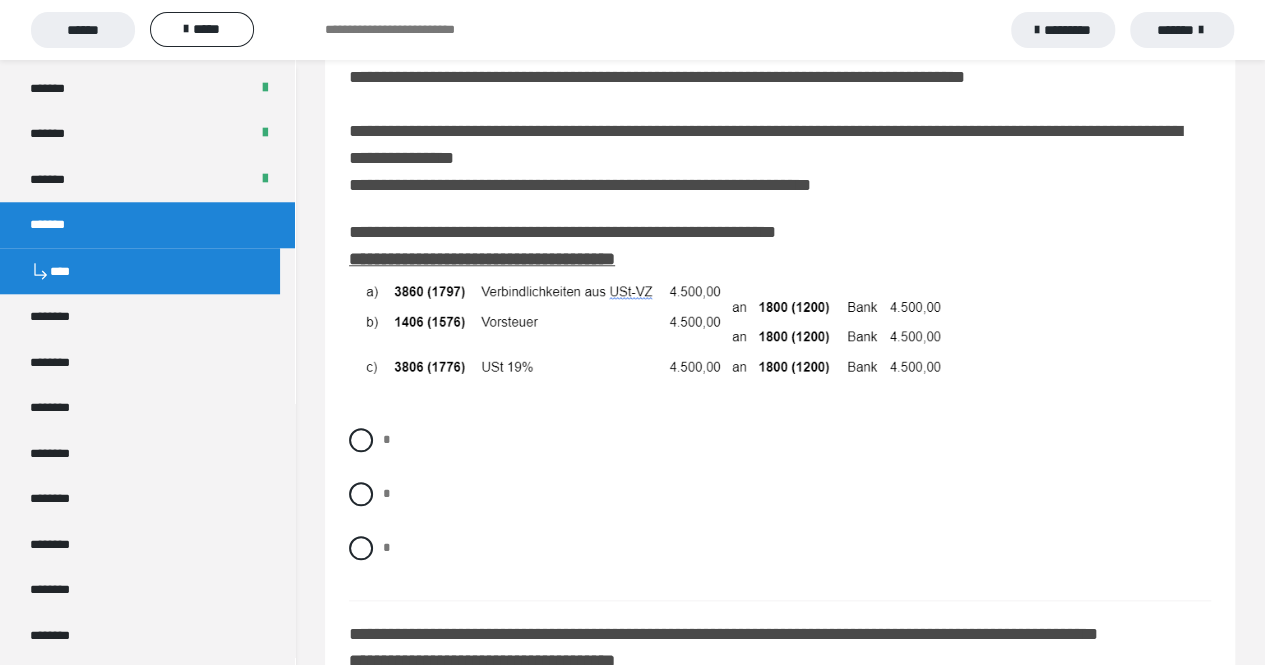 scroll, scrollTop: 740, scrollLeft: 0, axis: vertical 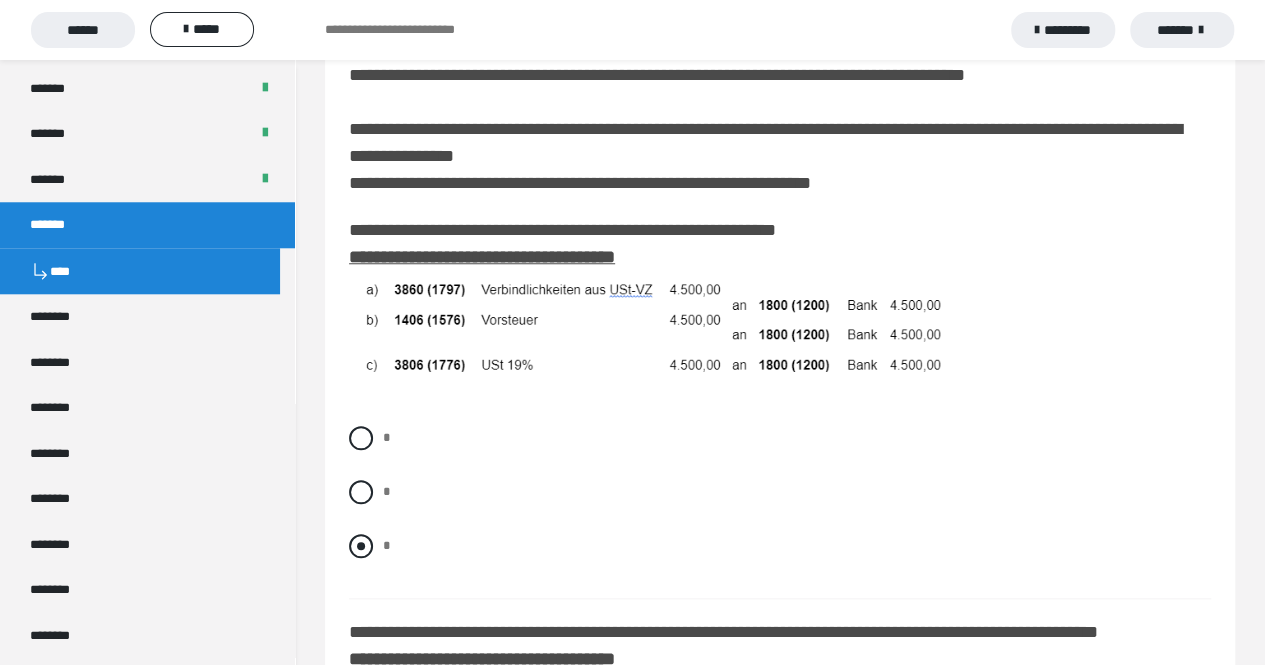 click at bounding box center [361, 546] 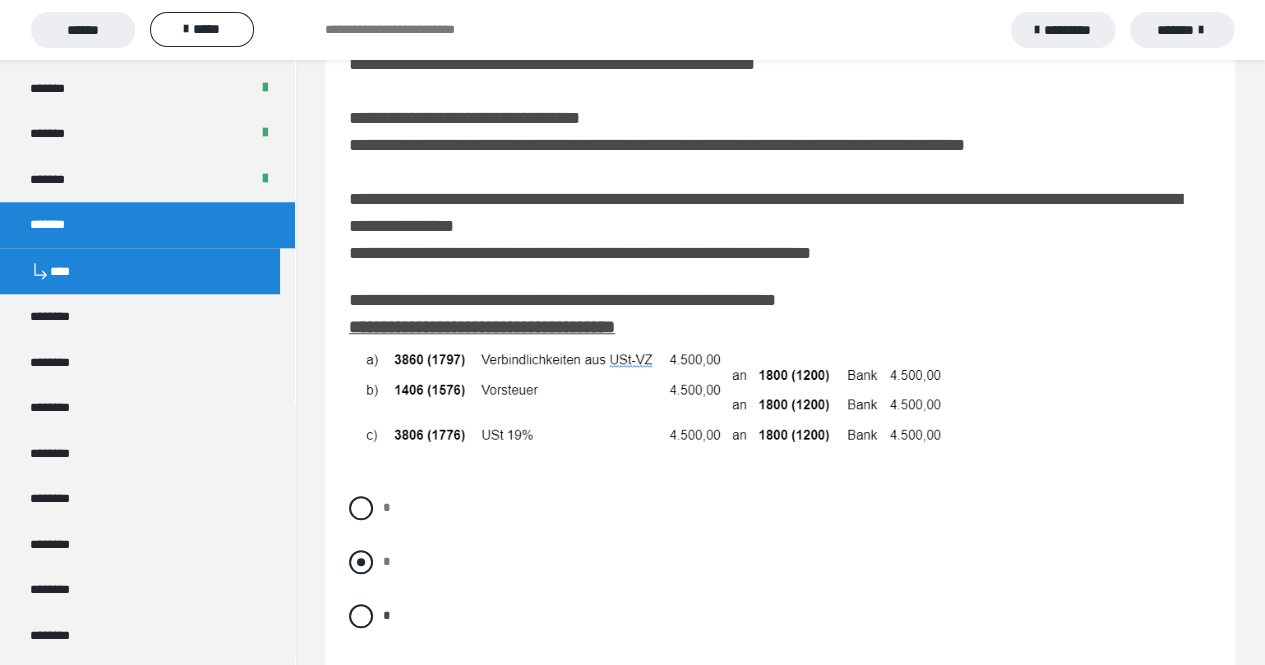 scroll, scrollTop: 670, scrollLeft: 0, axis: vertical 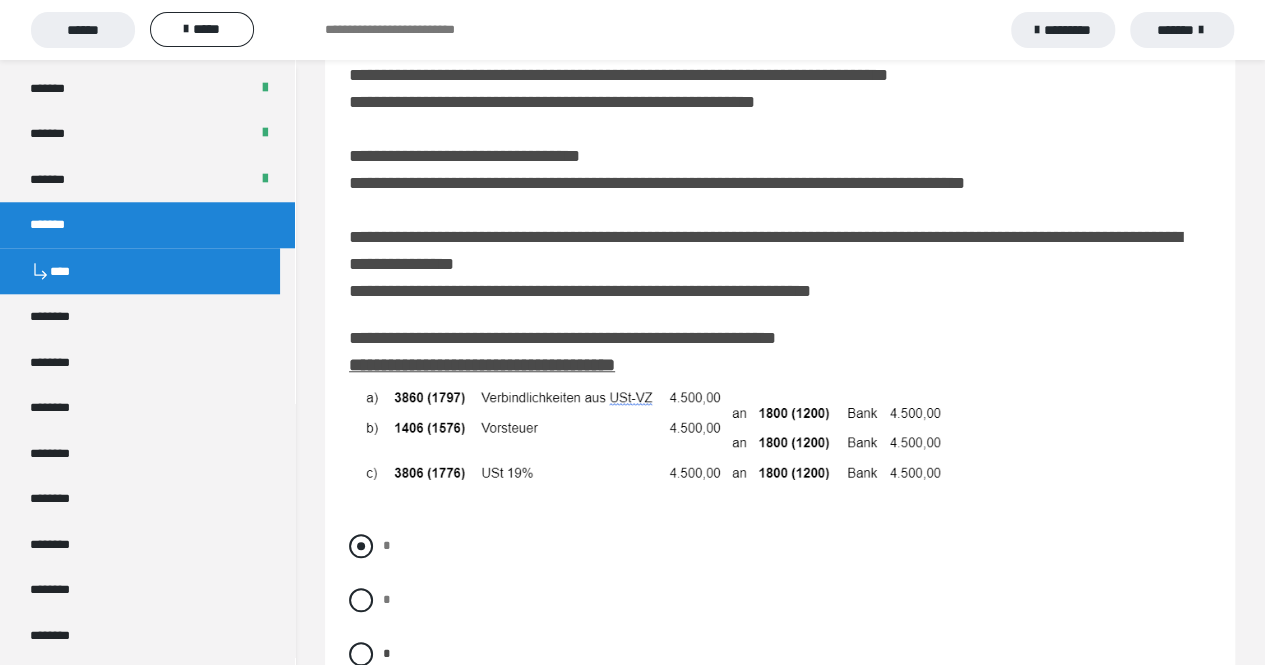 click at bounding box center (361, 546) 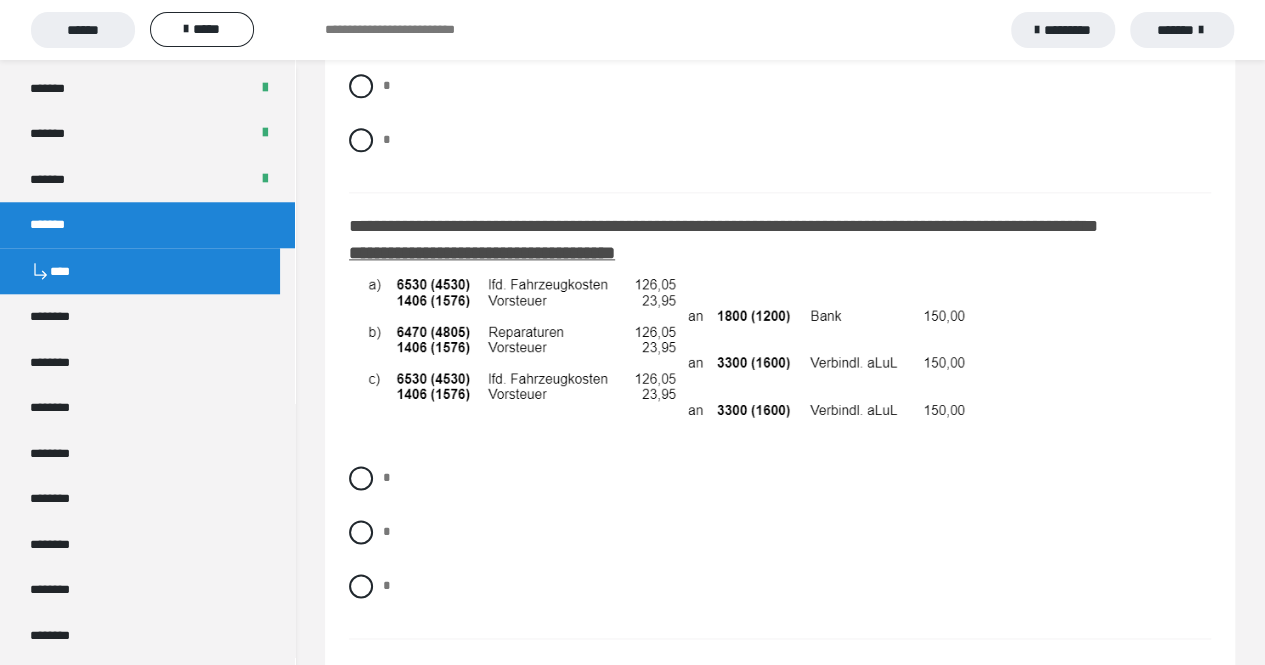scroll, scrollTop: 1208, scrollLeft: 0, axis: vertical 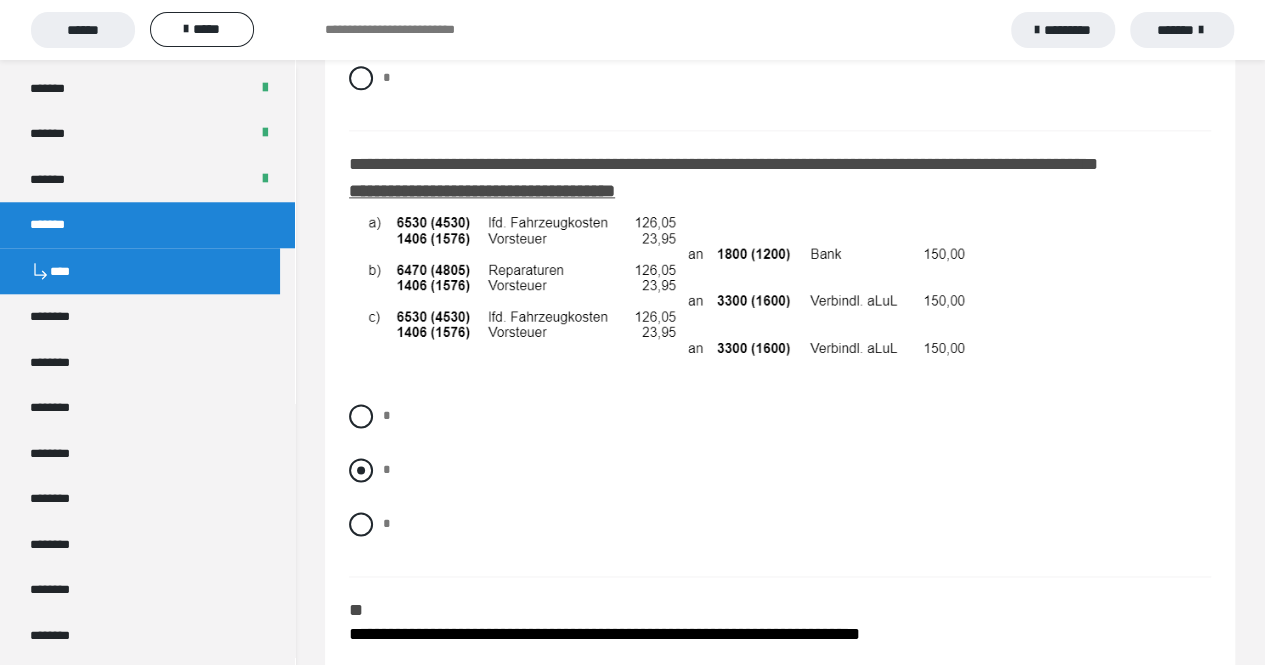 click at bounding box center [361, 470] 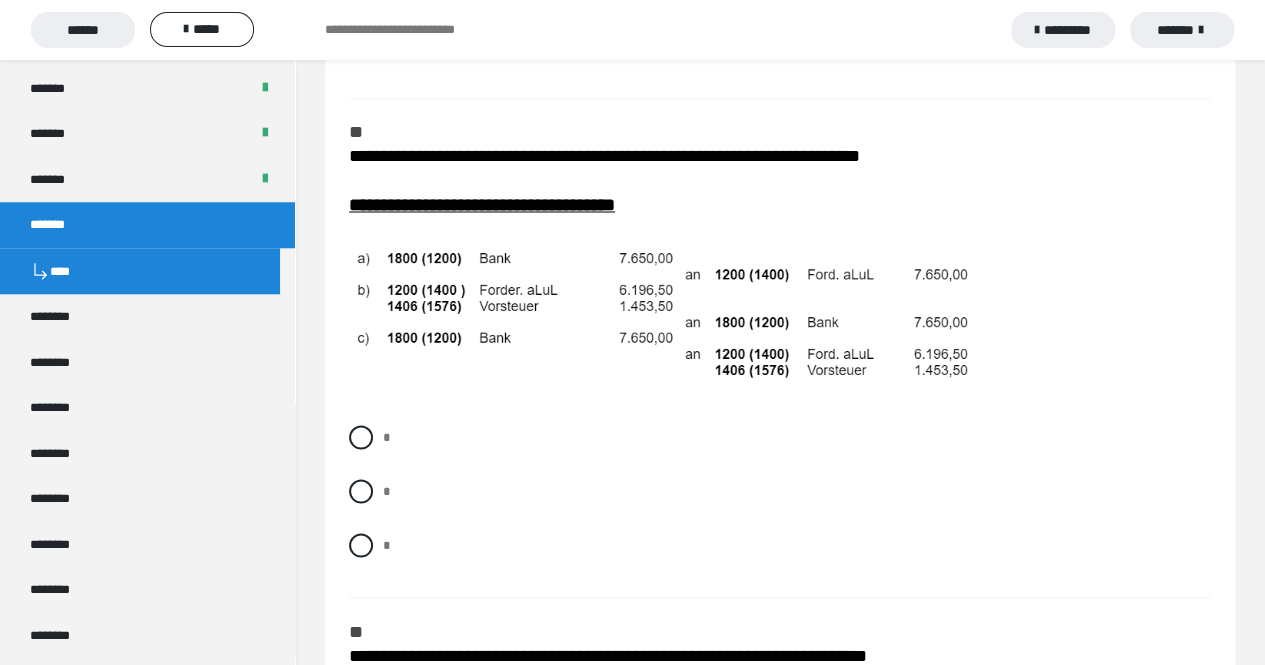scroll, scrollTop: 1686, scrollLeft: 0, axis: vertical 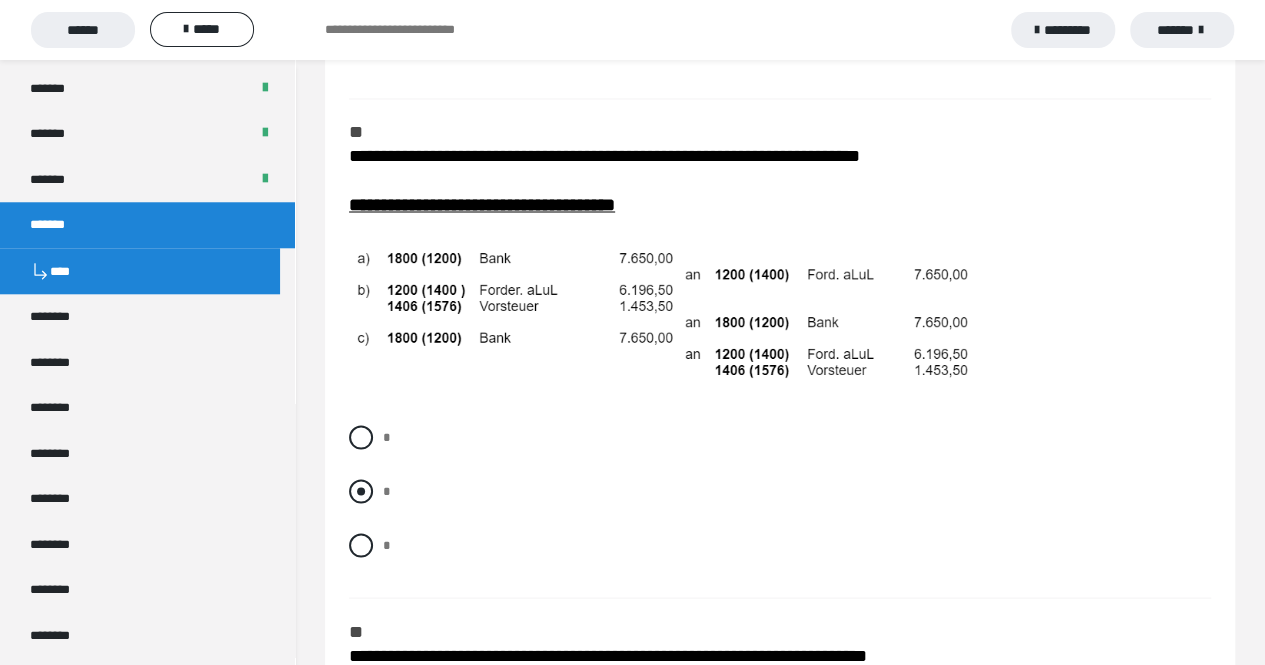 click at bounding box center [361, 491] 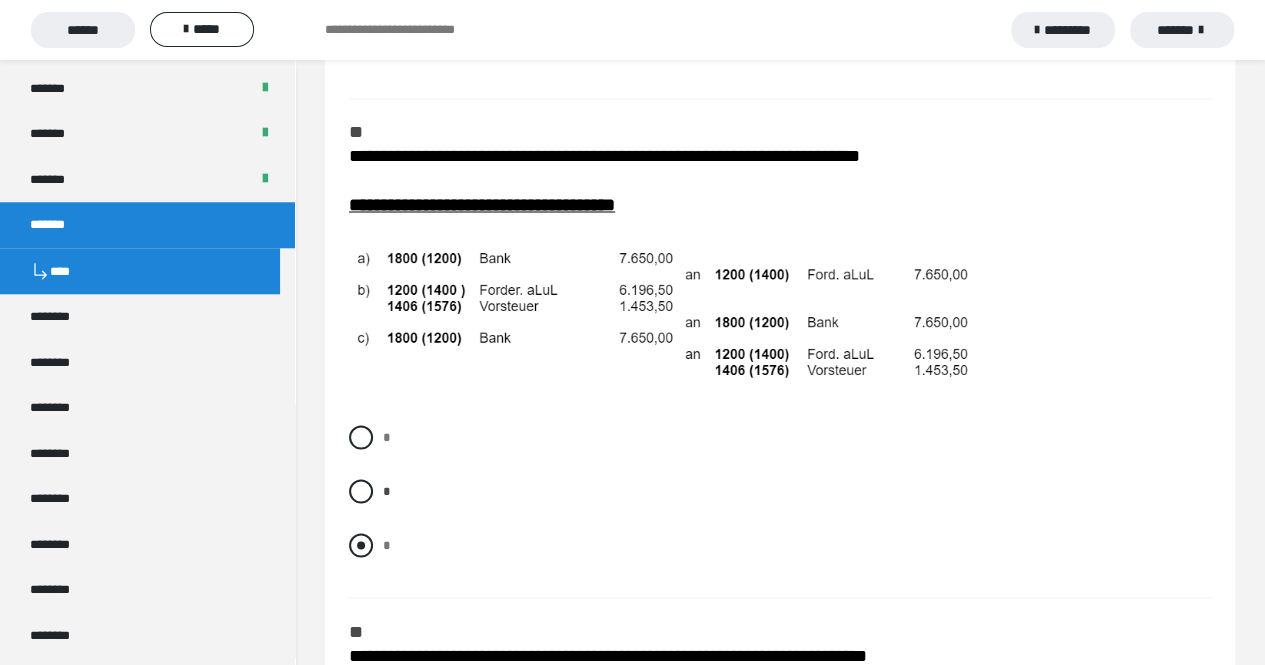 click at bounding box center (361, 545) 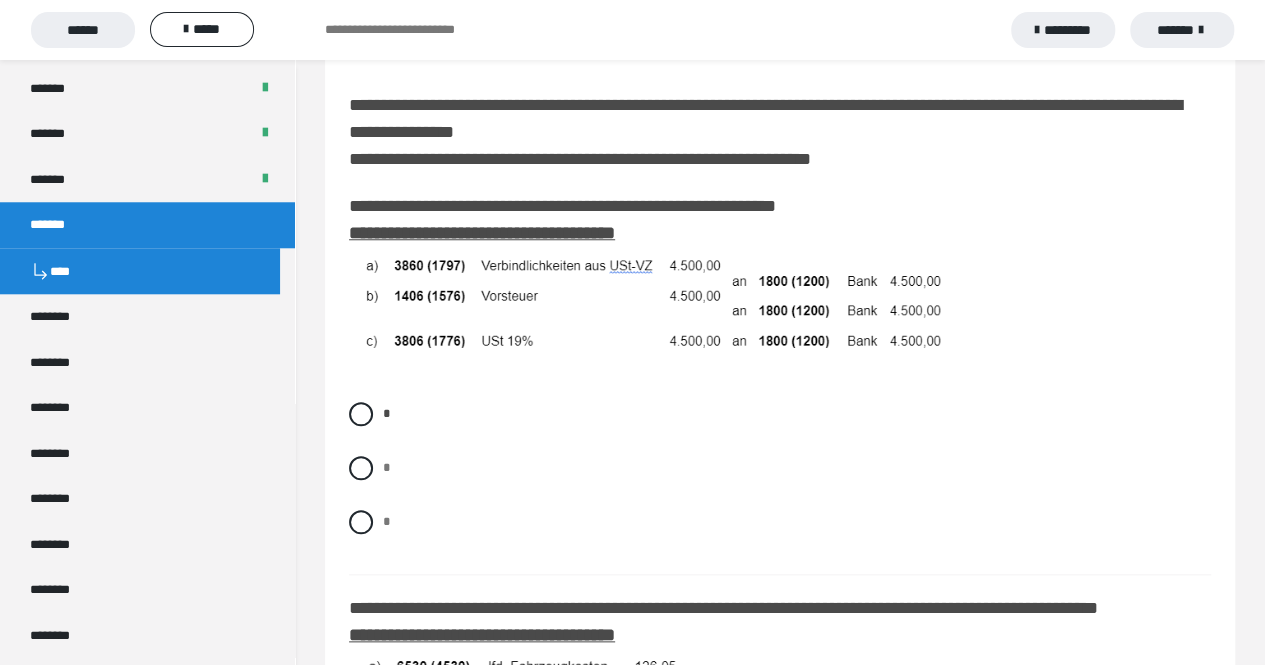 scroll, scrollTop: 762, scrollLeft: 0, axis: vertical 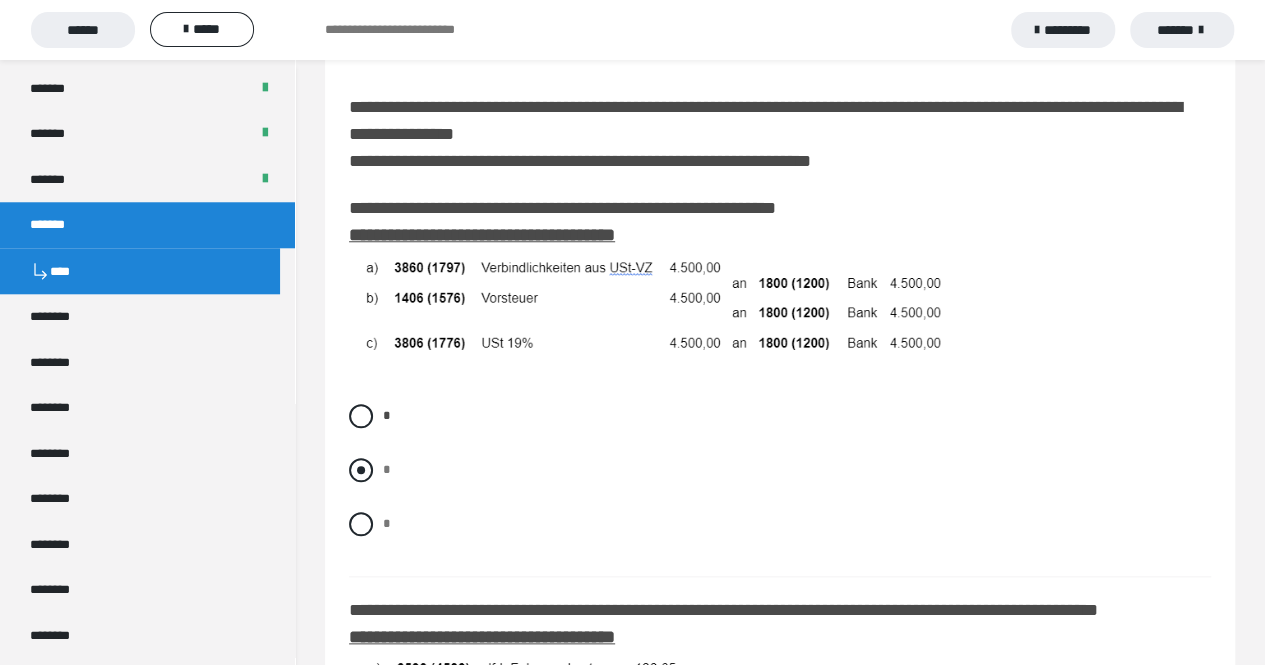 click at bounding box center [361, 470] 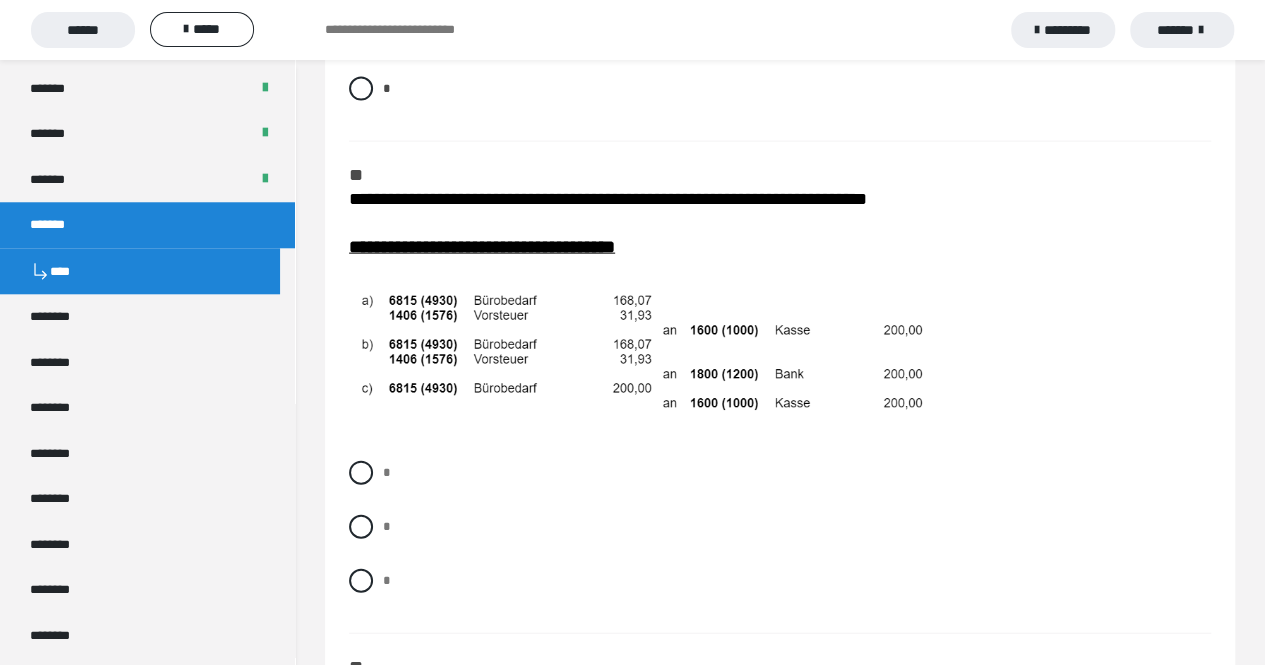 scroll, scrollTop: 2172, scrollLeft: 0, axis: vertical 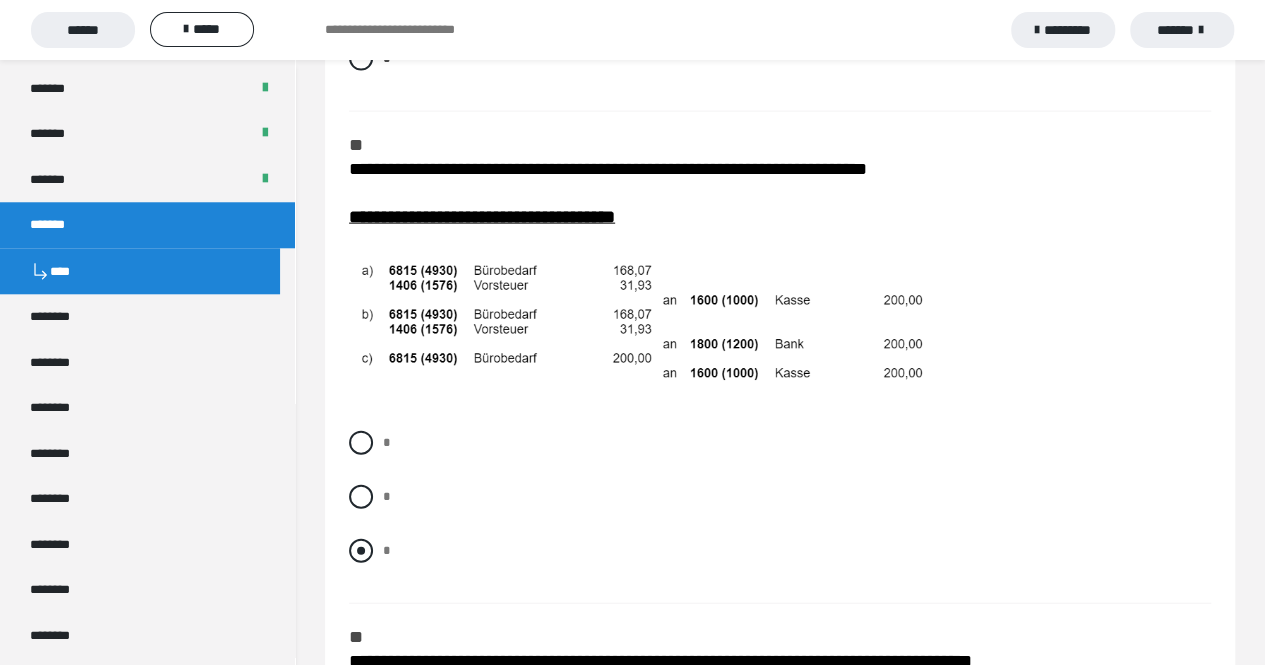 click at bounding box center [361, 551] 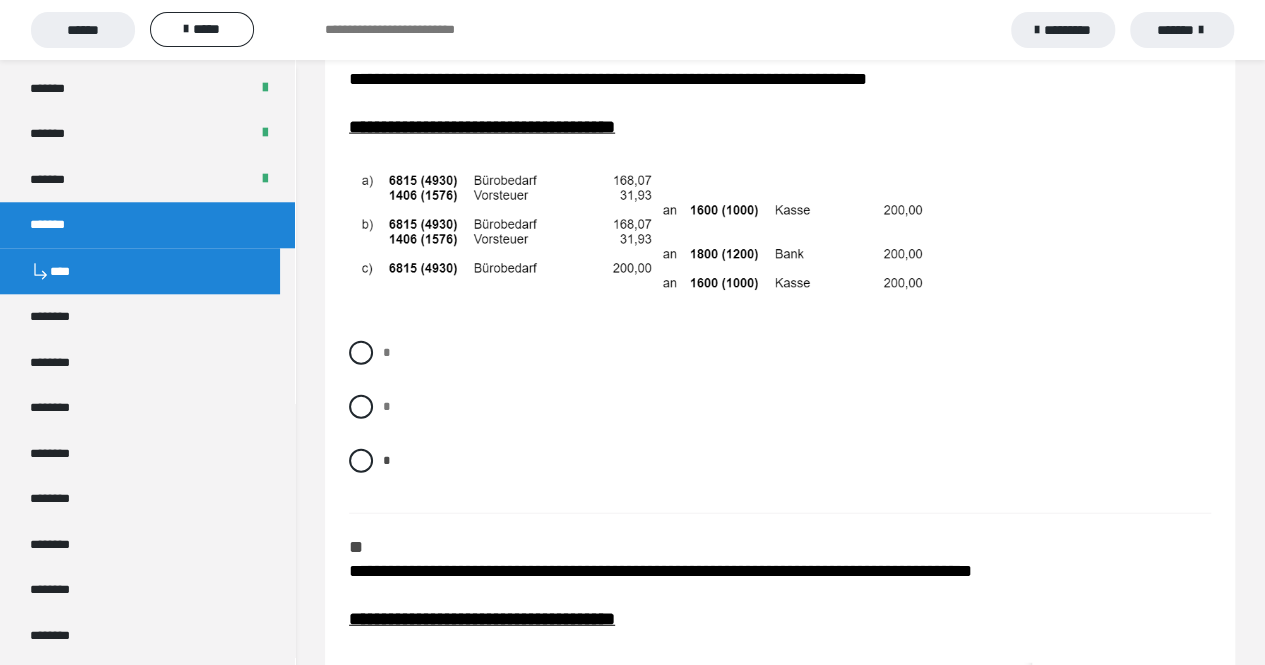 scroll, scrollTop: 2270, scrollLeft: 0, axis: vertical 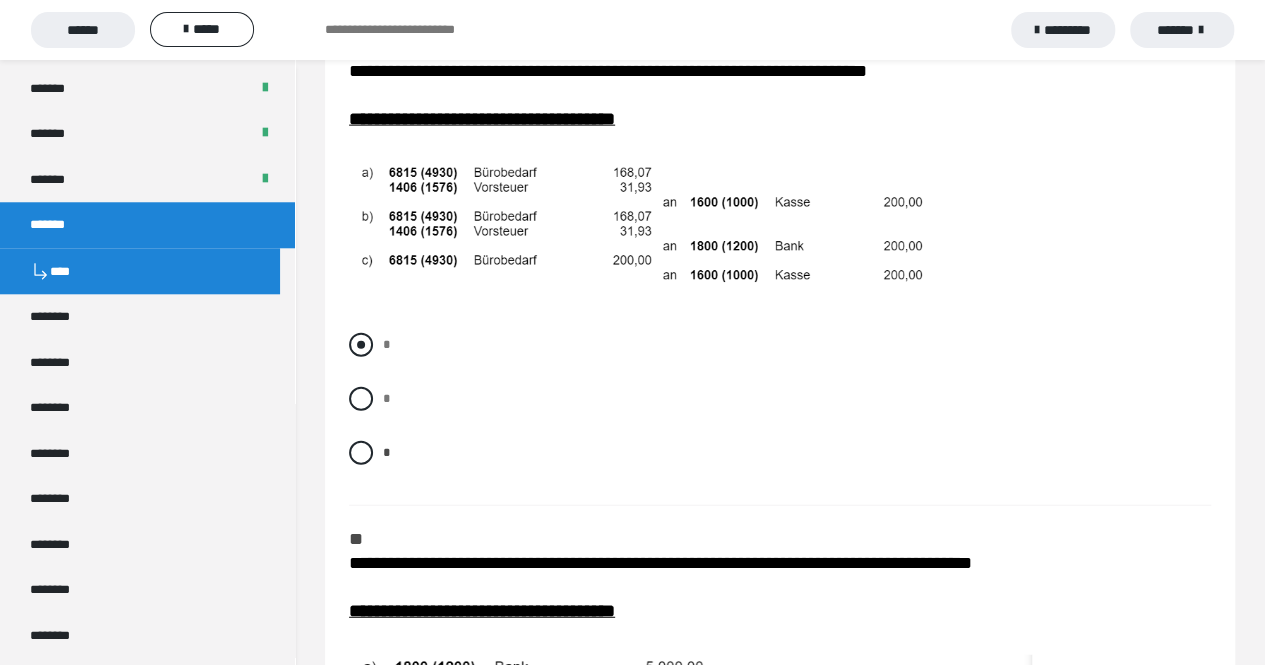 click at bounding box center [361, 345] 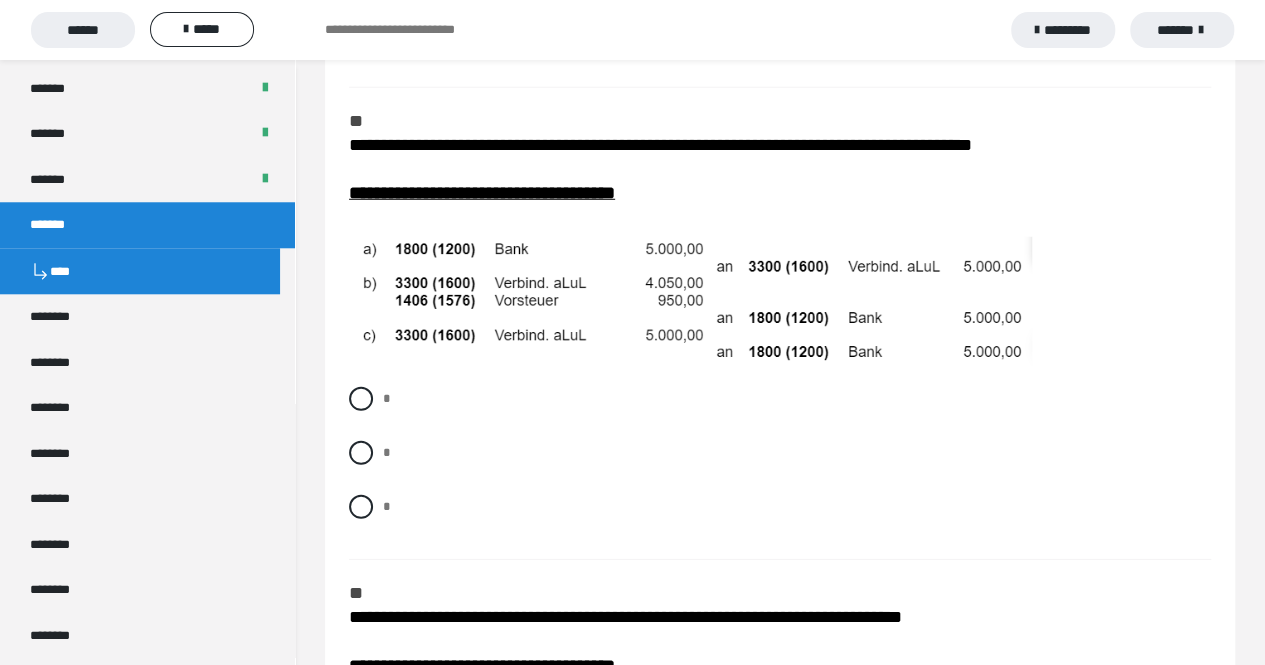 scroll, scrollTop: 2706, scrollLeft: 0, axis: vertical 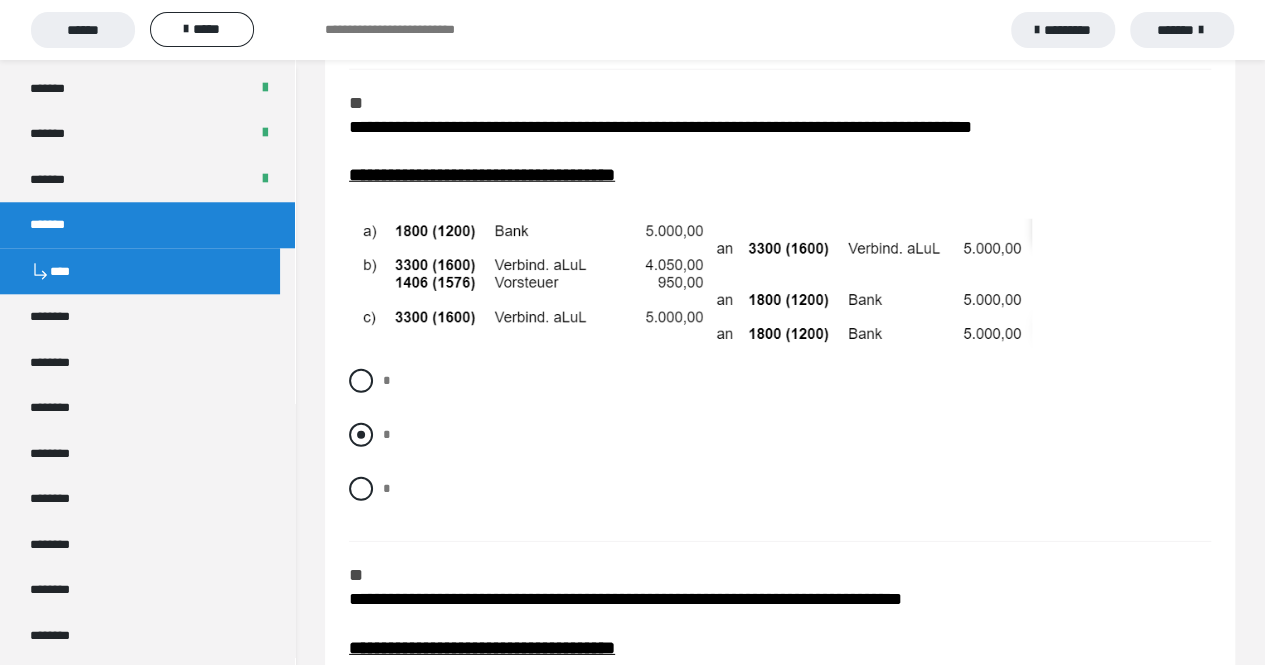 click at bounding box center (361, 435) 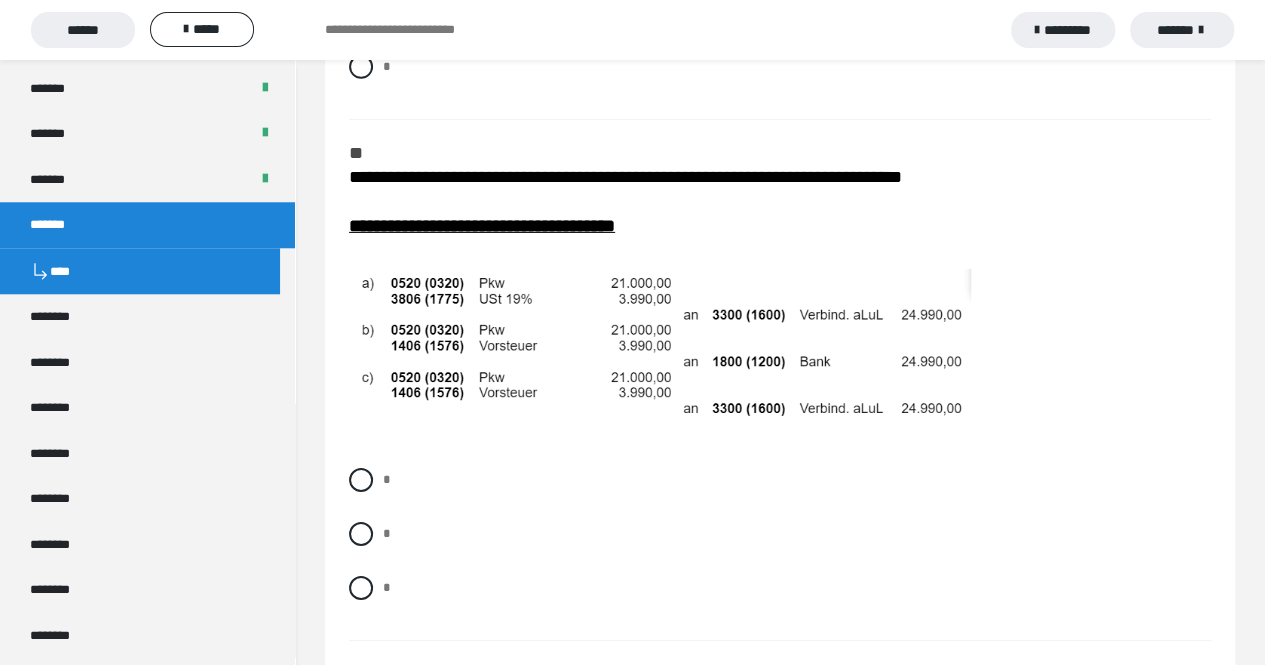 scroll, scrollTop: 3154, scrollLeft: 0, axis: vertical 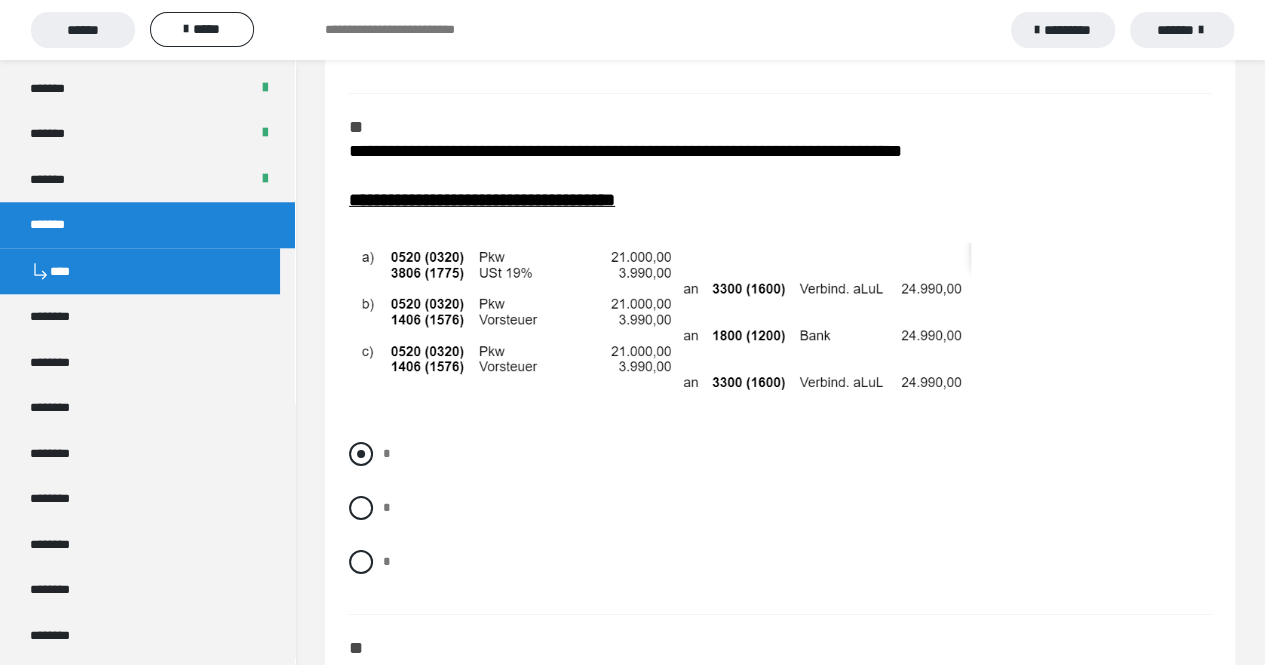 click at bounding box center [361, 454] 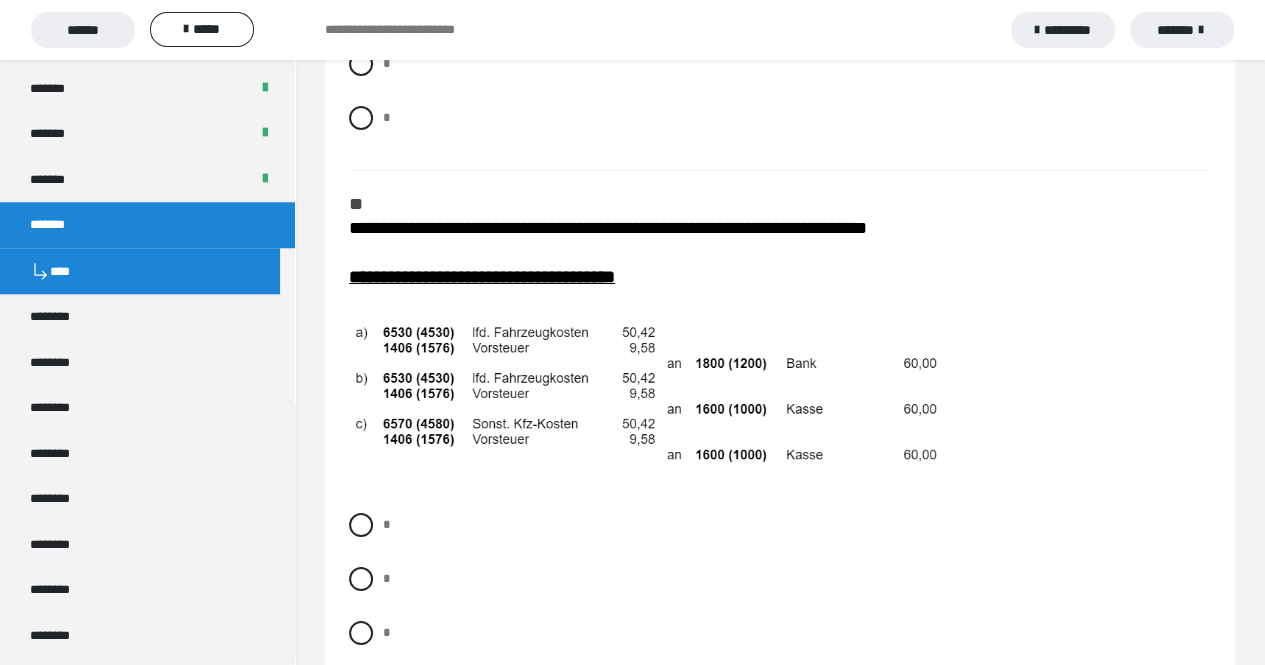 scroll, scrollTop: 3602, scrollLeft: 0, axis: vertical 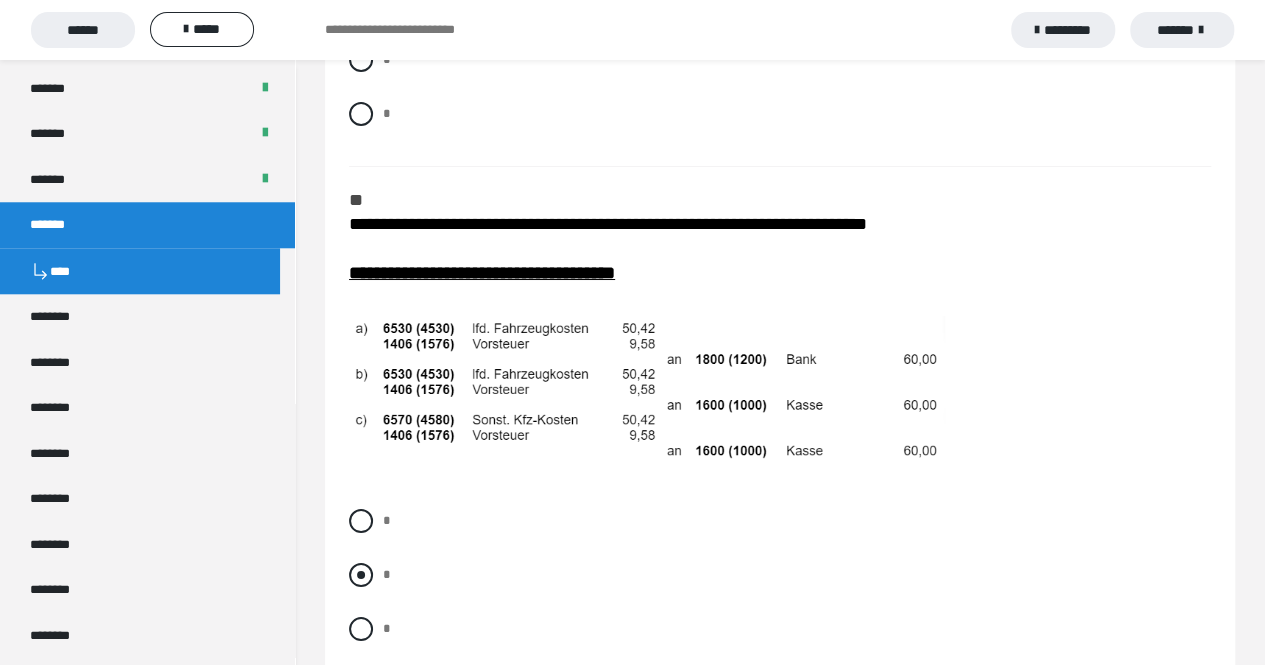 click at bounding box center (361, 575) 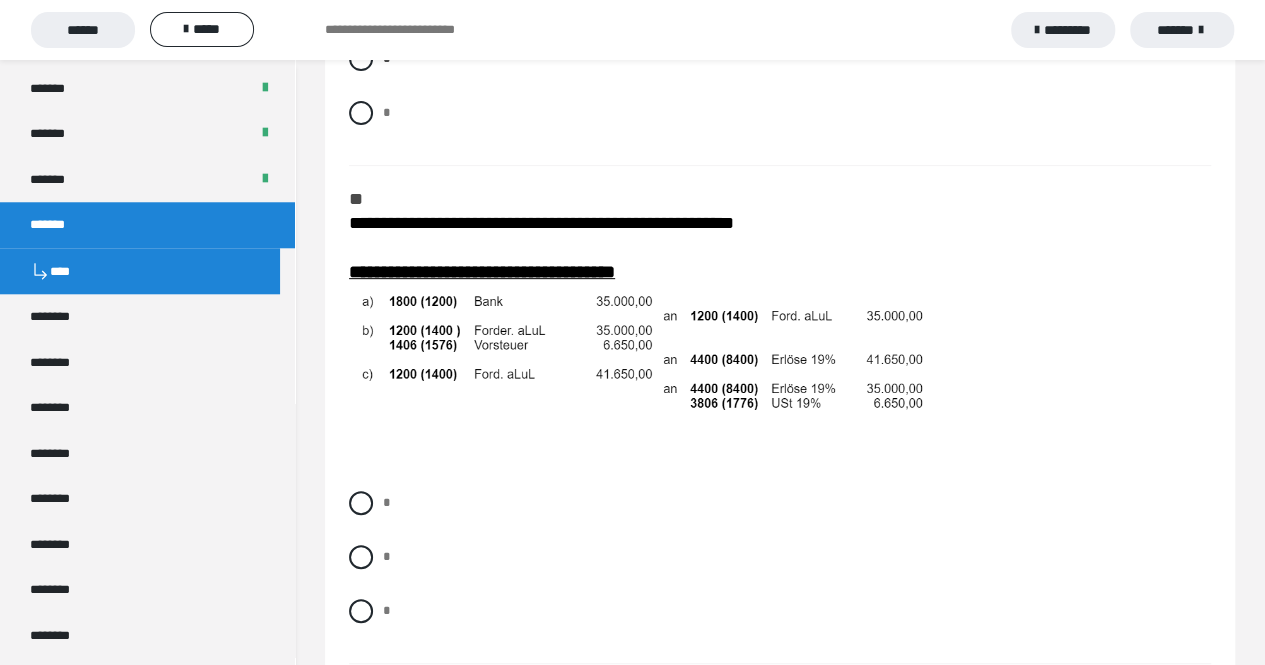 scroll, scrollTop: 4132, scrollLeft: 0, axis: vertical 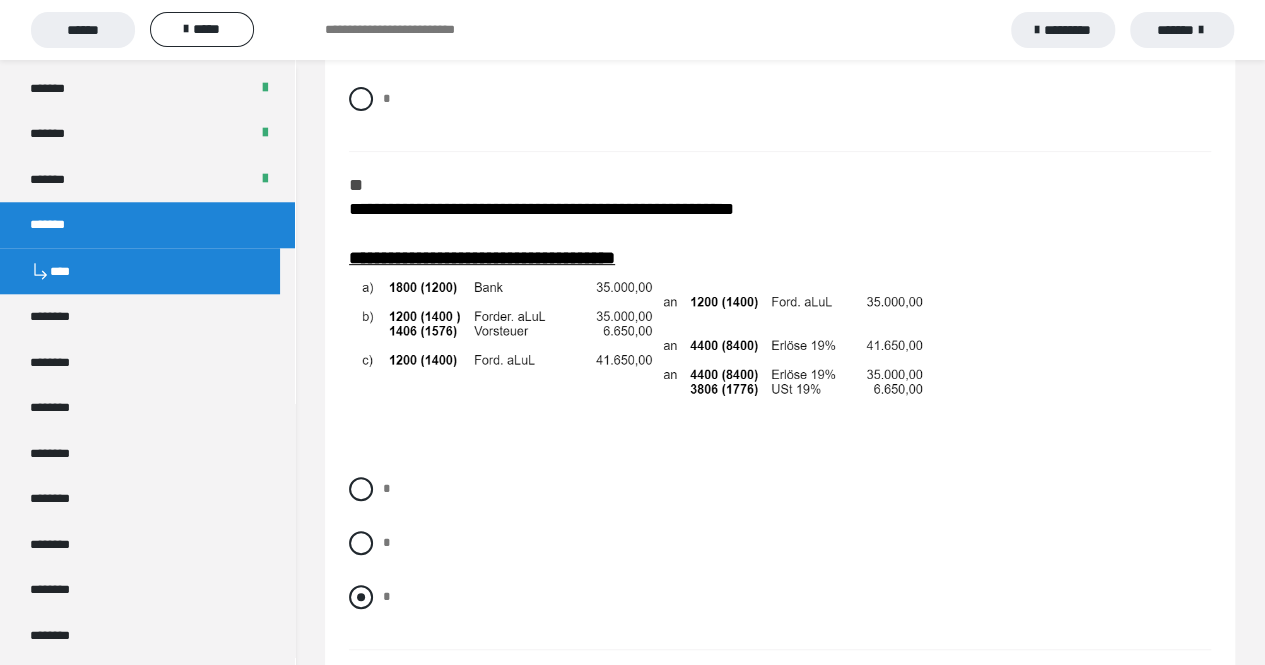 click at bounding box center (361, 597) 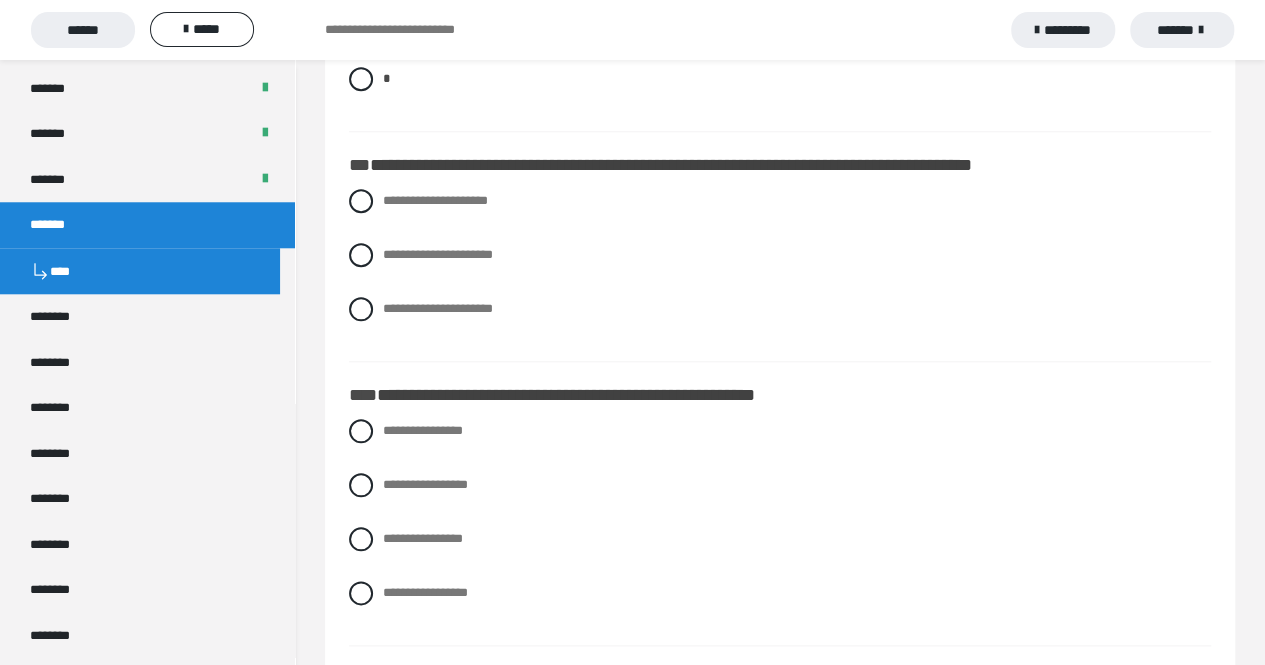 scroll, scrollTop: 4650, scrollLeft: 0, axis: vertical 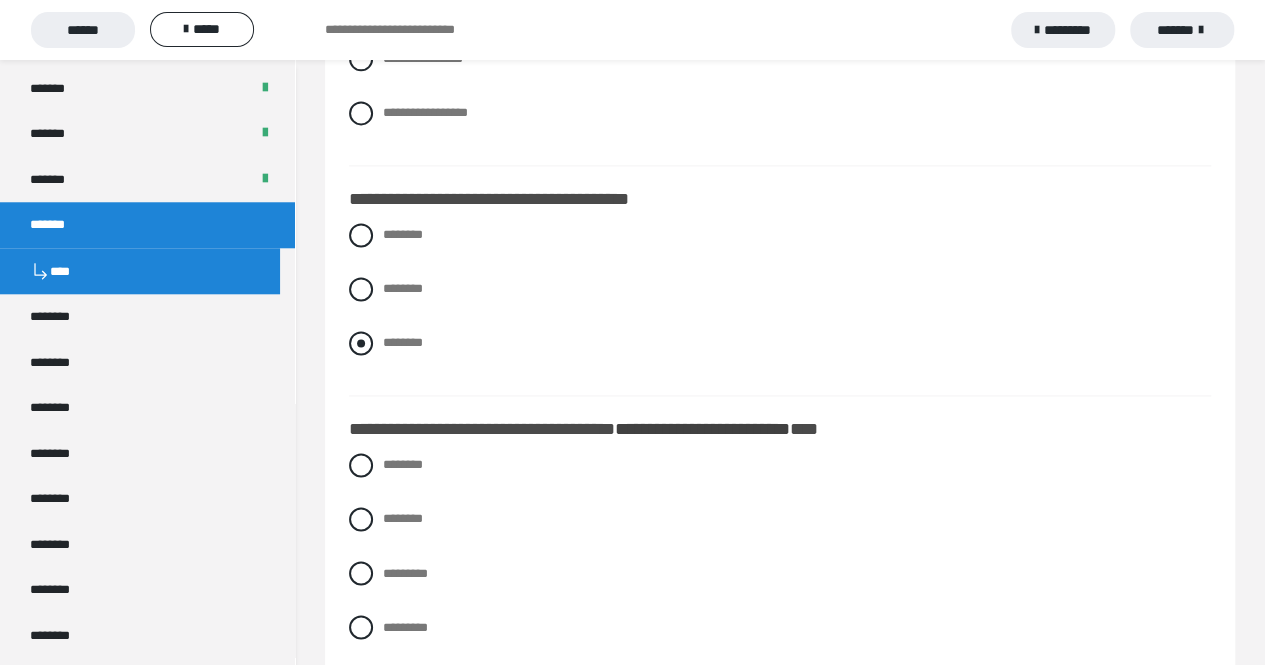 click at bounding box center [361, 343] 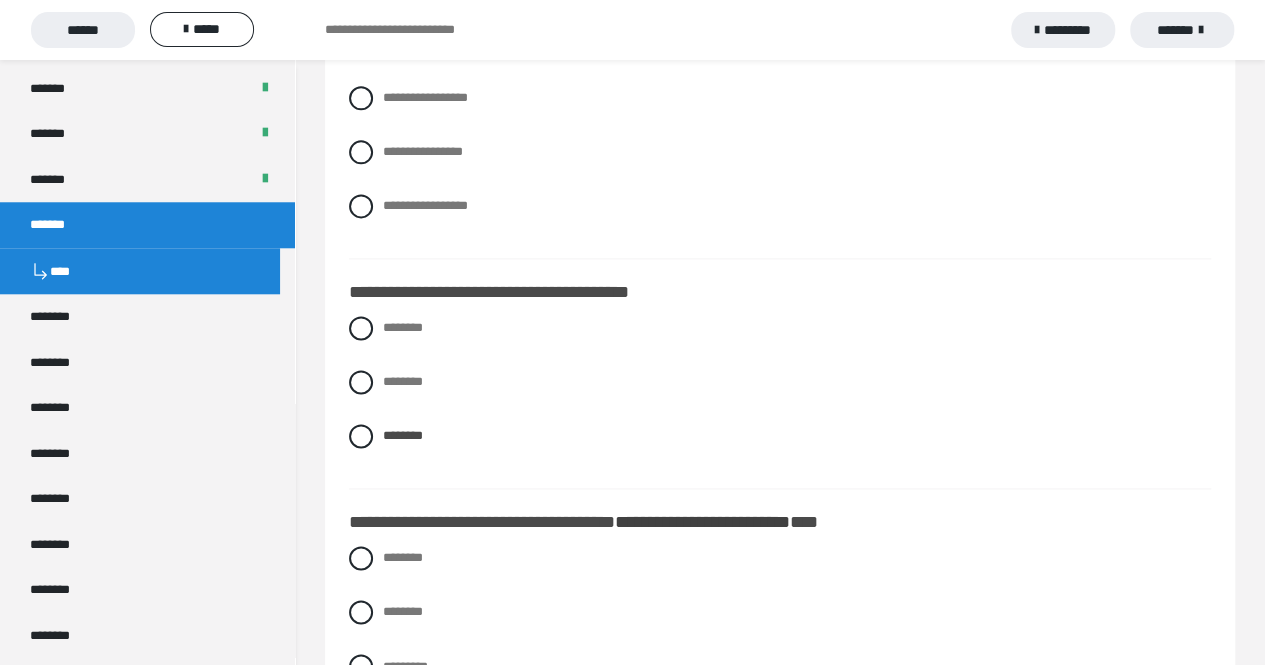 scroll, scrollTop: 5038, scrollLeft: 0, axis: vertical 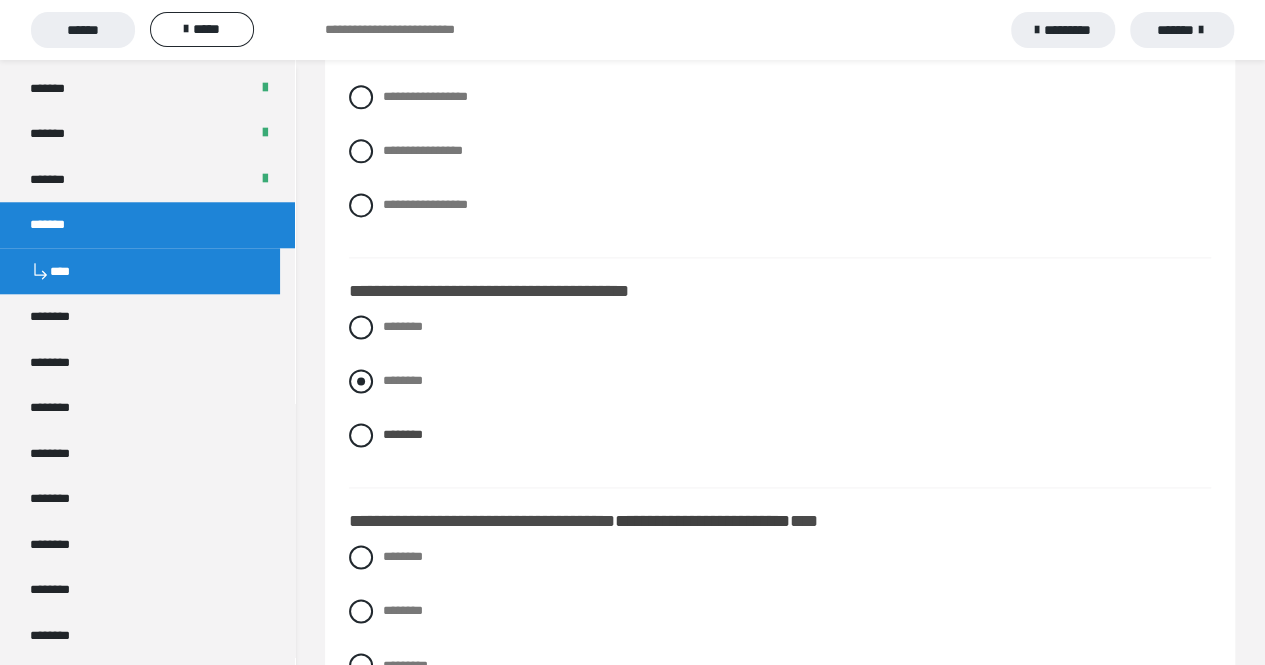 click at bounding box center (361, 381) 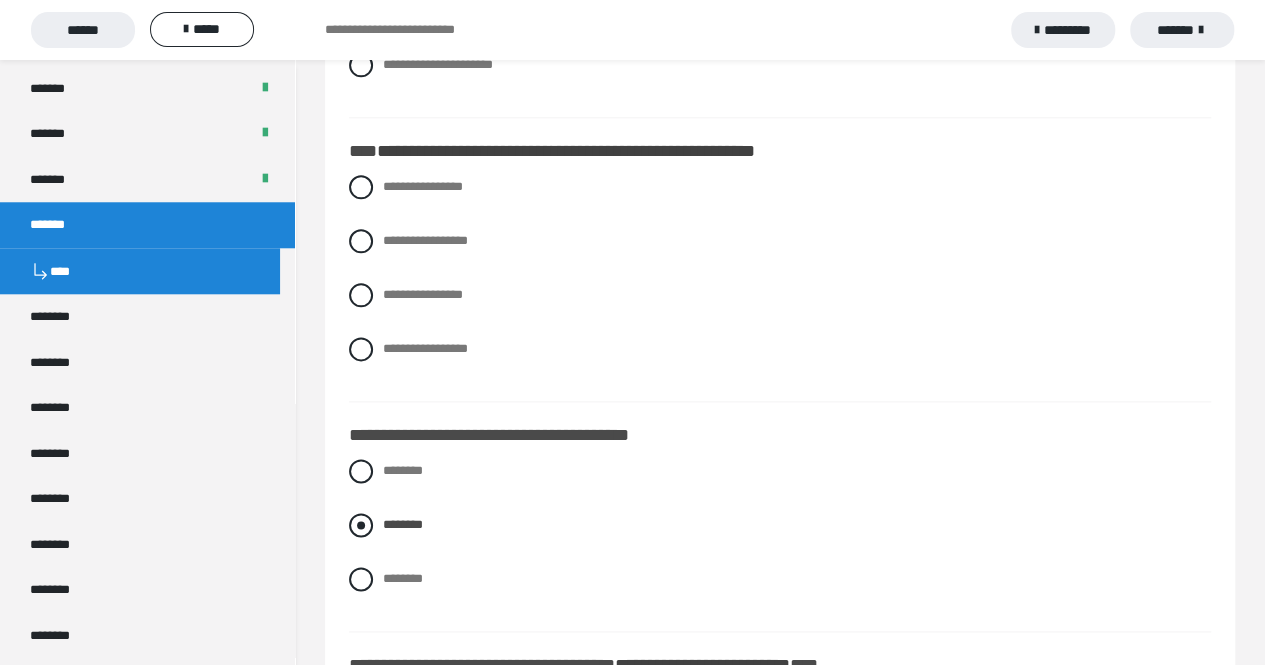 scroll, scrollTop: 4861, scrollLeft: 0, axis: vertical 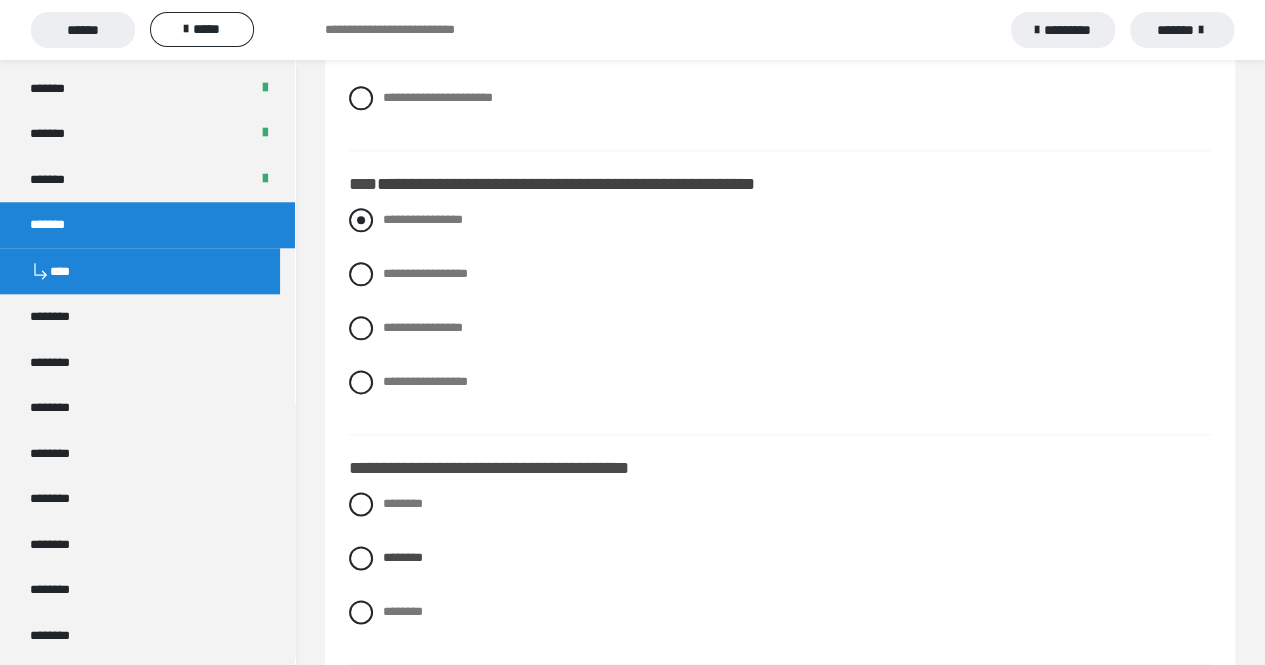 click at bounding box center (361, 220) 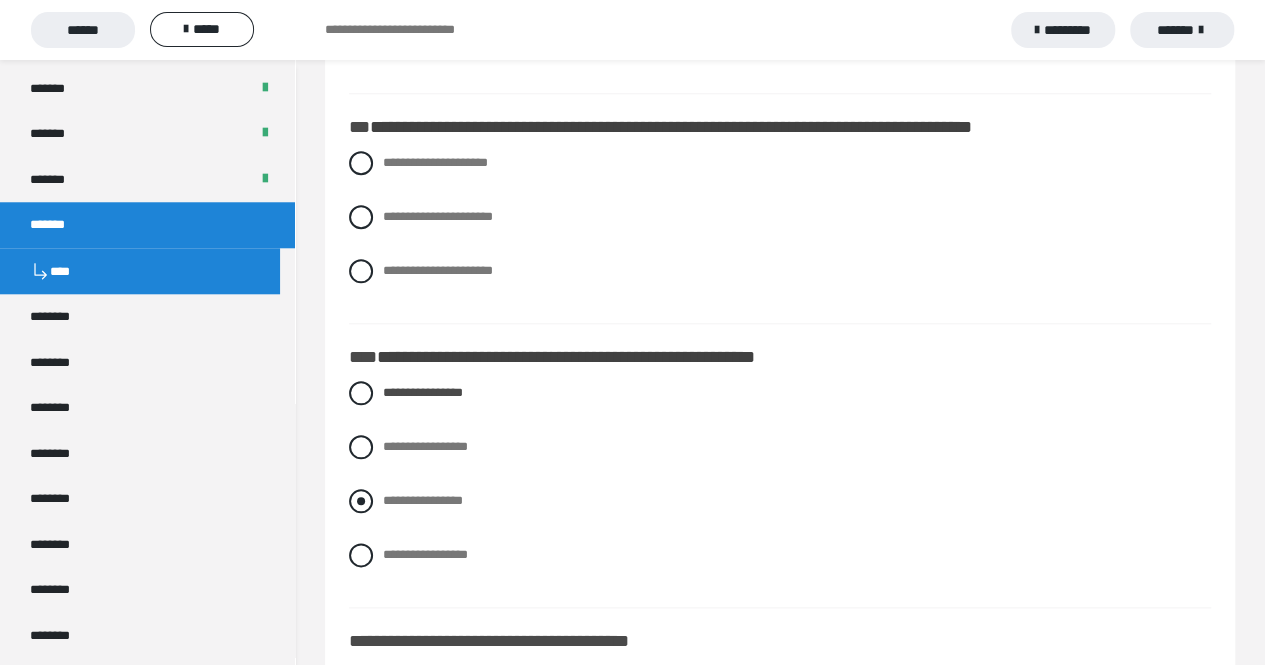 scroll, scrollTop: 4687, scrollLeft: 0, axis: vertical 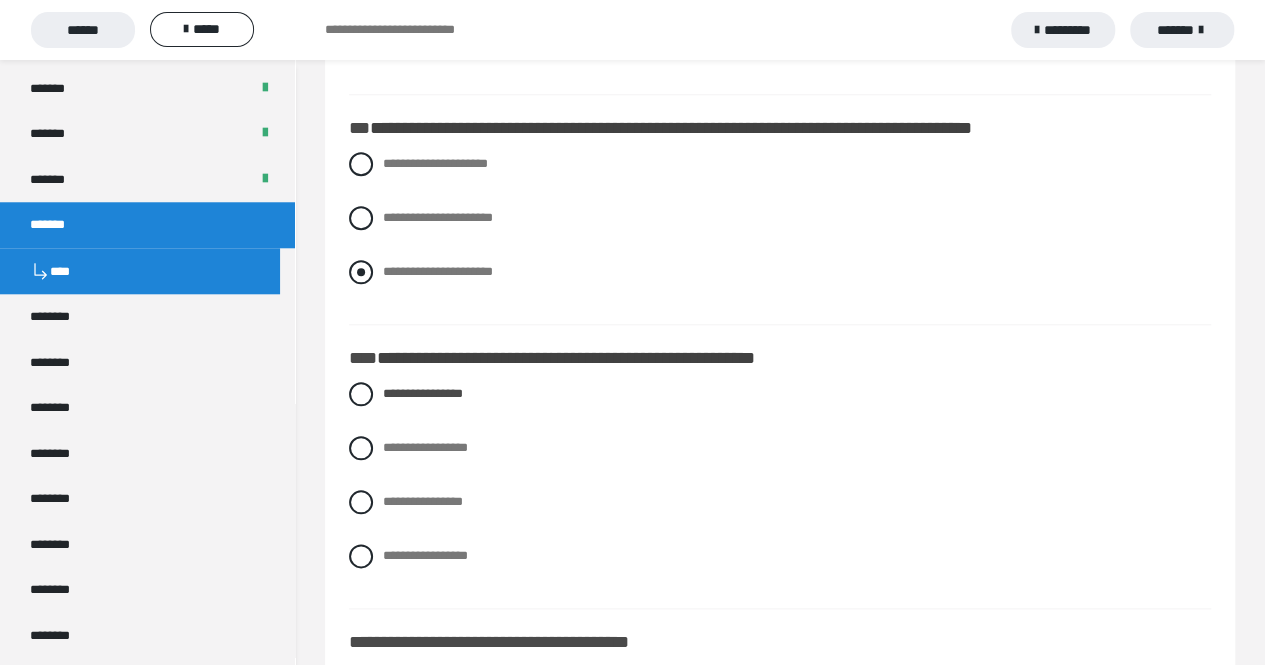 click at bounding box center (361, 272) 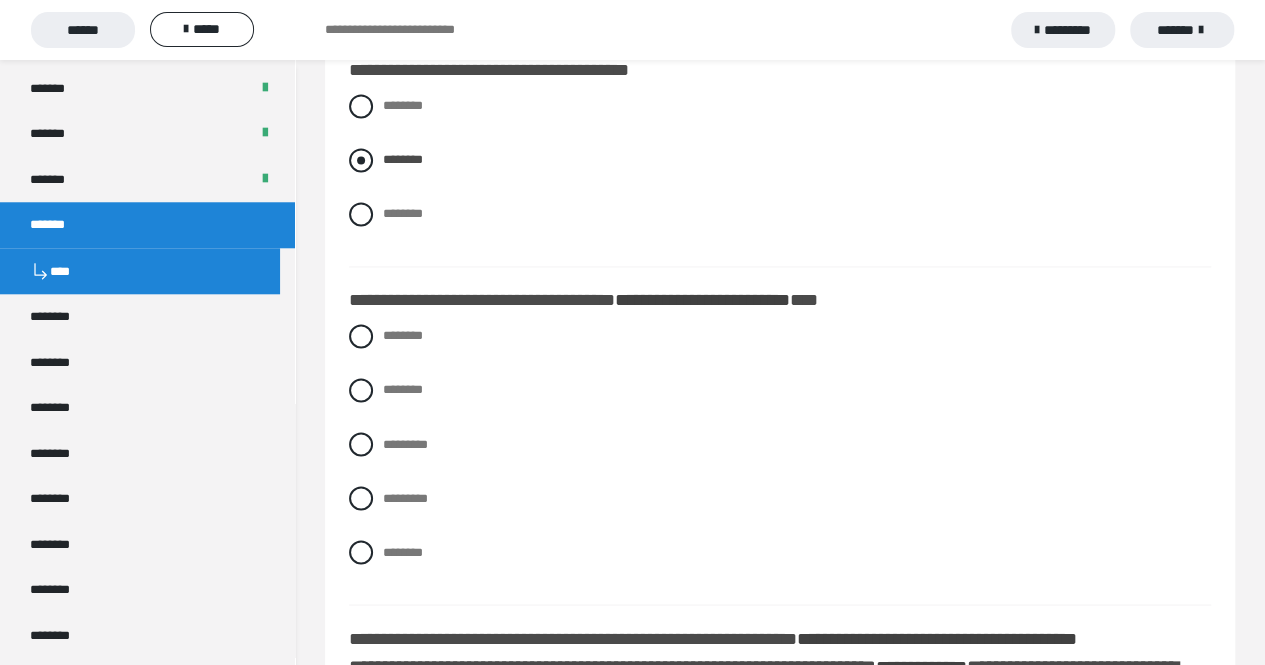 scroll, scrollTop: 5260, scrollLeft: 0, axis: vertical 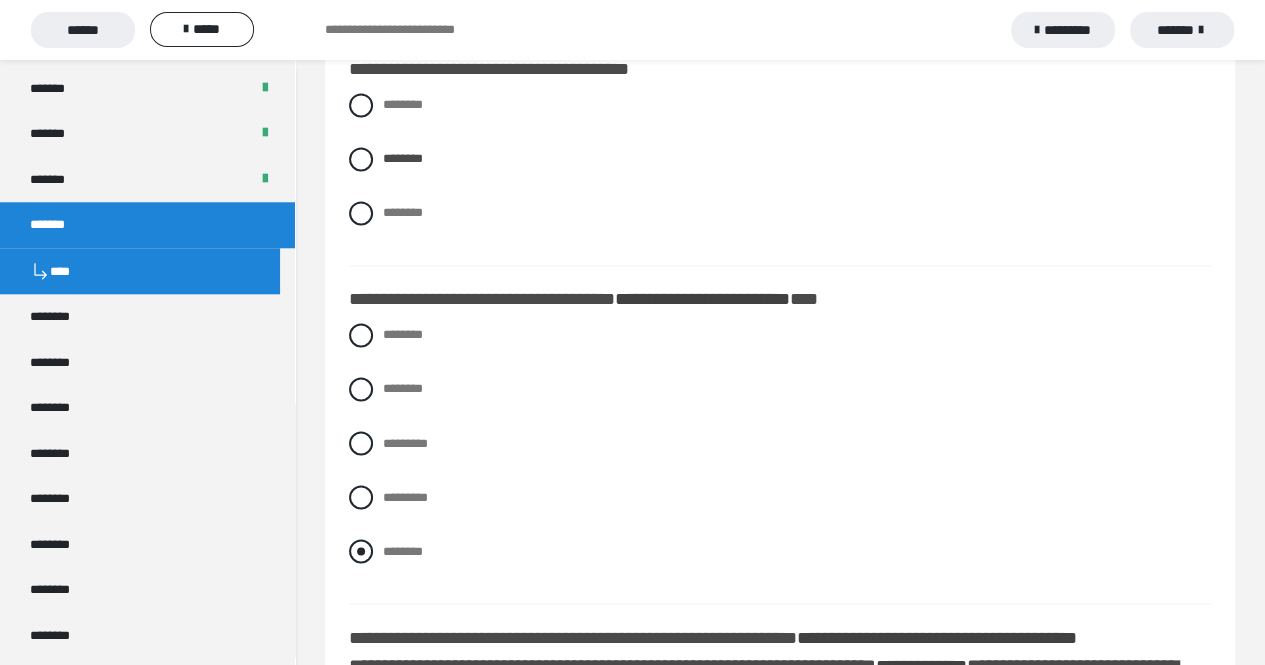 click at bounding box center [361, 551] 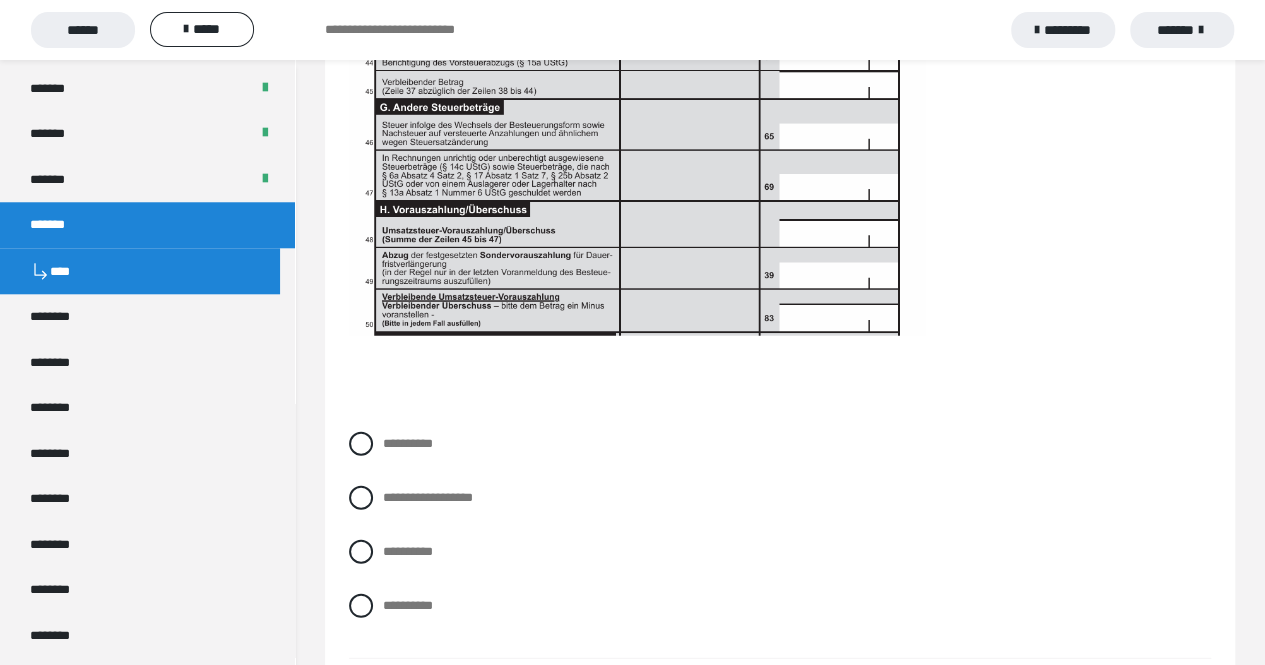 scroll, scrollTop: 6278, scrollLeft: 0, axis: vertical 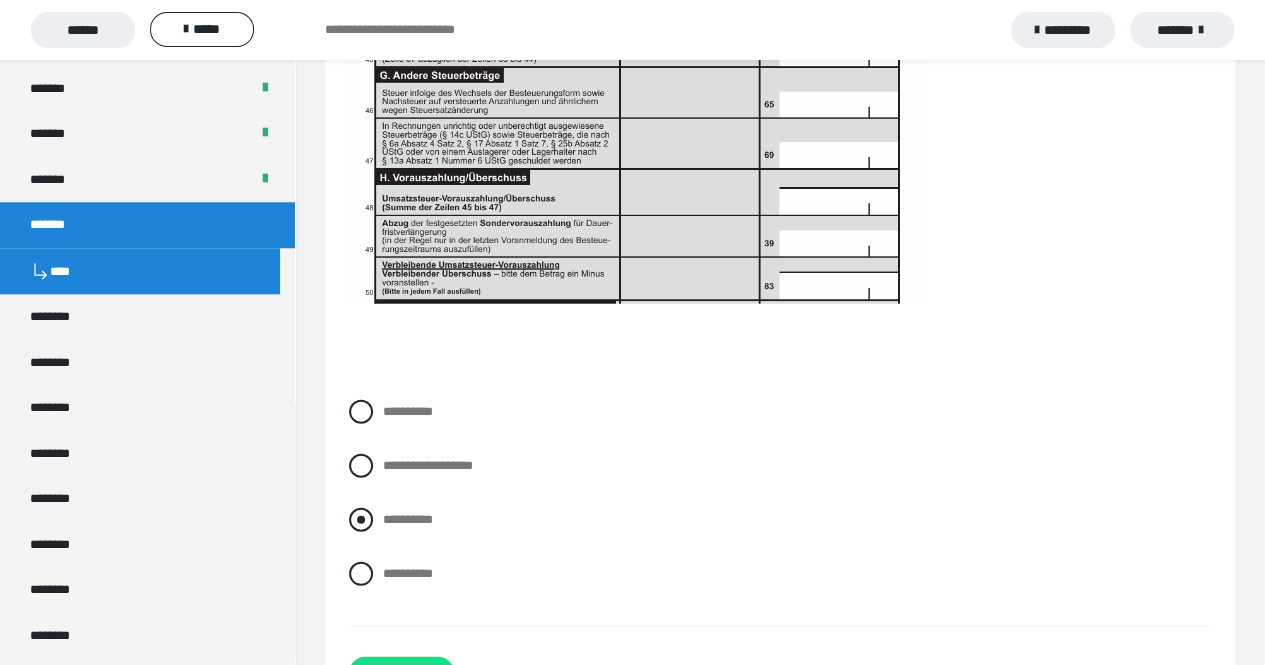 click at bounding box center (361, 520) 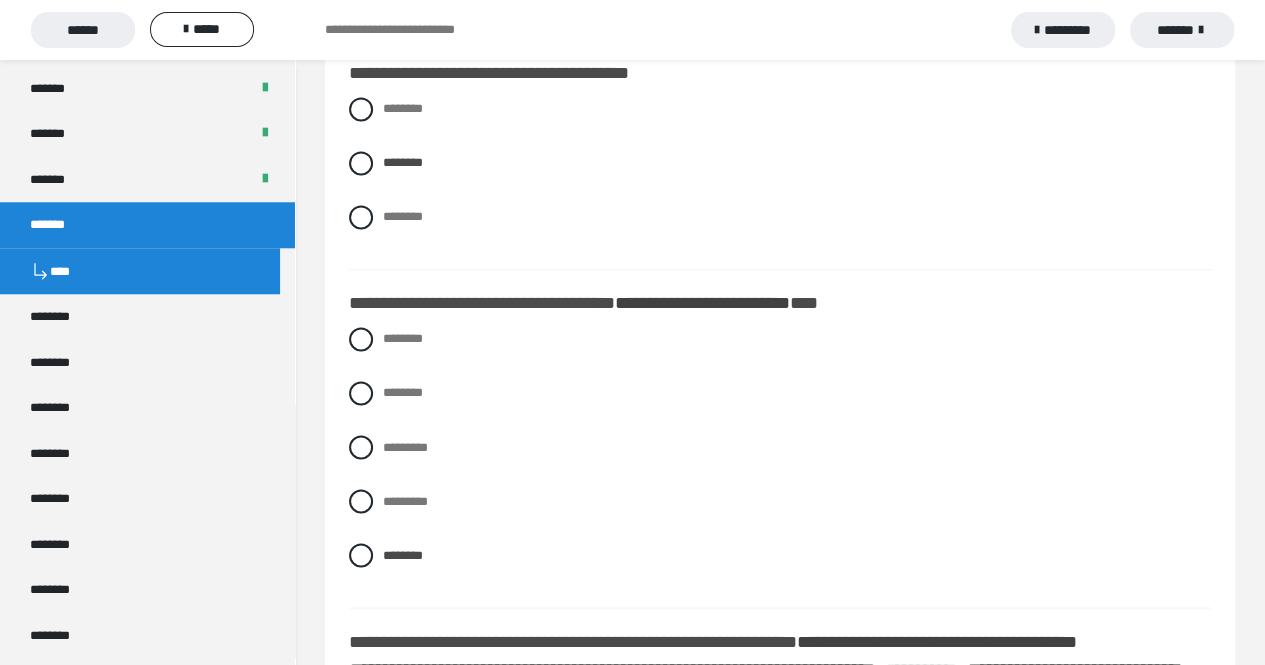 scroll, scrollTop: 5257, scrollLeft: 0, axis: vertical 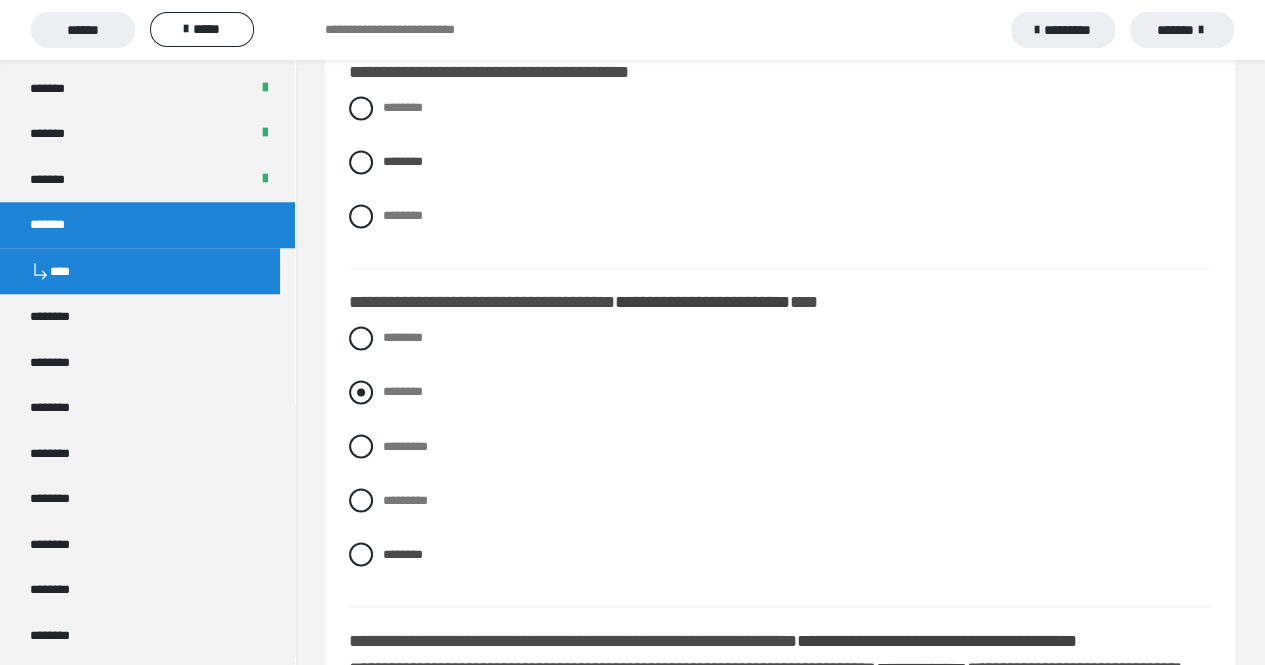 click at bounding box center [361, 392] 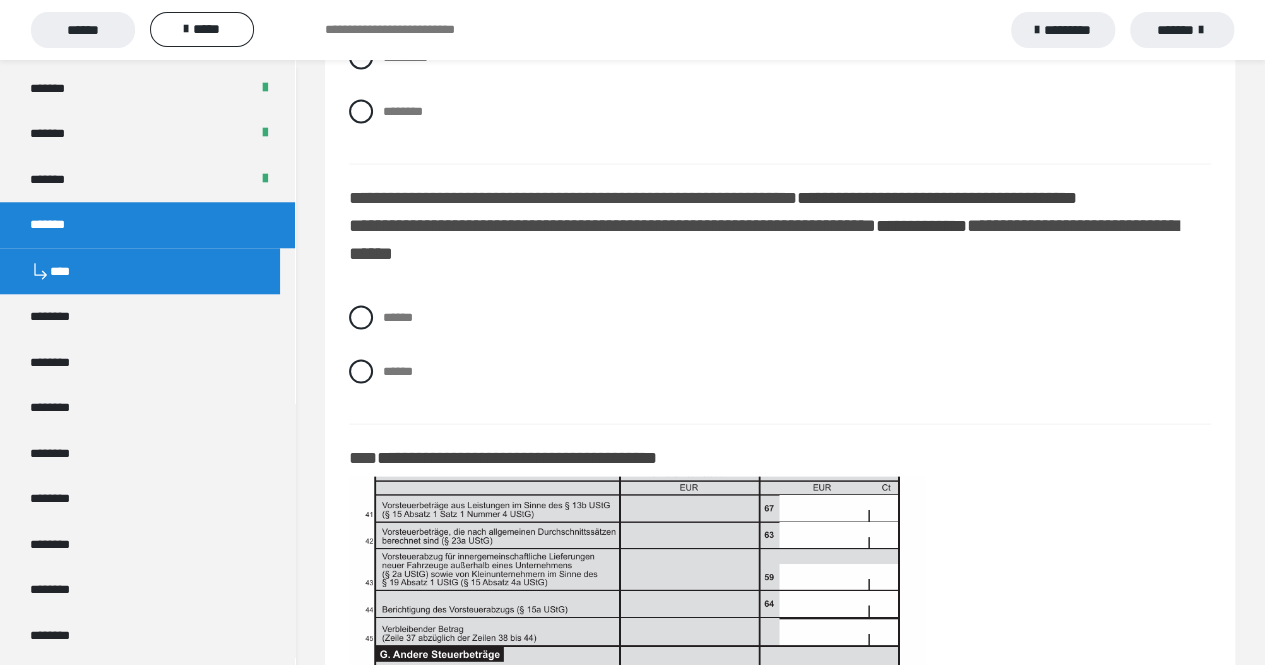 scroll, scrollTop: 5693, scrollLeft: 0, axis: vertical 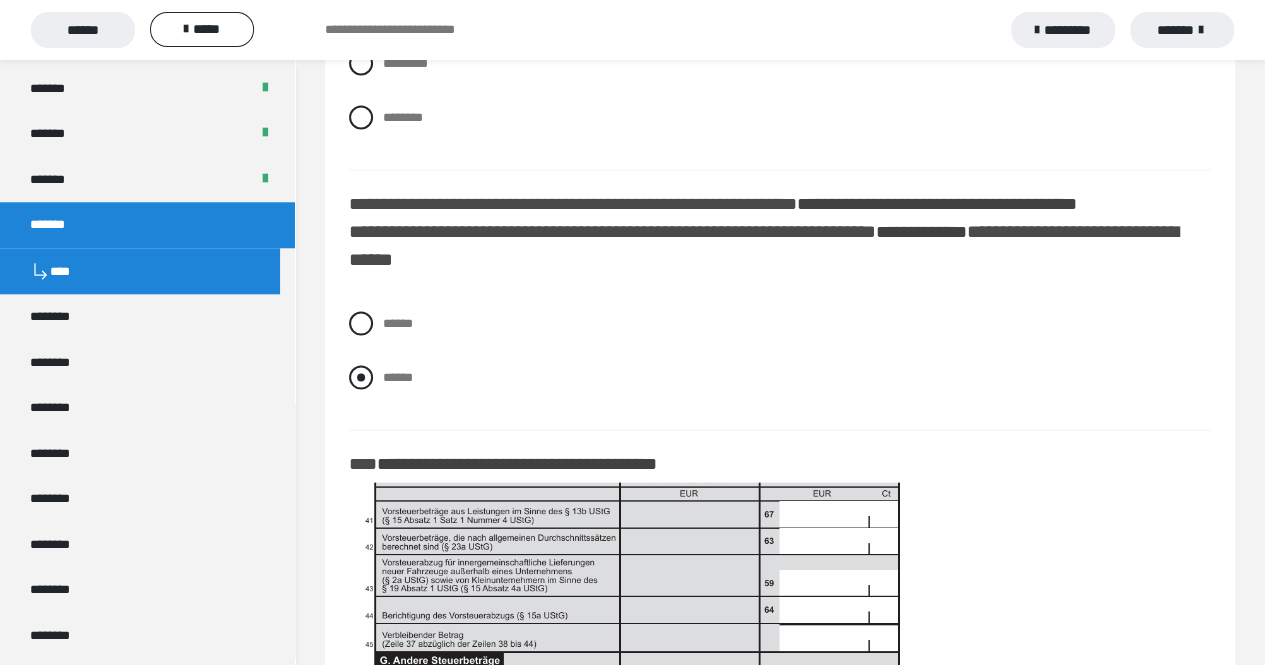 click on "**********" at bounding box center (780, -2153) 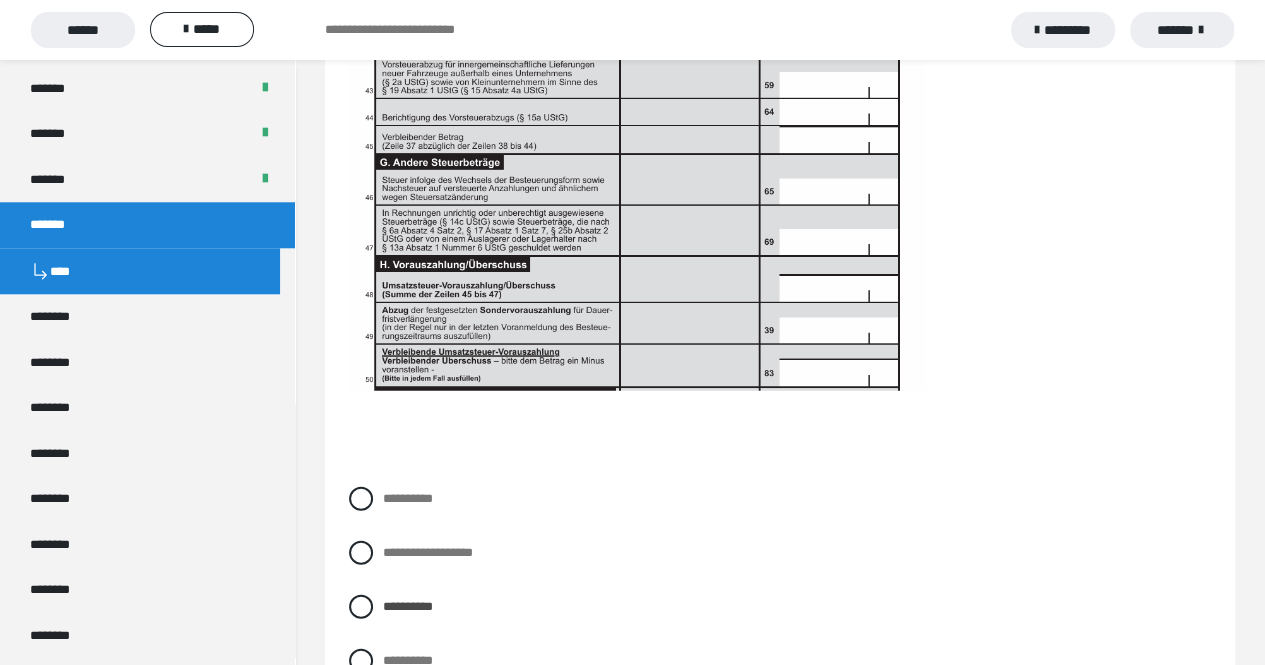 scroll, scrollTop: 6378, scrollLeft: 0, axis: vertical 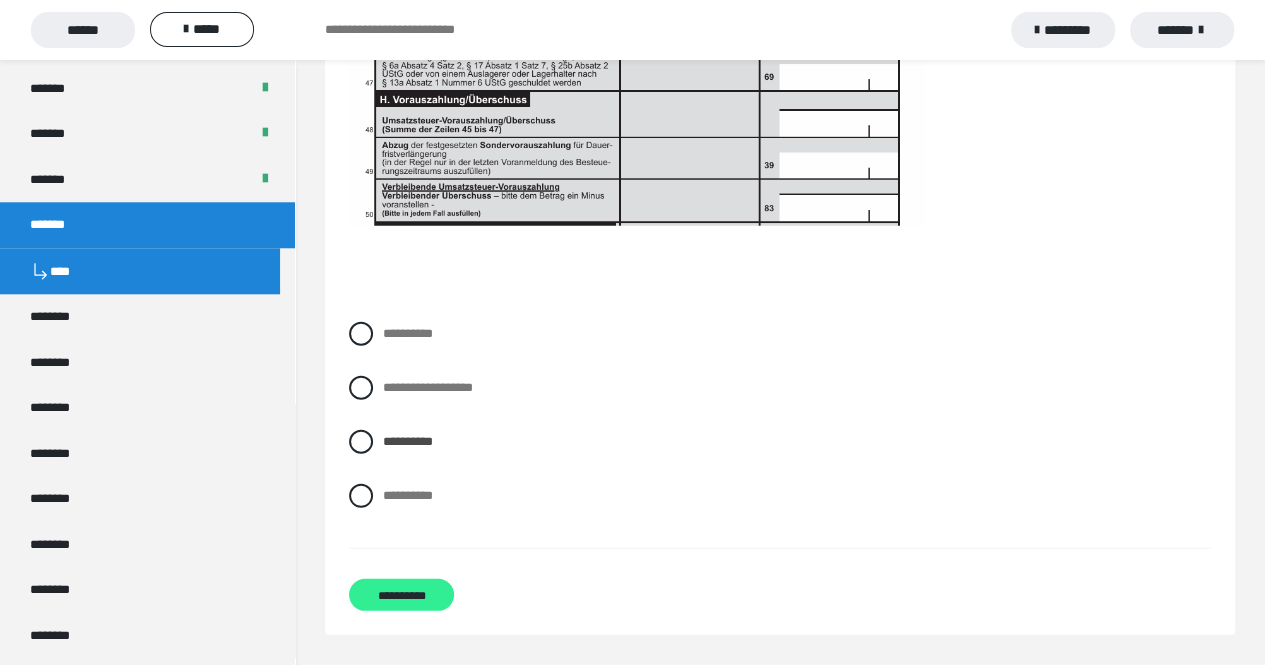 click on "**********" at bounding box center (401, 595) 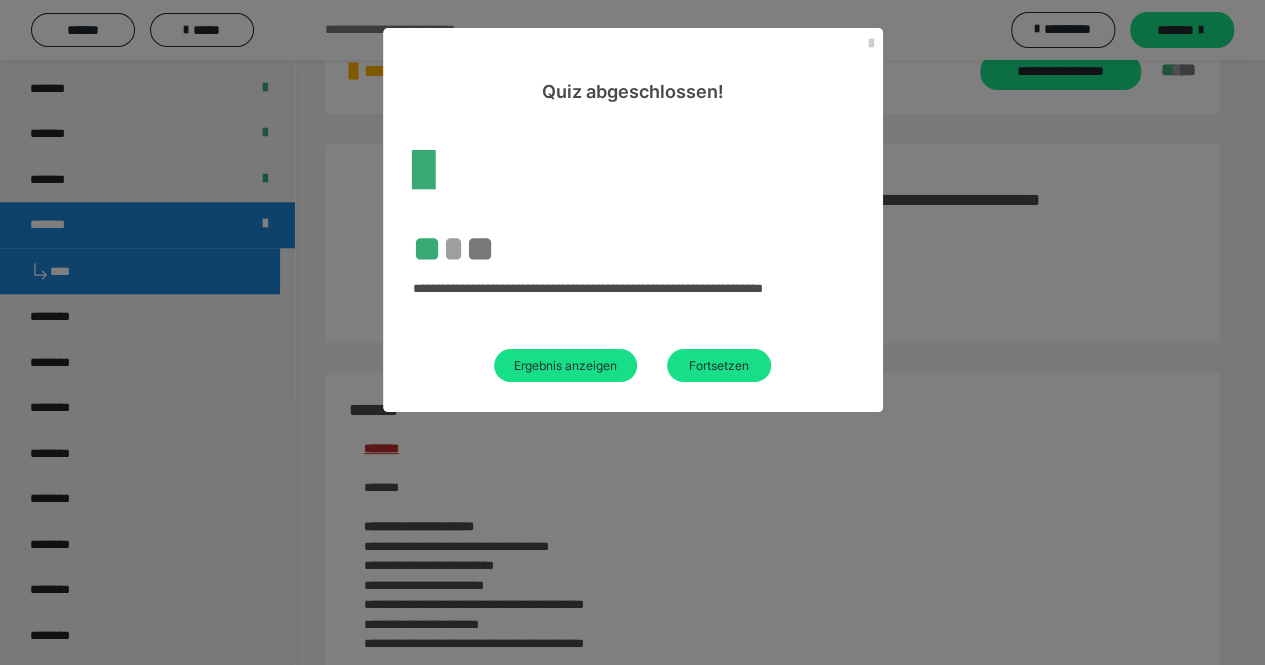 scroll, scrollTop: 2524, scrollLeft: 0, axis: vertical 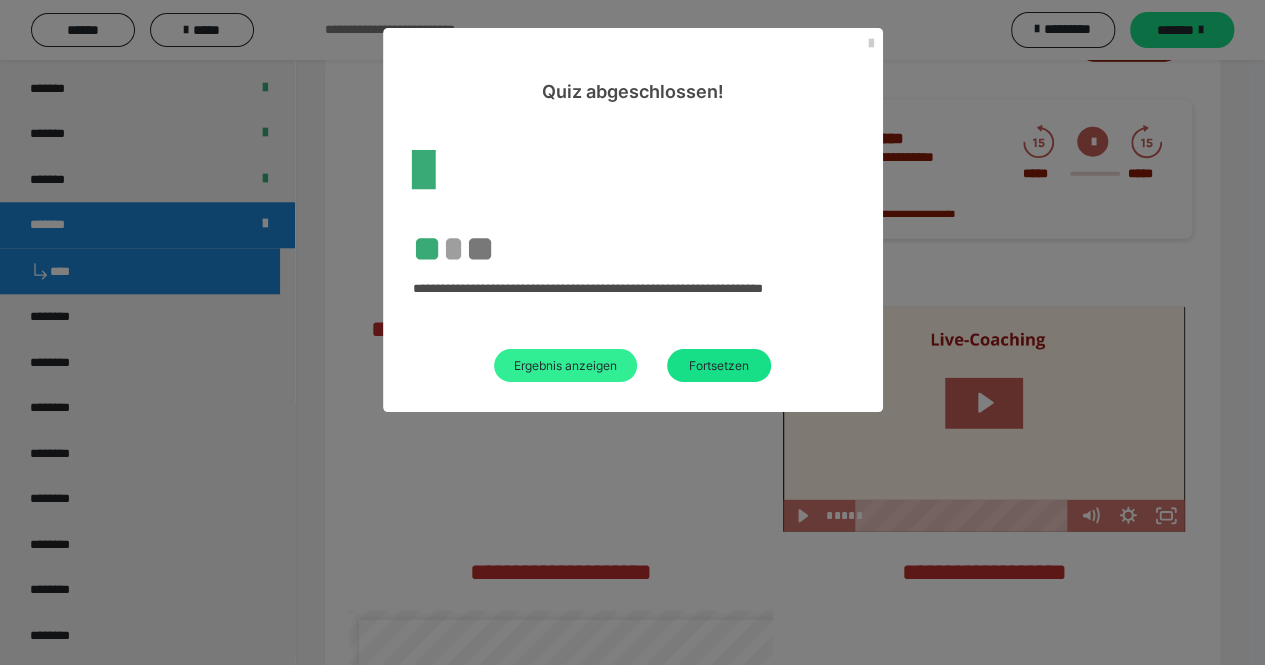 click on "Ergebnis anzeigen" at bounding box center (565, 365) 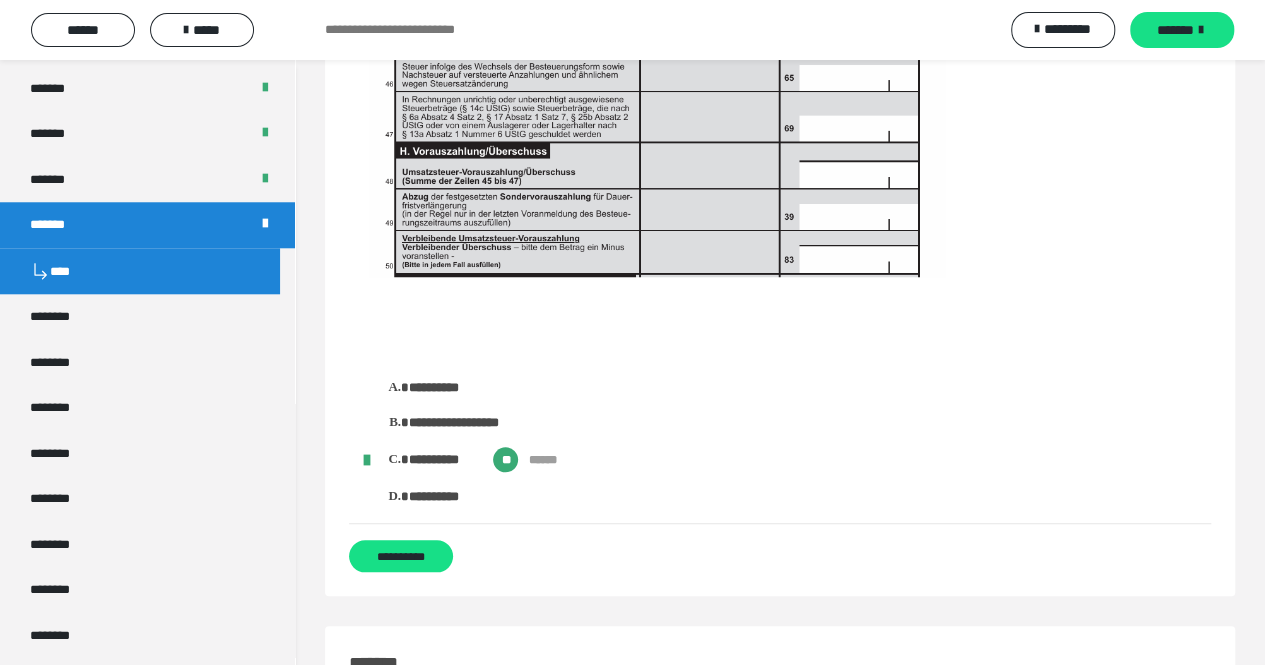 scroll, scrollTop: 4481, scrollLeft: 0, axis: vertical 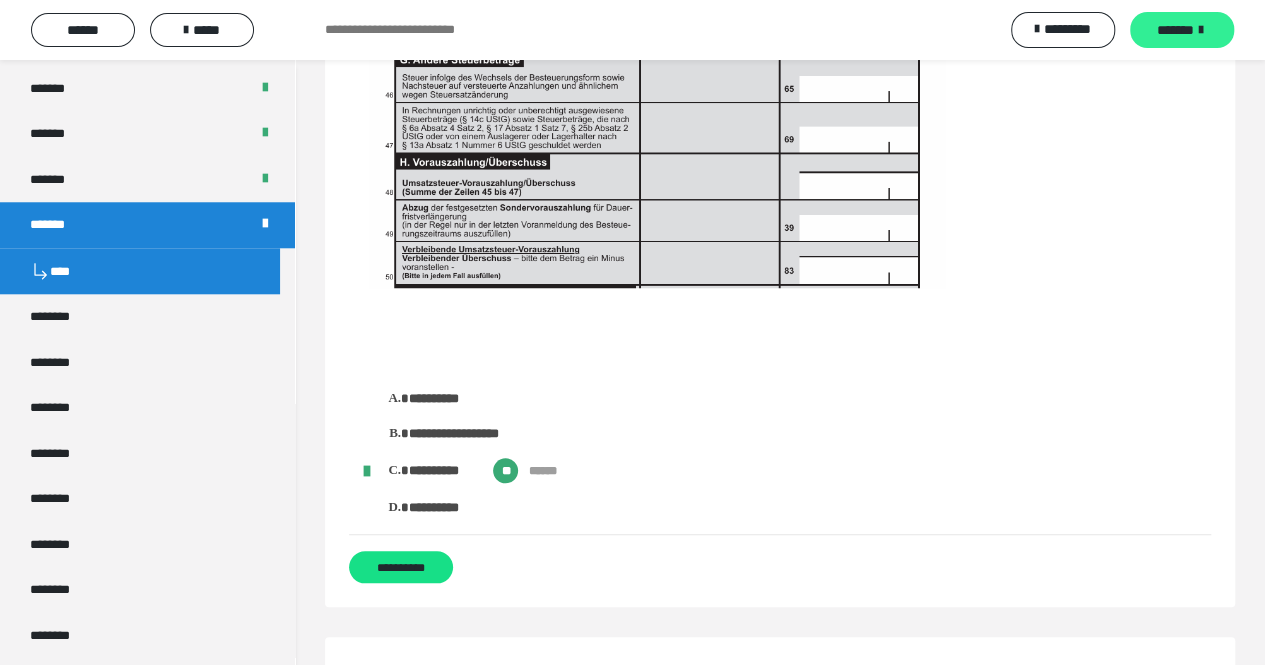 click on "*******" at bounding box center [1182, 30] 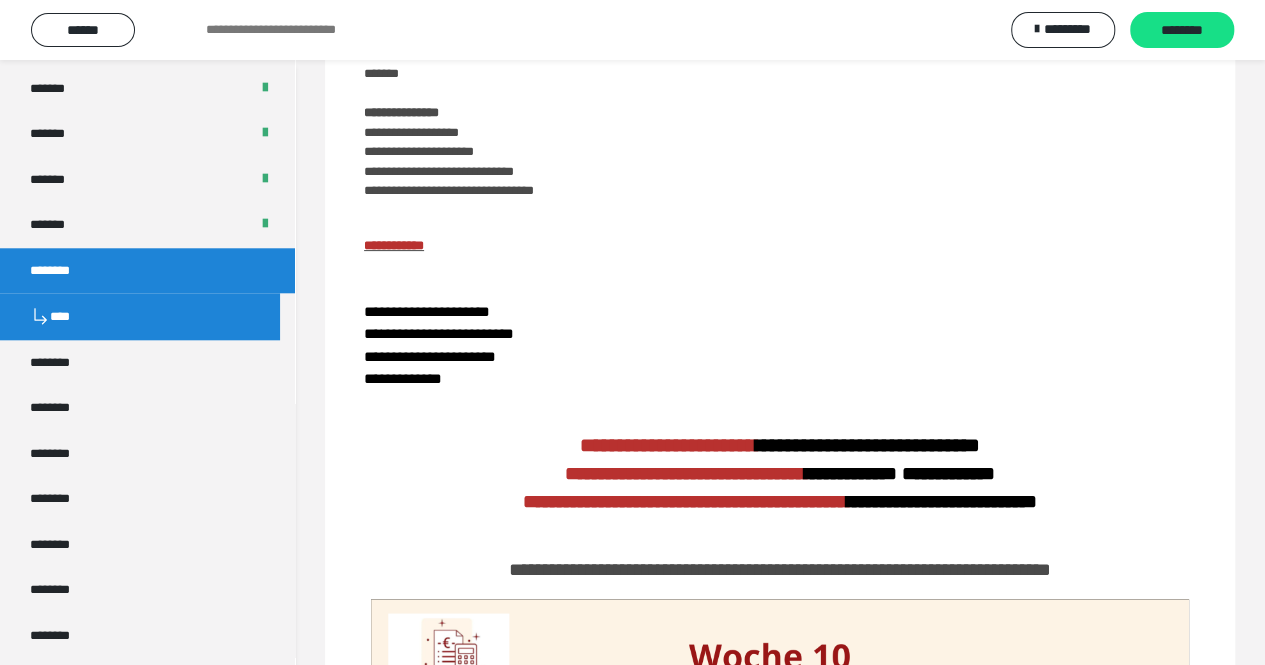 scroll, scrollTop: 0, scrollLeft: 0, axis: both 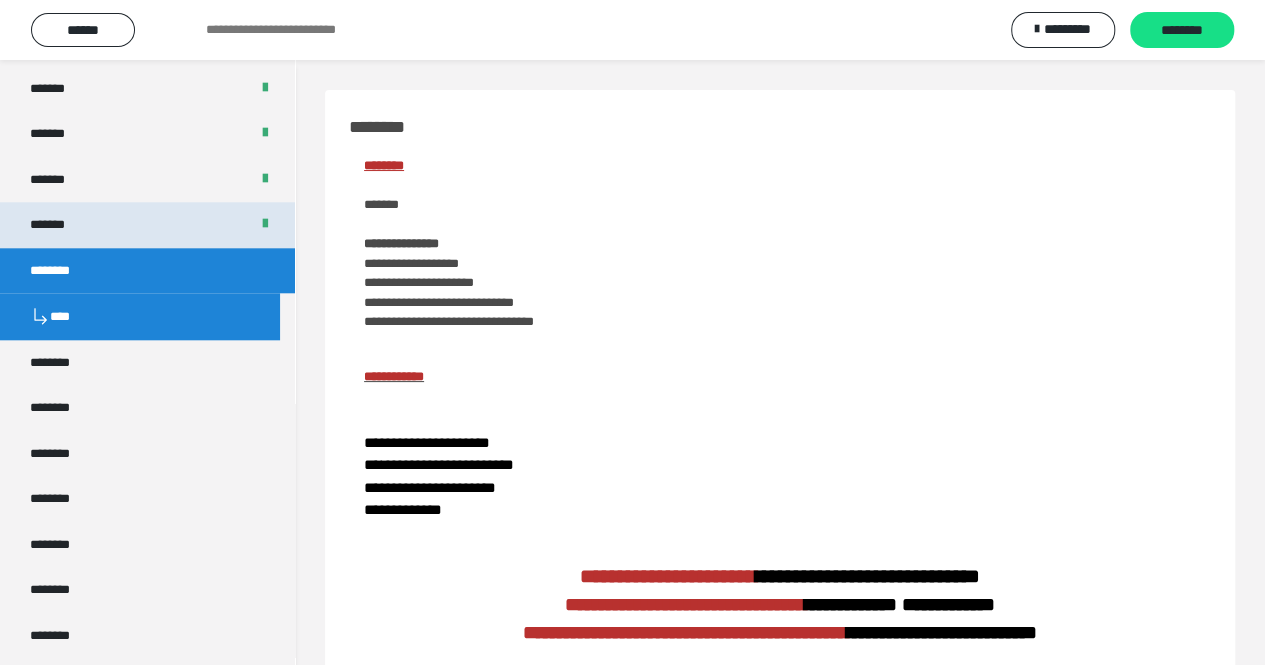 click on "*******" at bounding box center [147, 225] 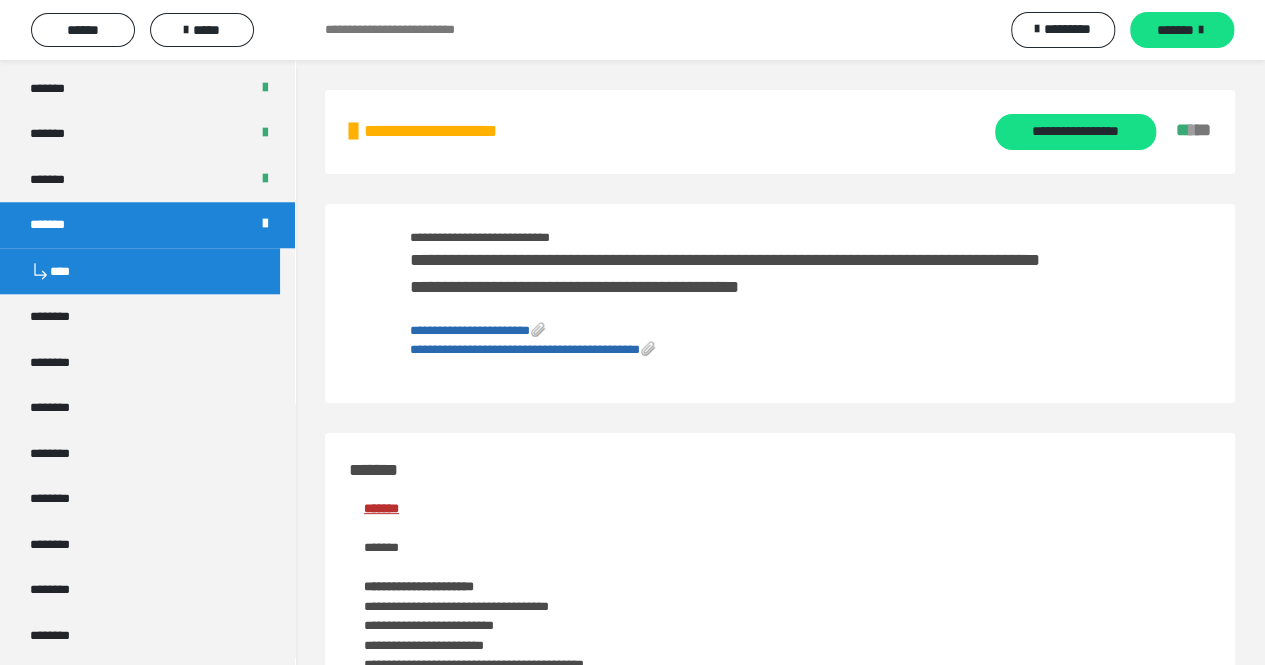 click on "**********" at bounding box center (470, 330) 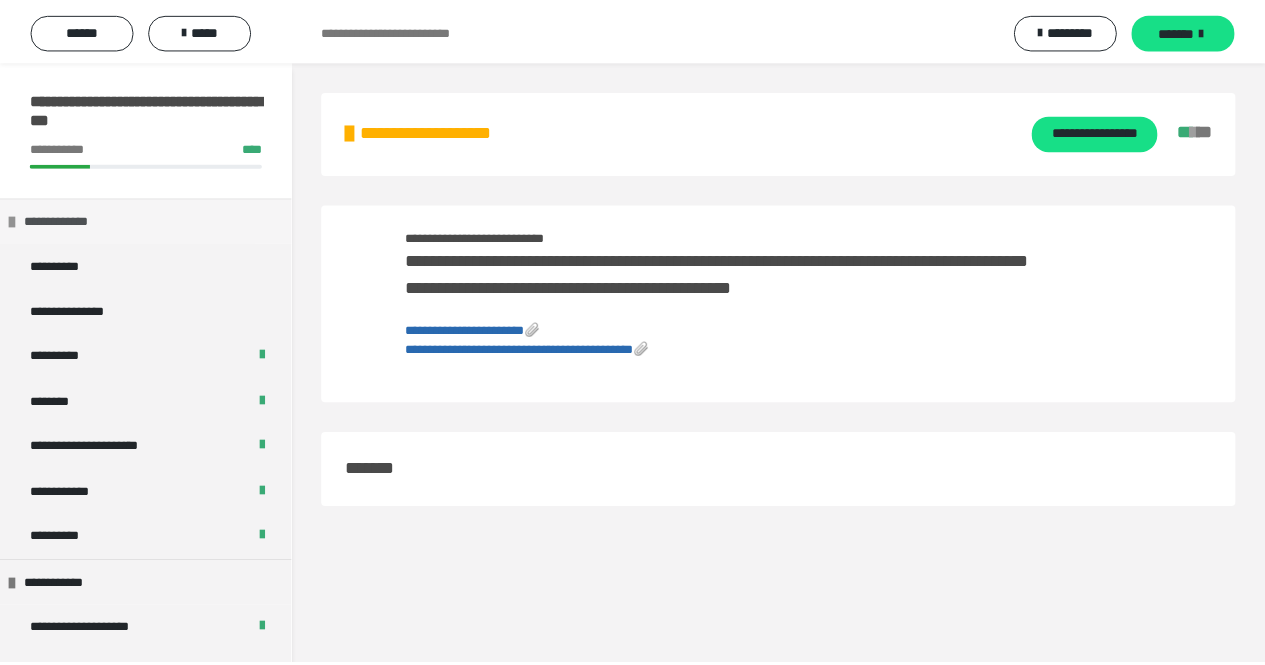 scroll, scrollTop: 0, scrollLeft: 0, axis: both 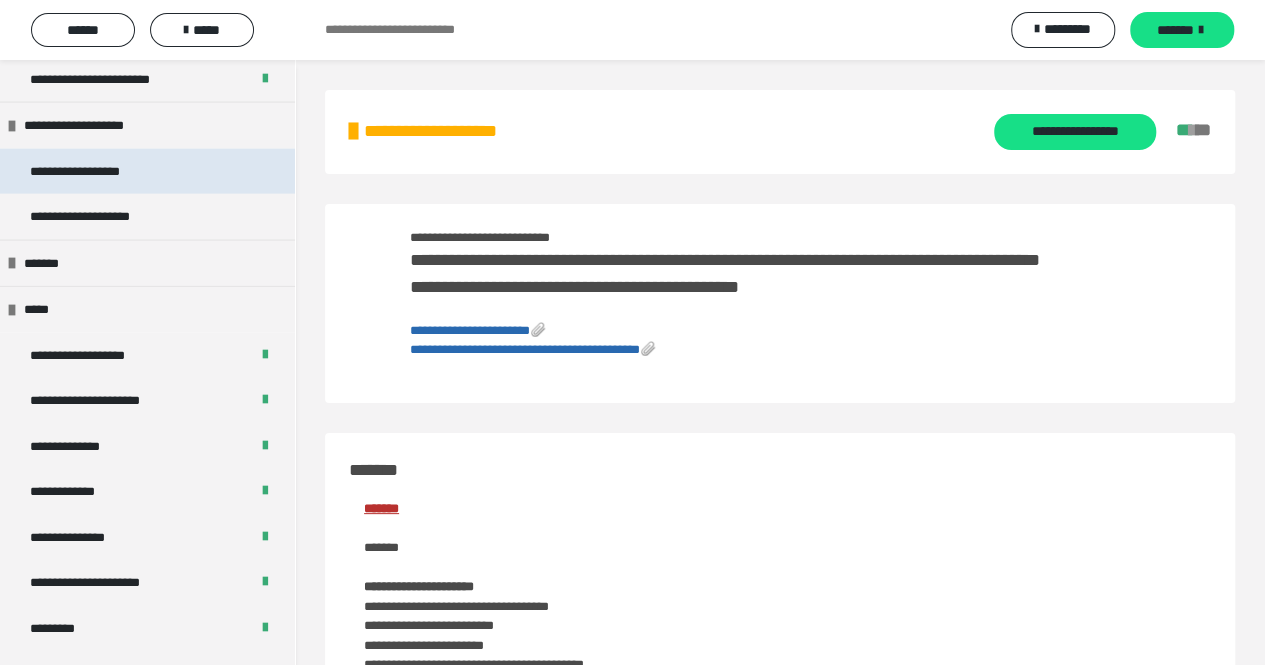 click on "**********" at bounding box center [98, 172] 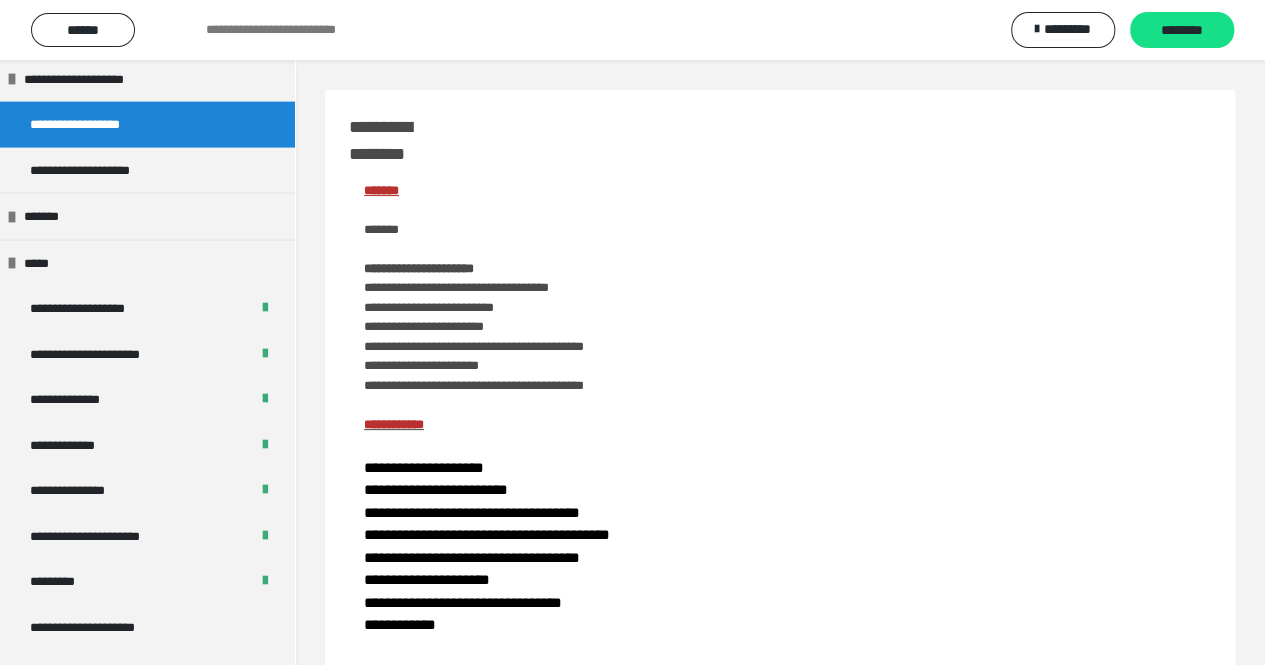 scroll, scrollTop: 2141, scrollLeft: 0, axis: vertical 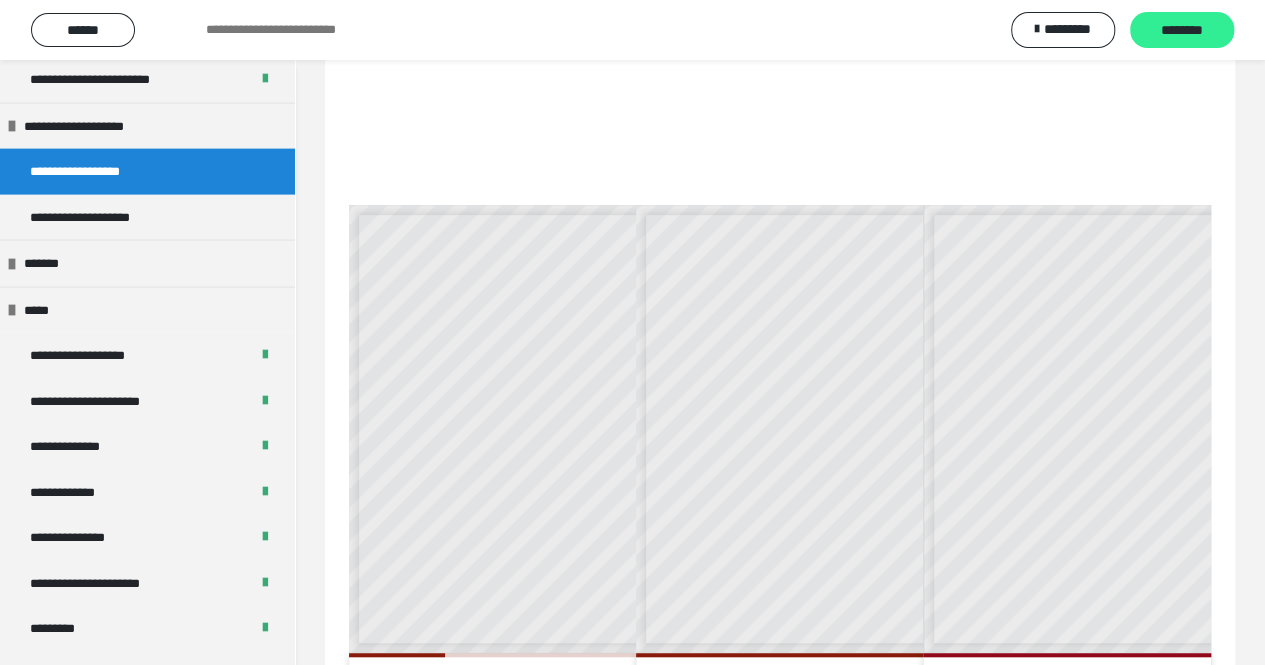 click on "********" at bounding box center [1182, 31] 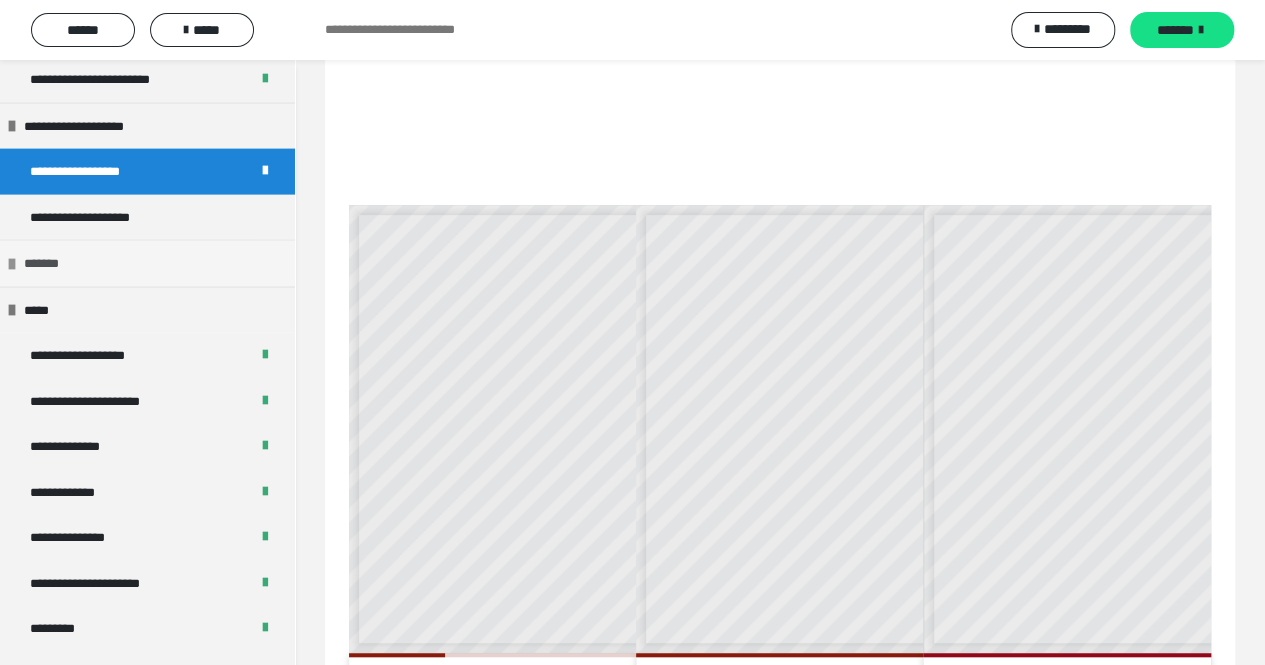 click on "*******" at bounding box center [147, 263] 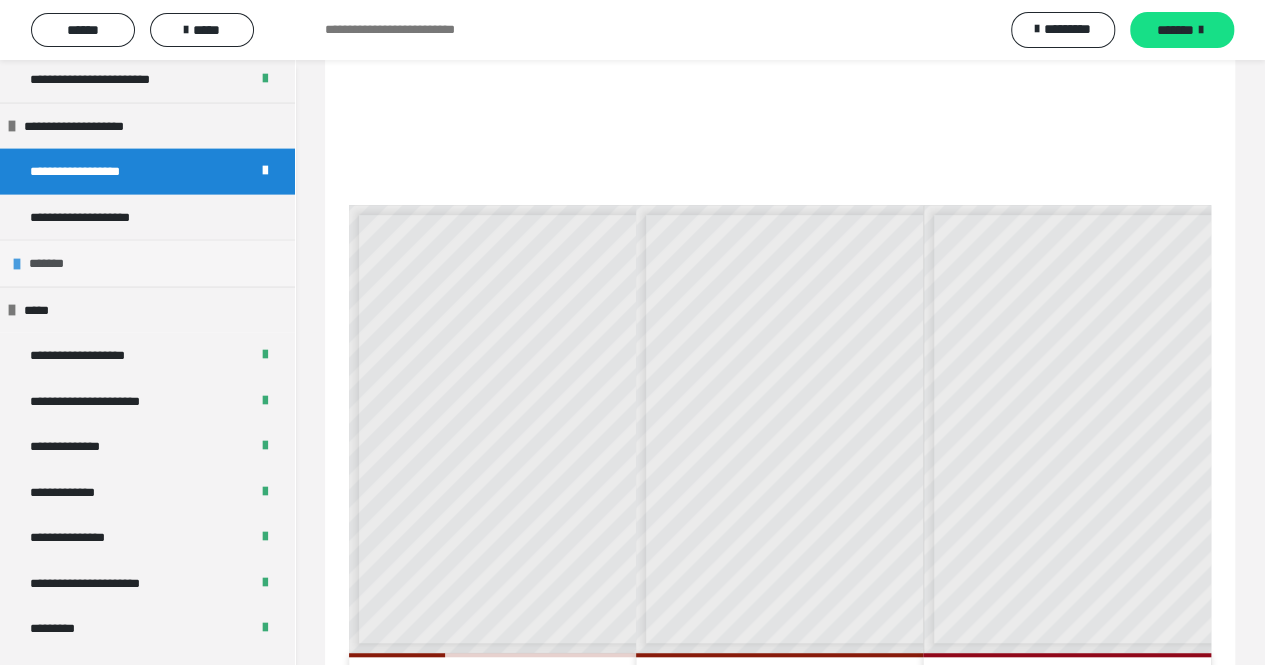 click on "*******" at bounding box center [147, 263] 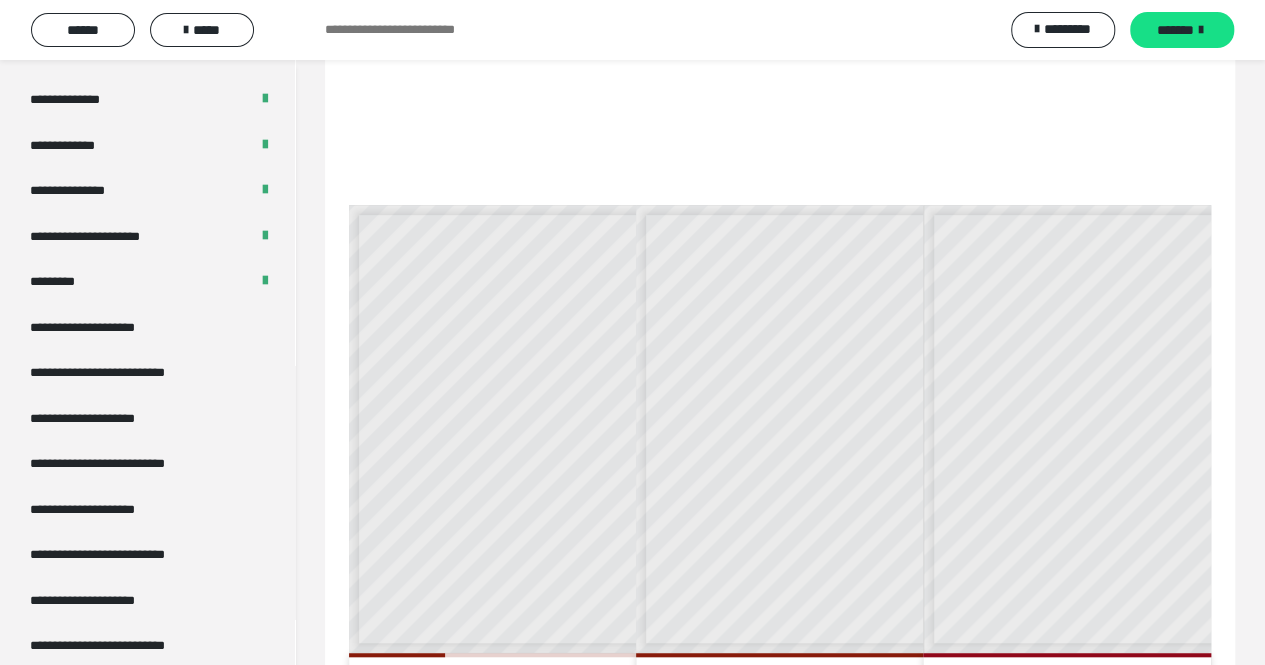 scroll, scrollTop: 2489, scrollLeft: 0, axis: vertical 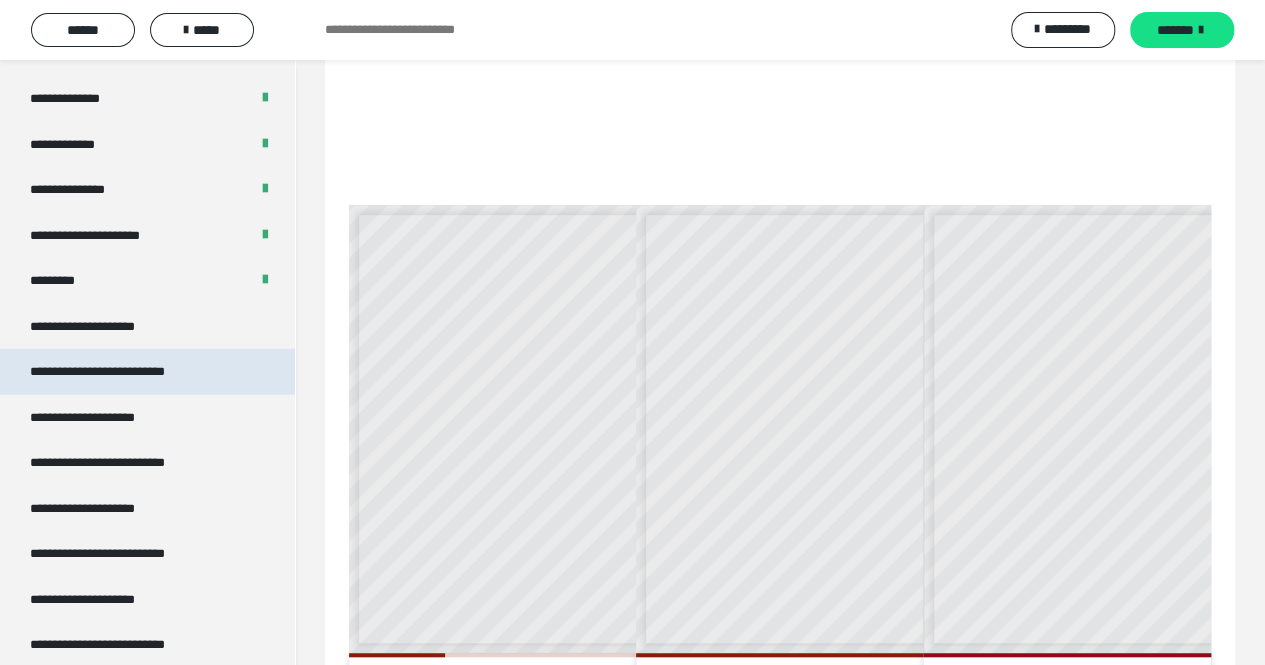 click on "**********" at bounding box center [125, 372] 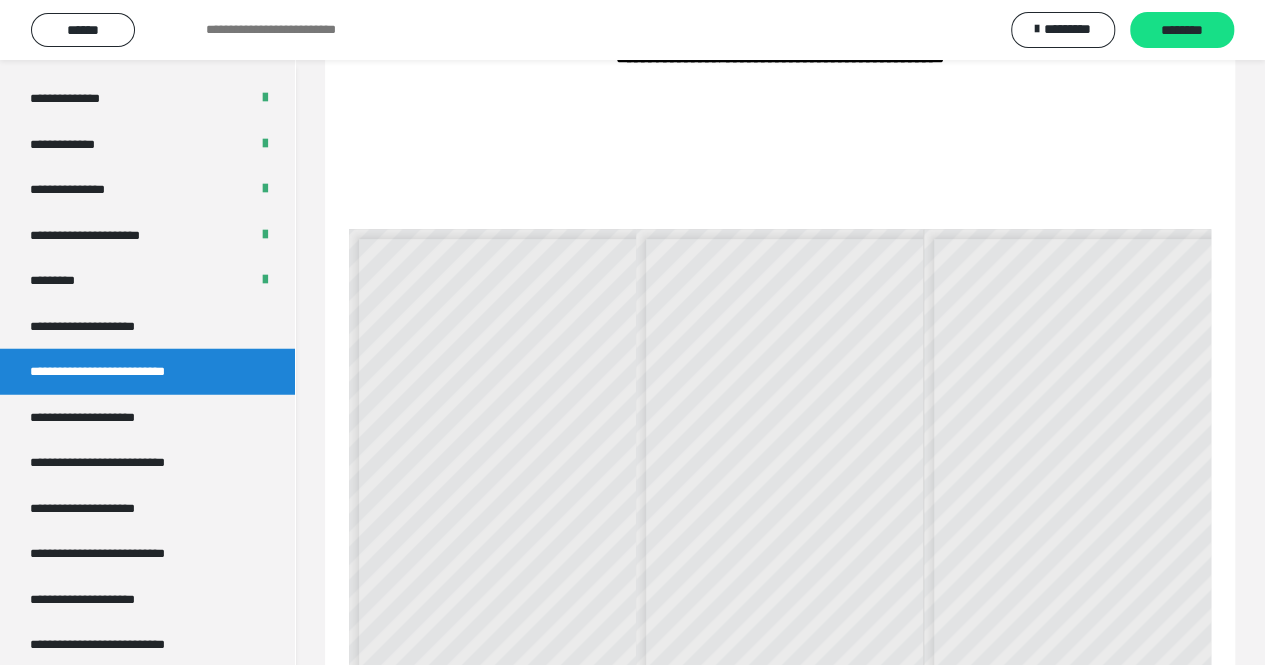 scroll, scrollTop: 60, scrollLeft: 0, axis: vertical 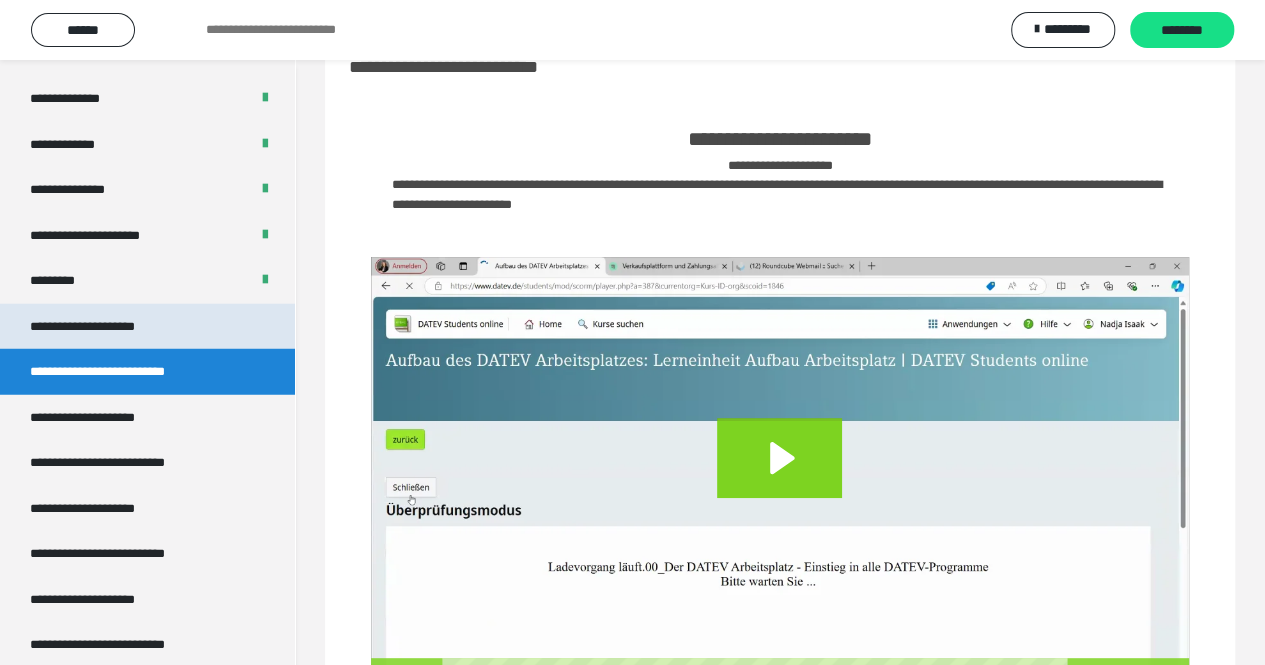 click on "**********" at bounding box center (104, 327) 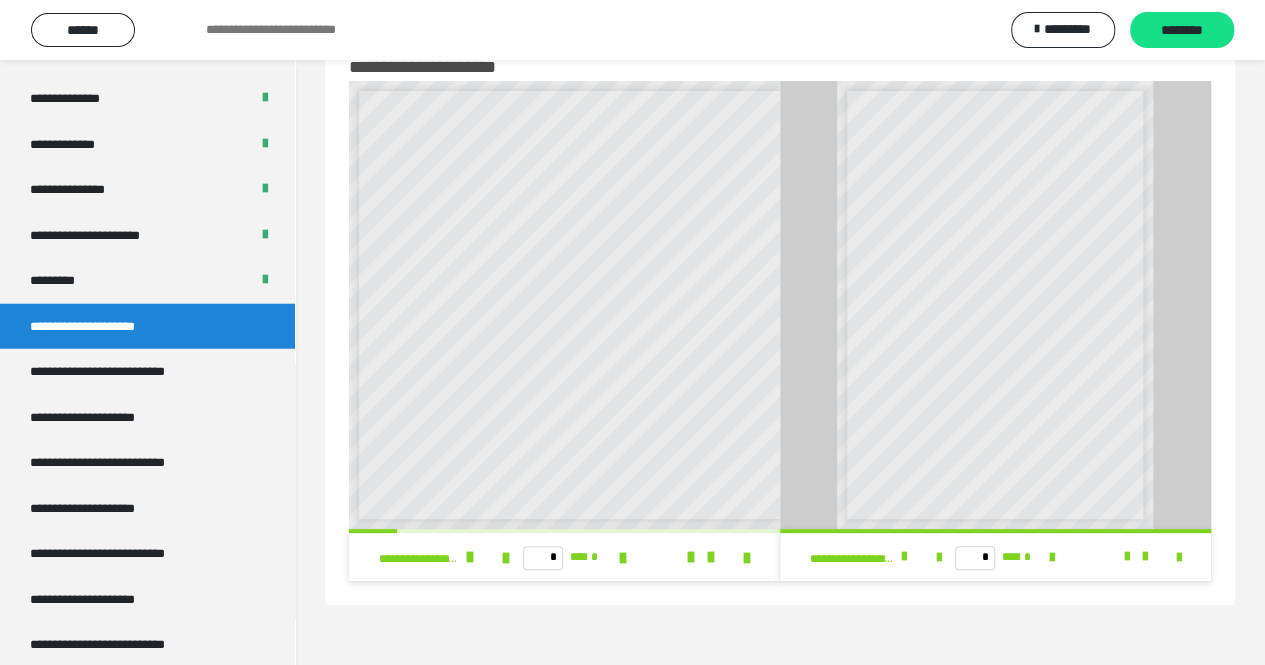 scroll, scrollTop: 7, scrollLeft: 0, axis: vertical 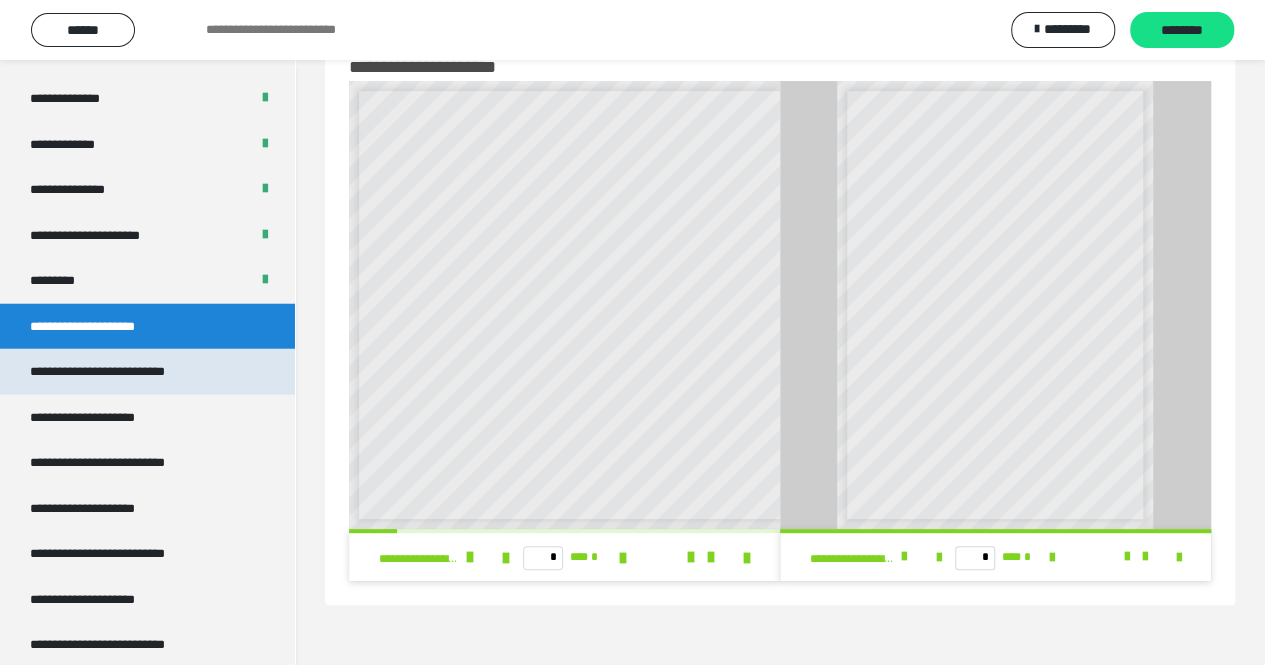 click on "**********" at bounding box center (125, 372) 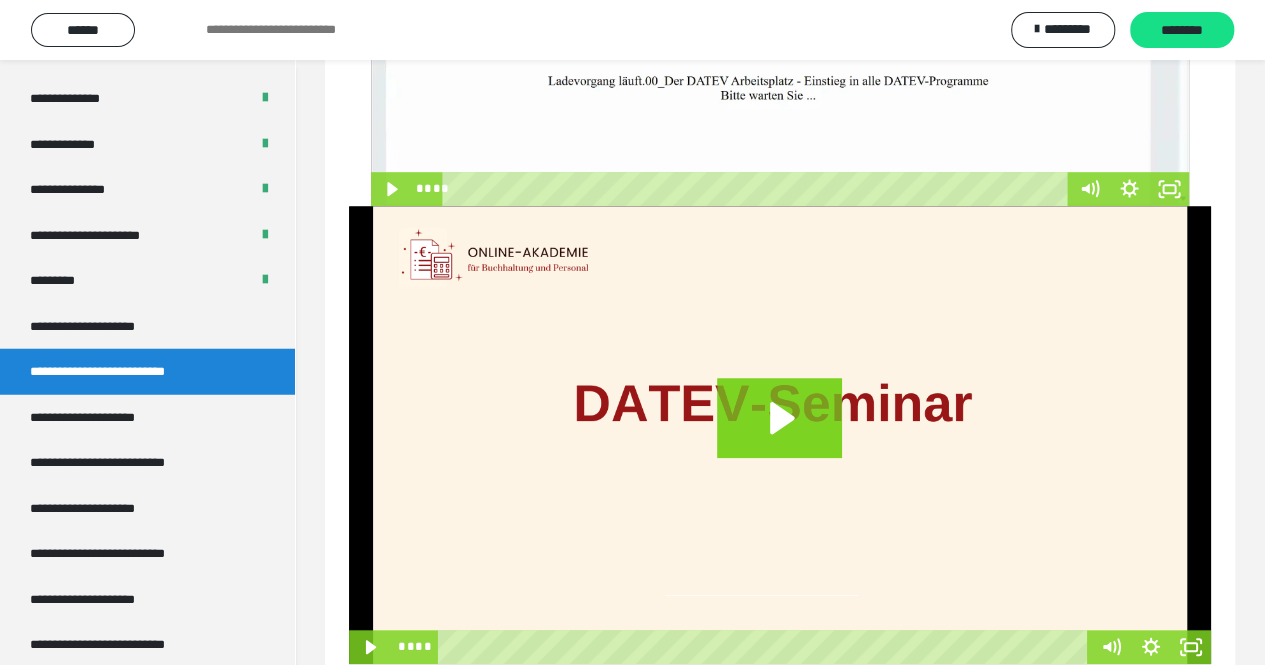 scroll, scrollTop: 598, scrollLeft: 0, axis: vertical 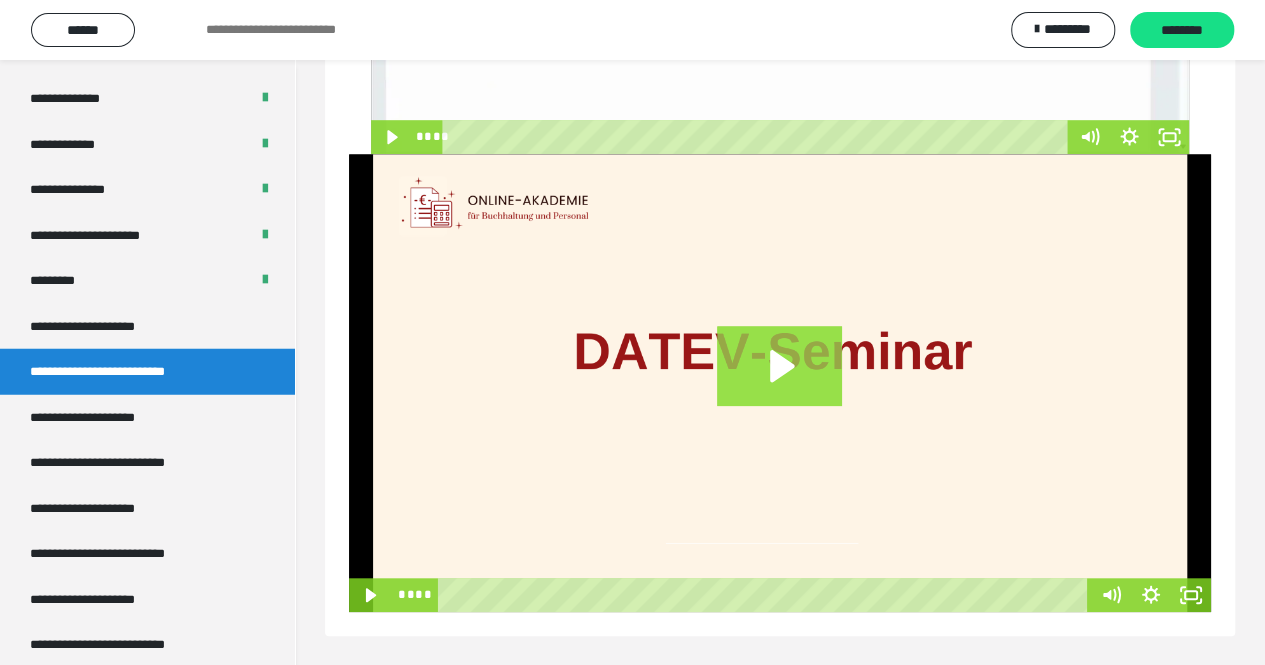 click 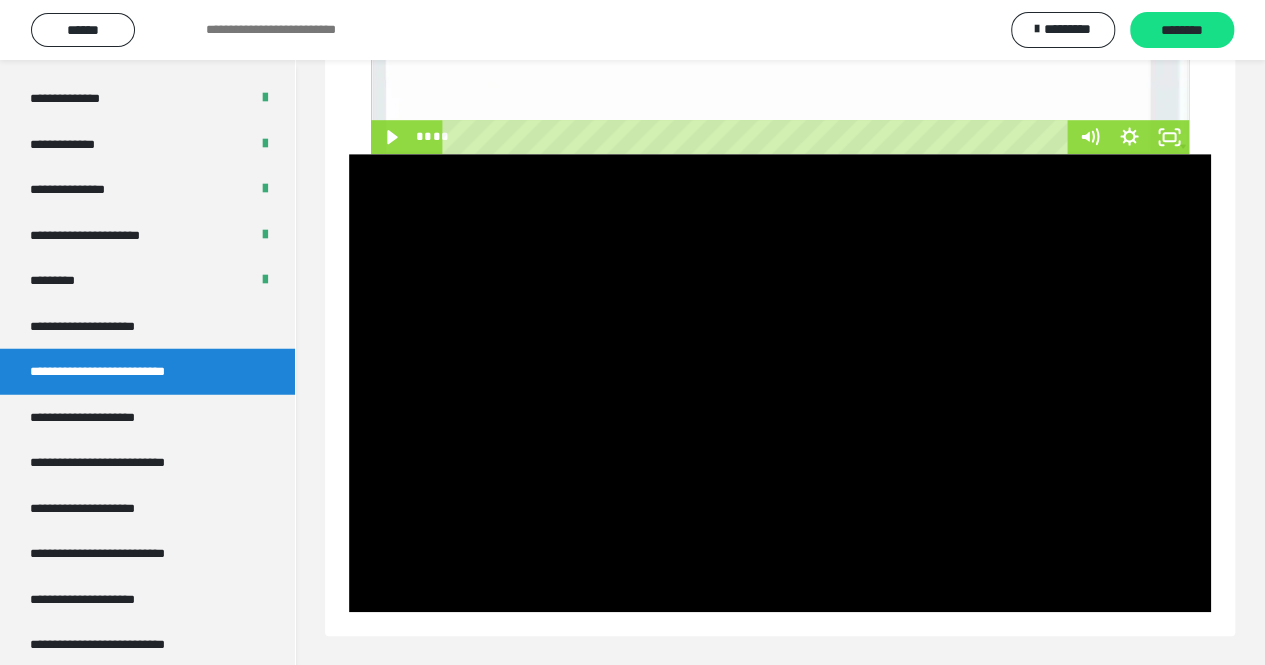 type 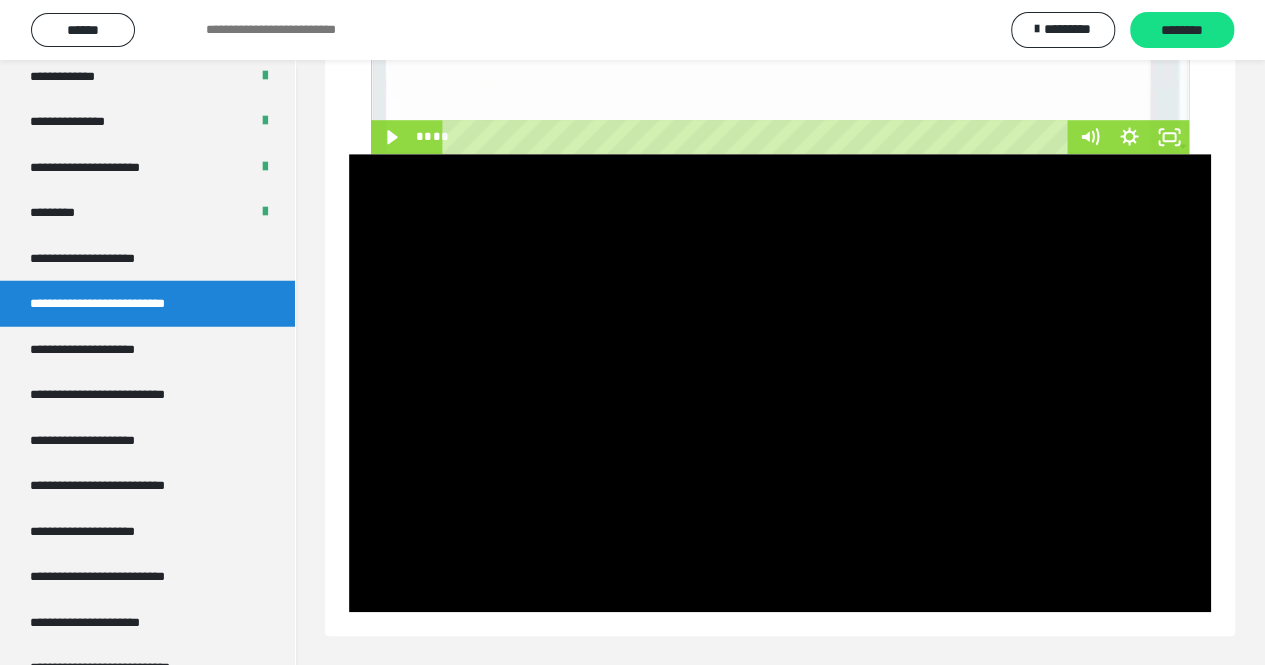 scroll, scrollTop: 2554, scrollLeft: 0, axis: vertical 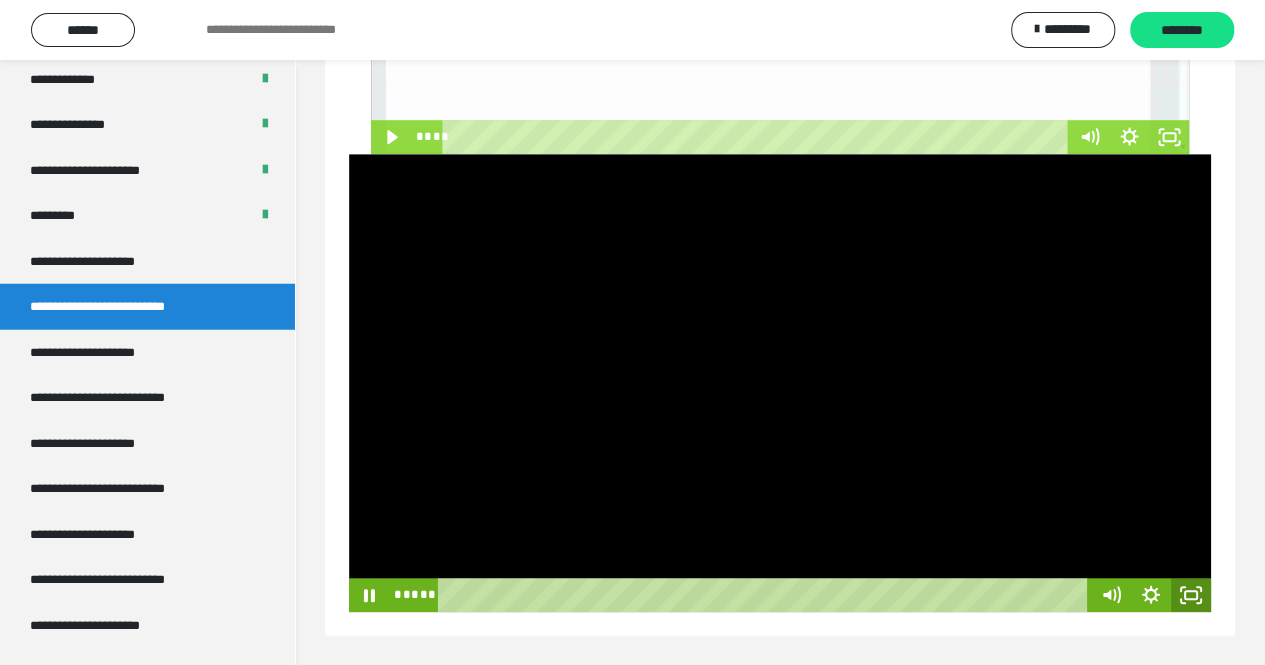 click 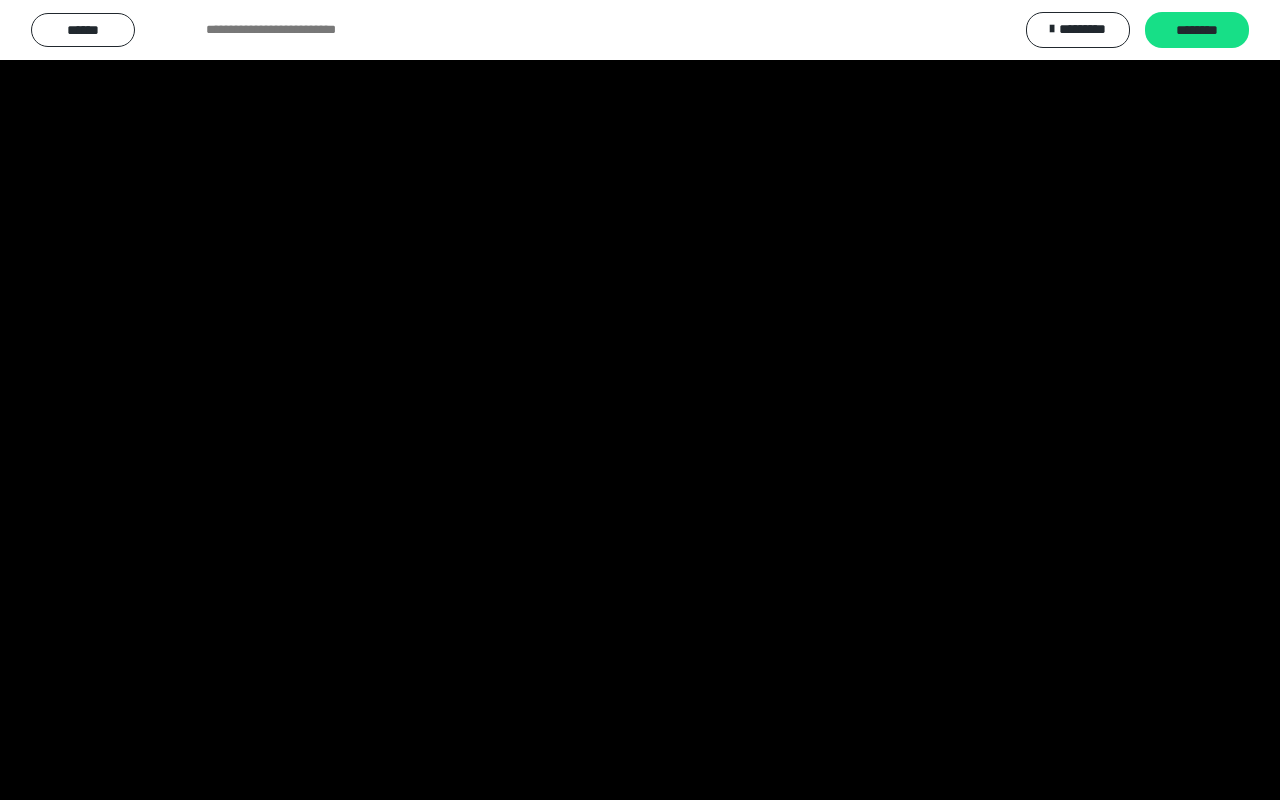 type 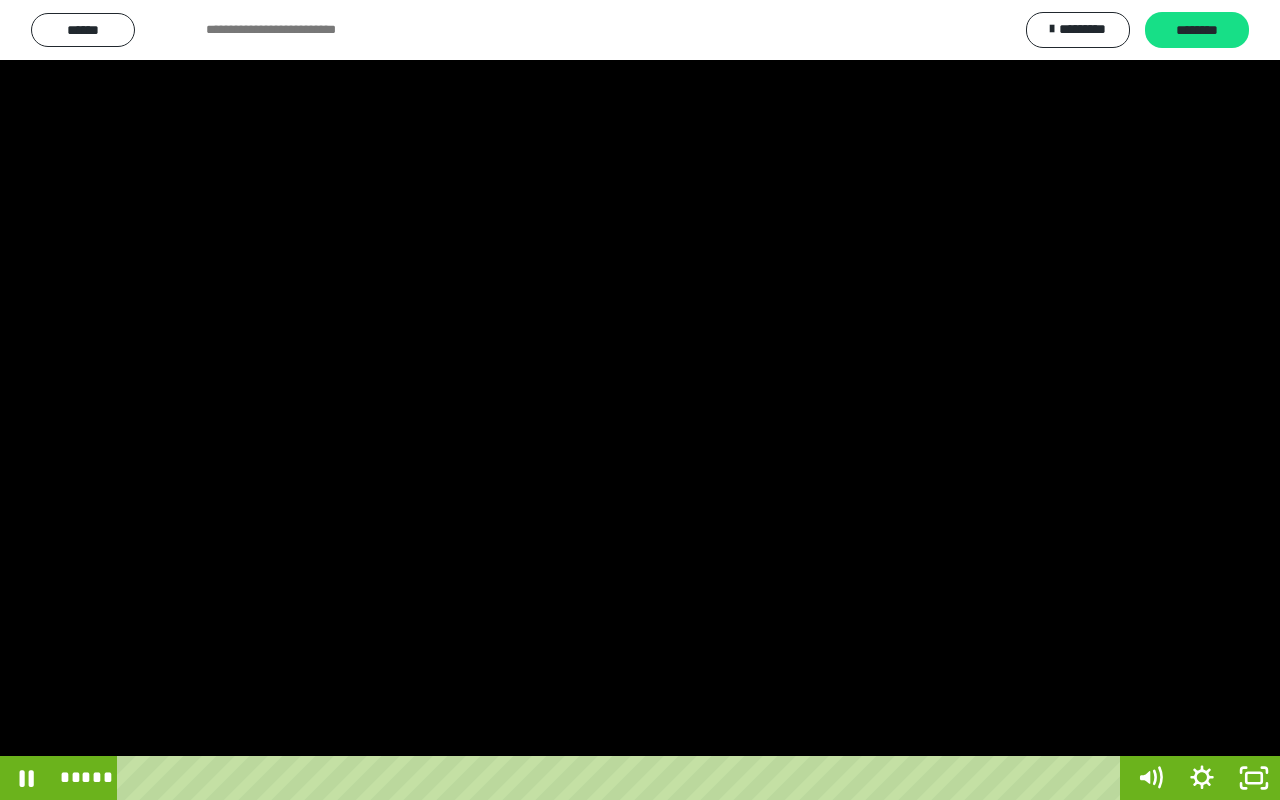 click at bounding box center [640, 400] 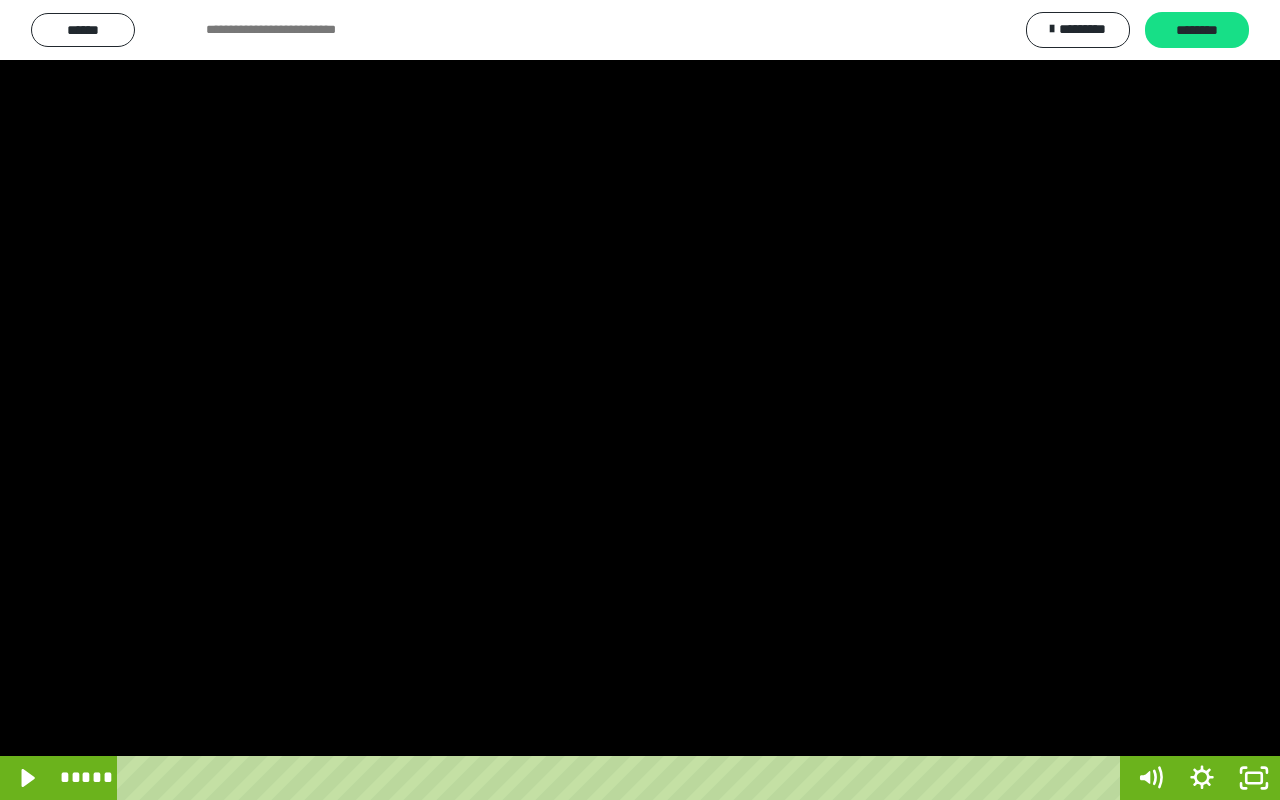 click at bounding box center (640, 400) 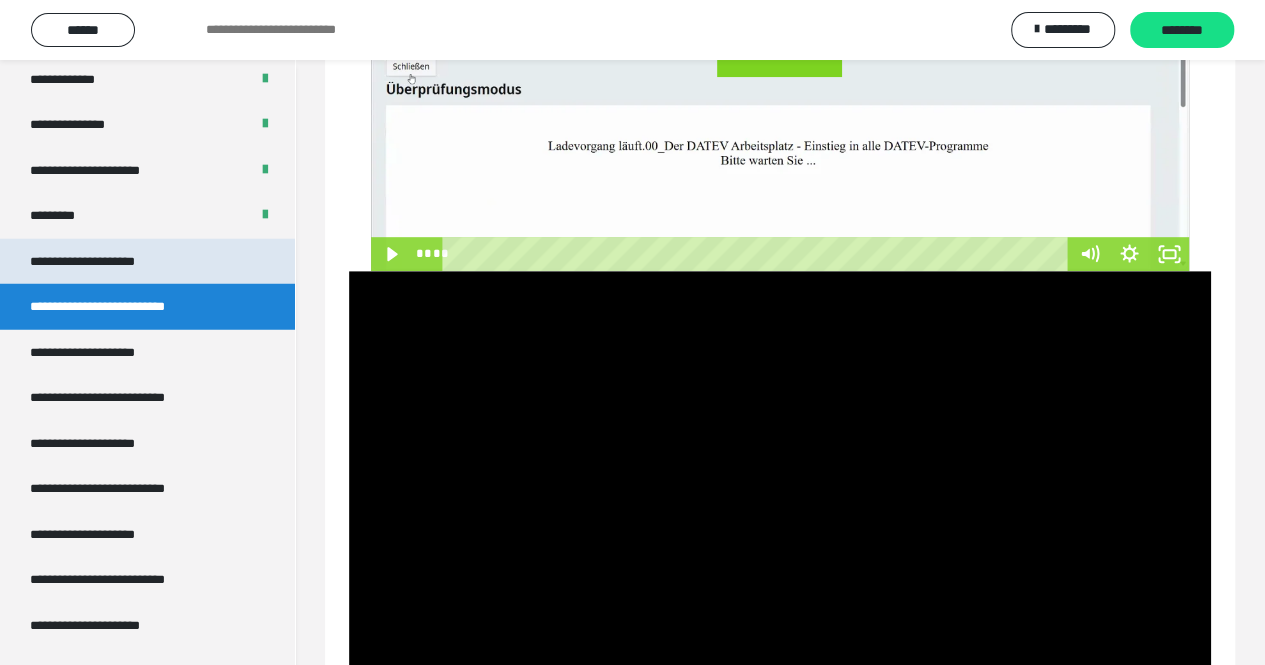 click on "**********" at bounding box center [104, 262] 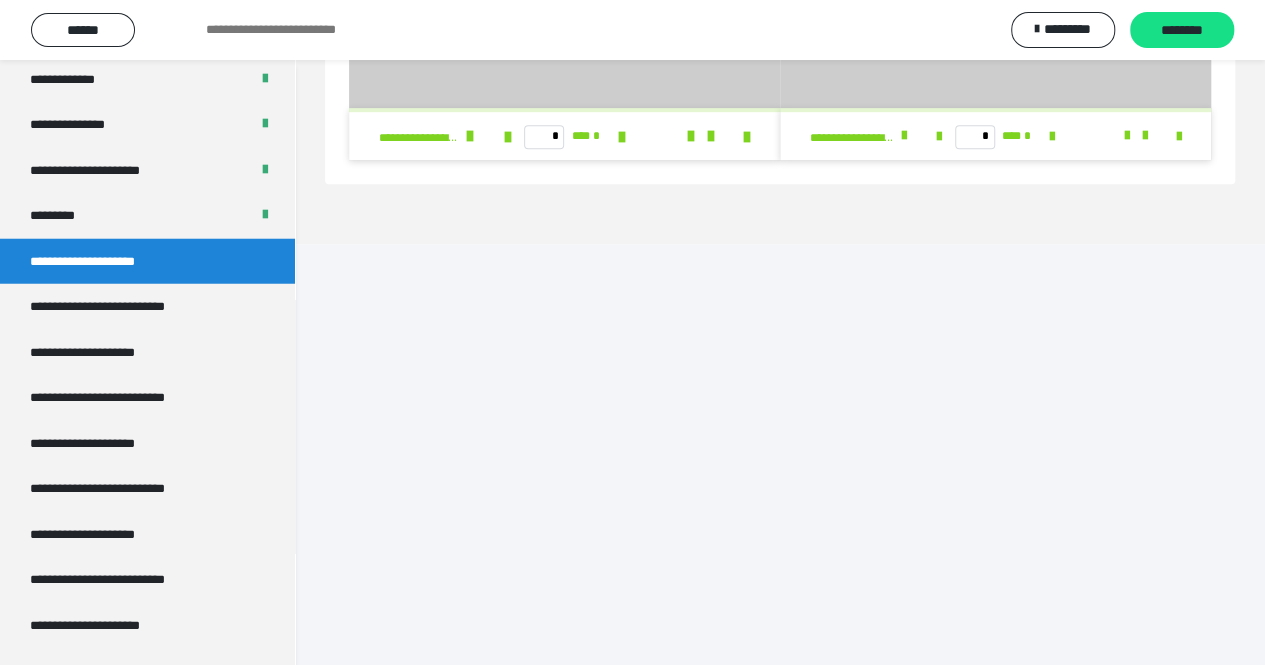 scroll, scrollTop: 60, scrollLeft: 0, axis: vertical 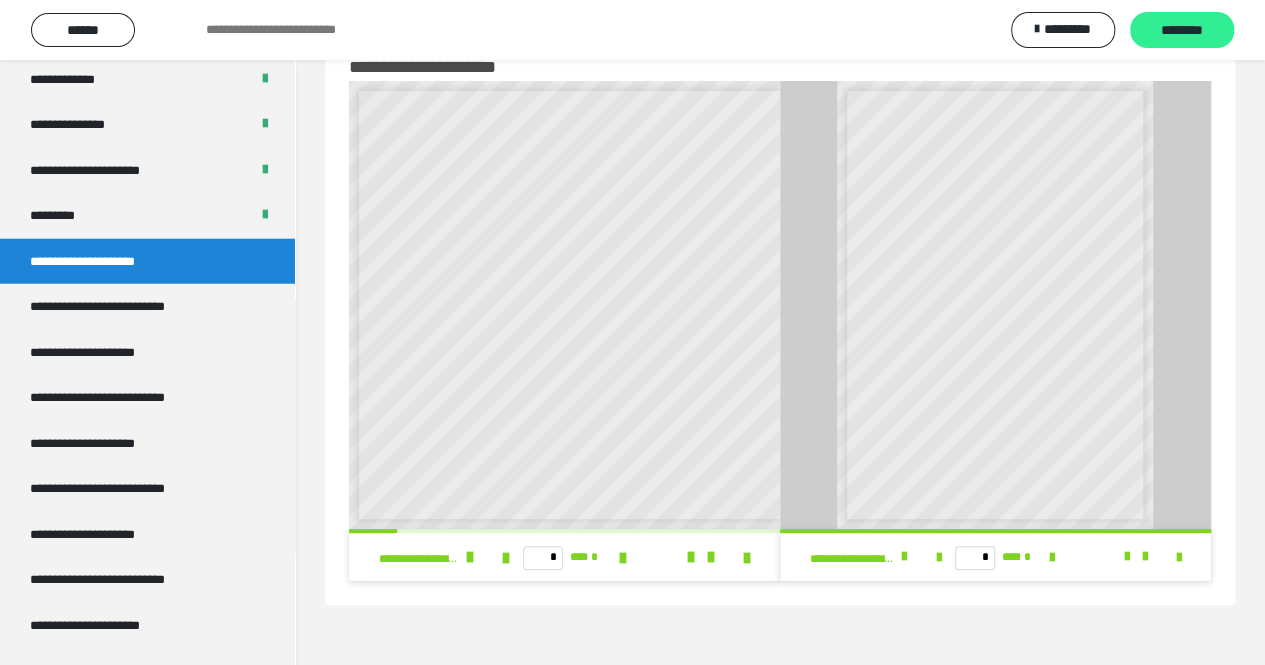 click on "********" at bounding box center [1182, 31] 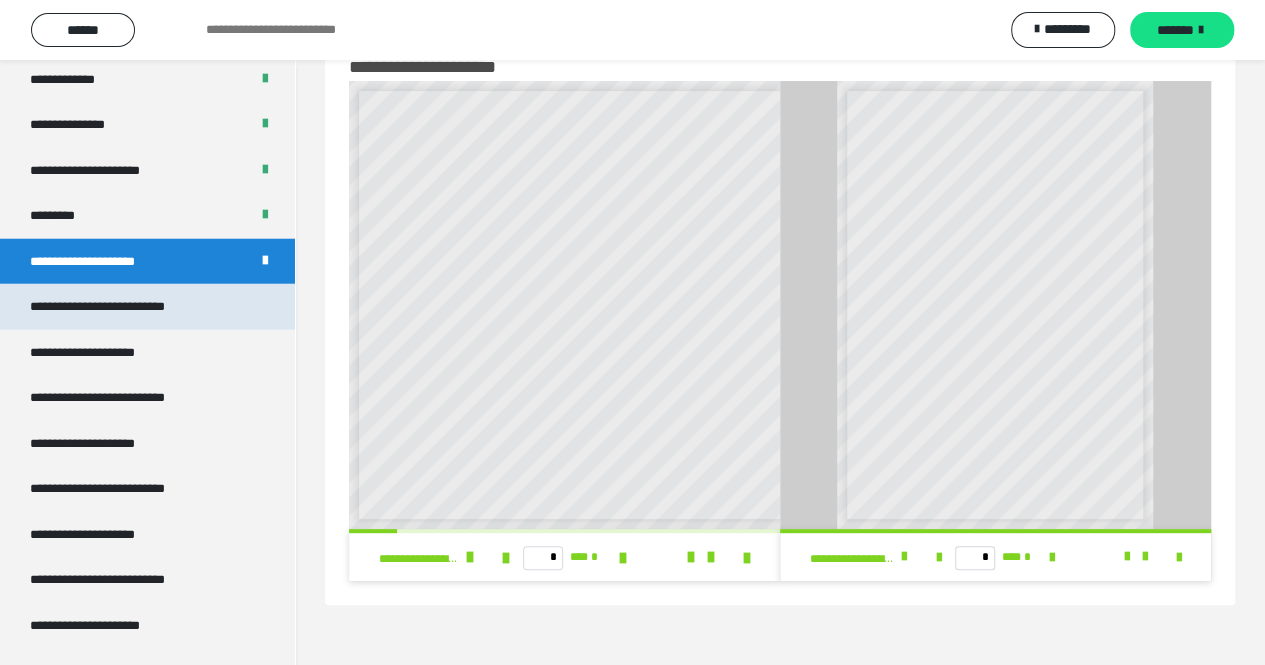 click on "**********" at bounding box center [125, 307] 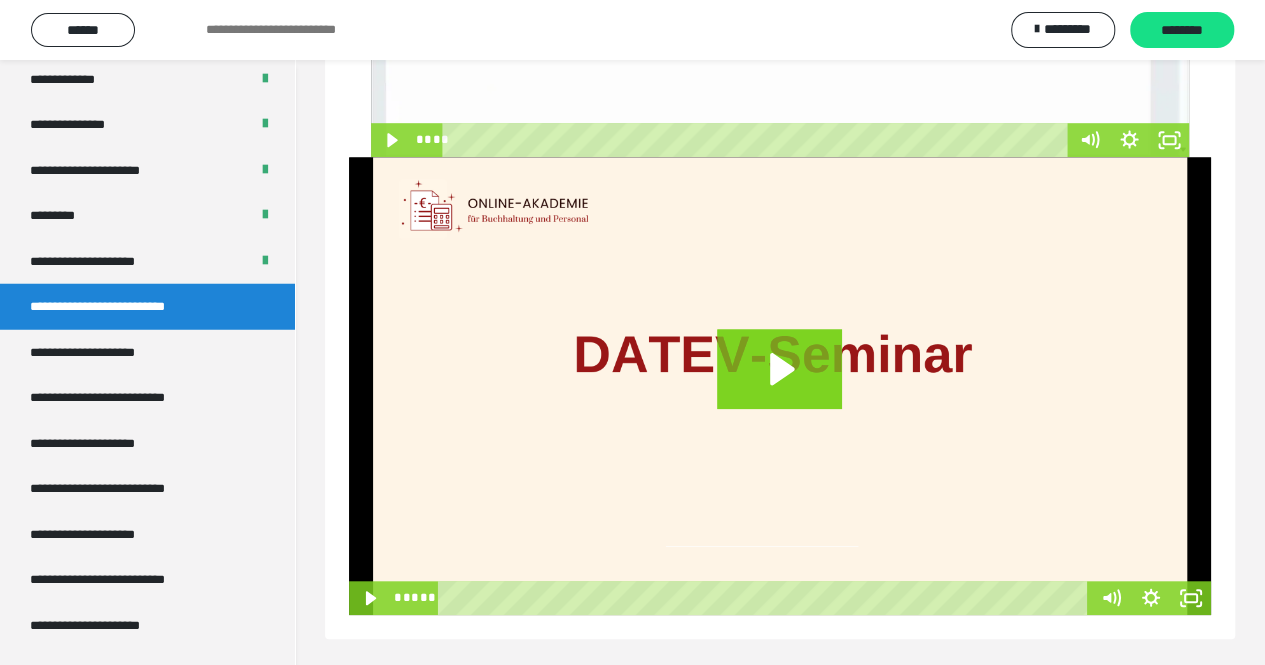 scroll, scrollTop: 596, scrollLeft: 0, axis: vertical 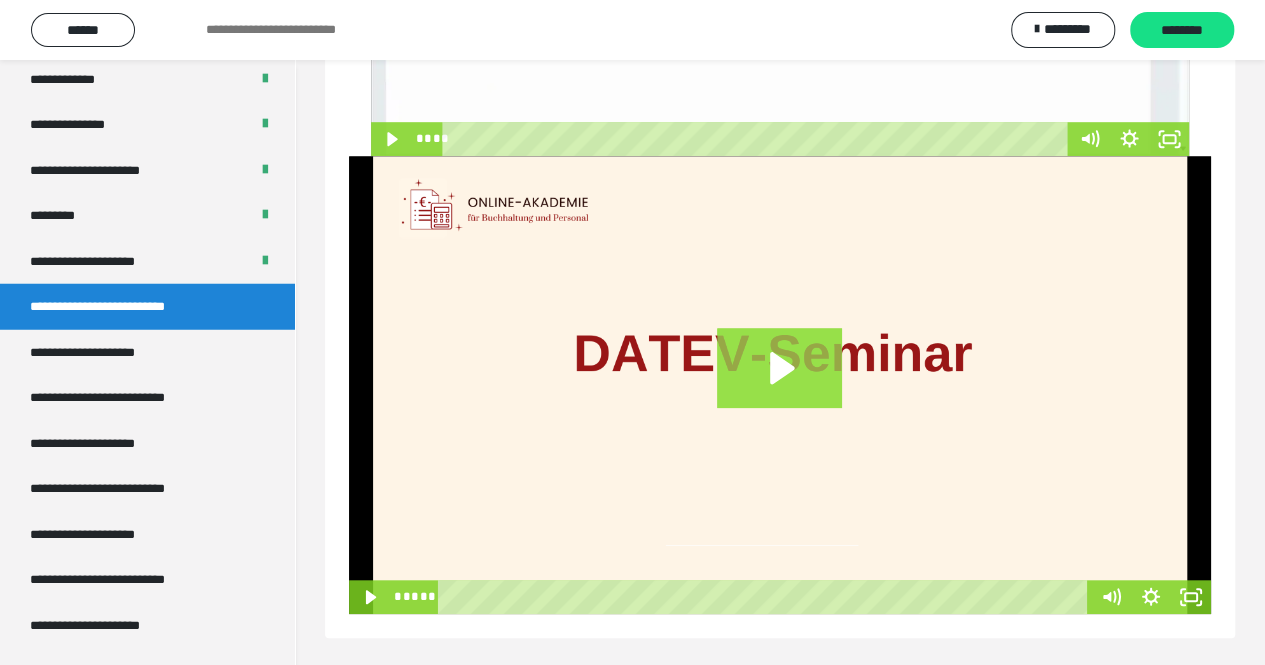 click 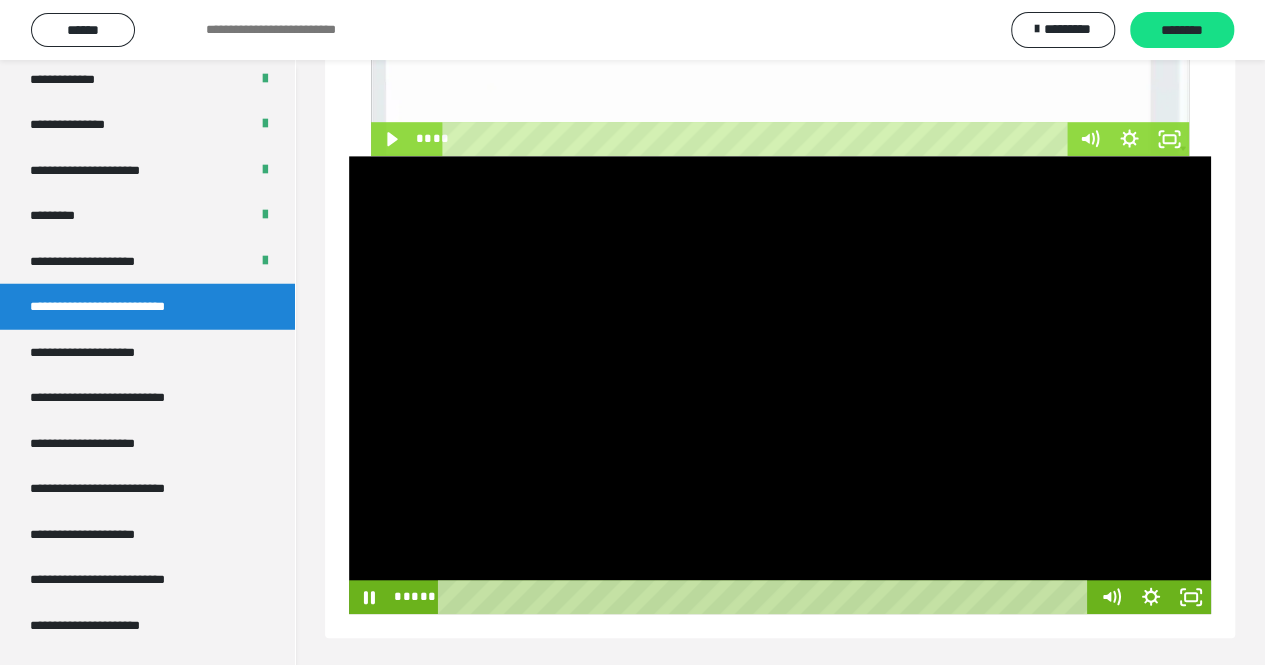 type 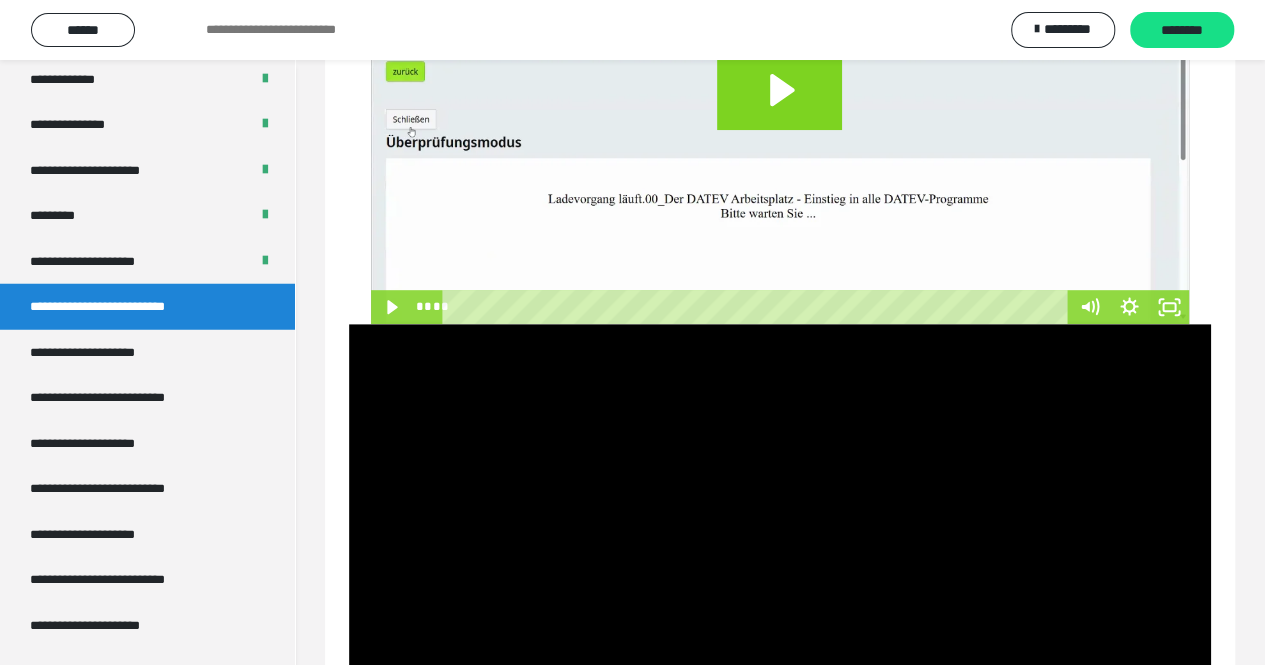 scroll, scrollTop: 598, scrollLeft: 0, axis: vertical 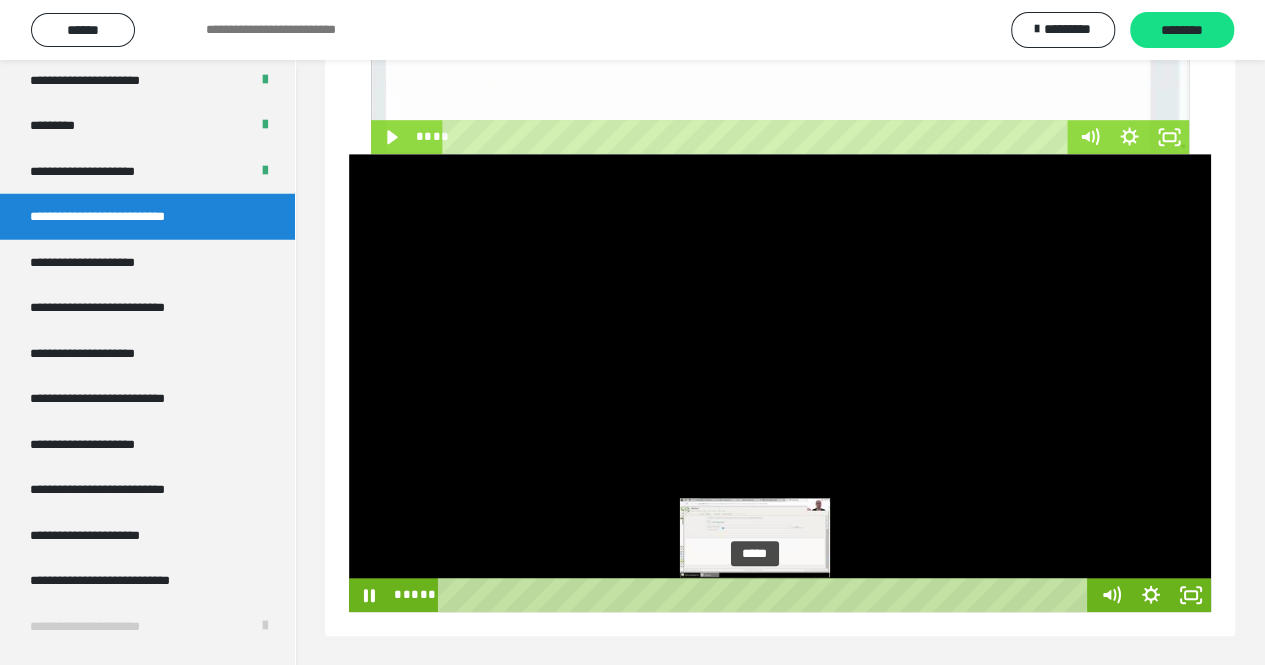 click on "*****" at bounding box center [766, 595] 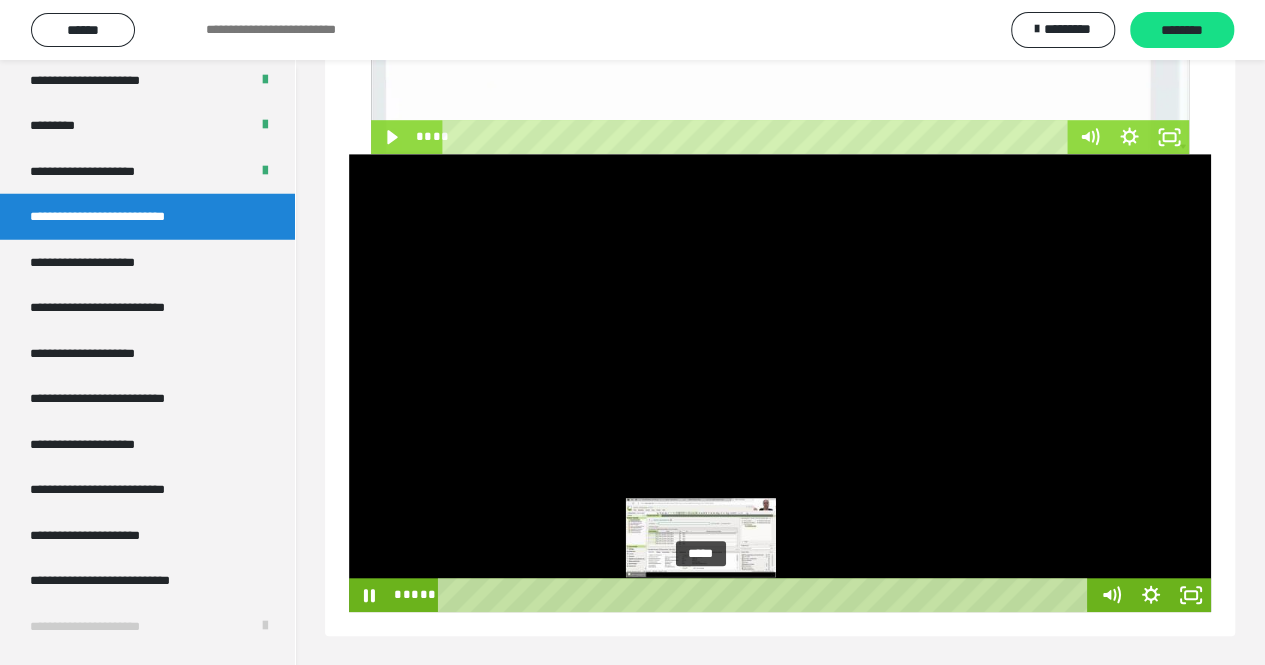 click on "*****" at bounding box center (766, 595) 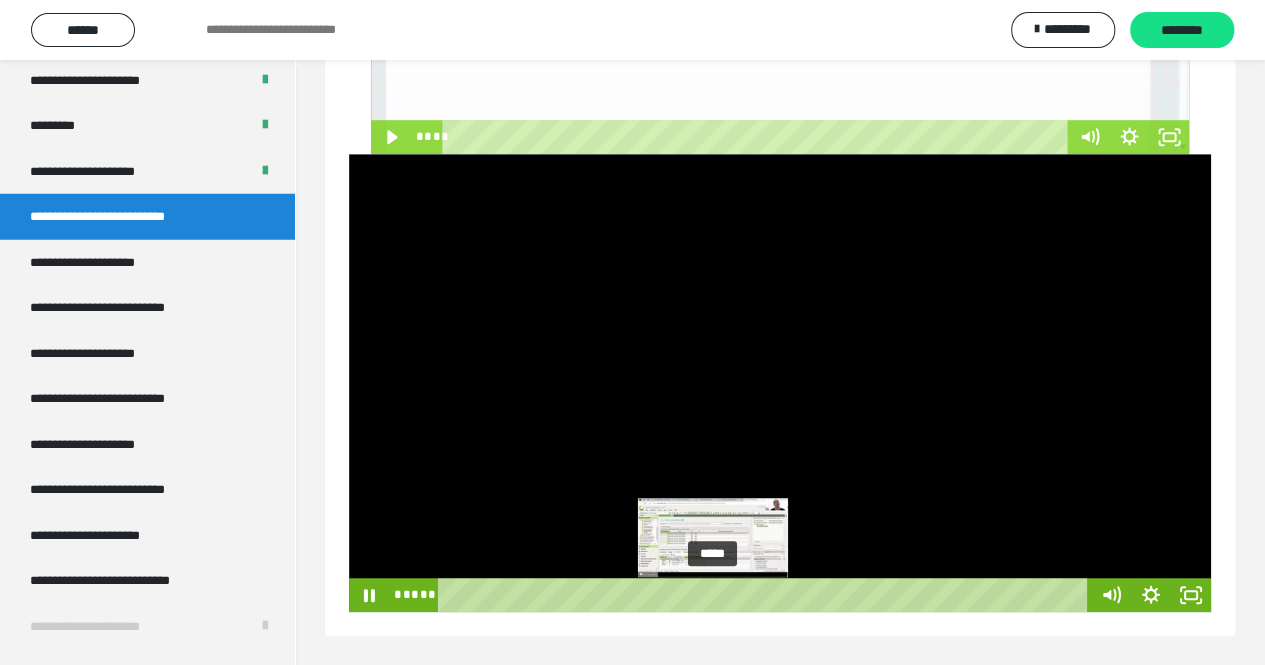 click on "*****" at bounding box center [766, 595] 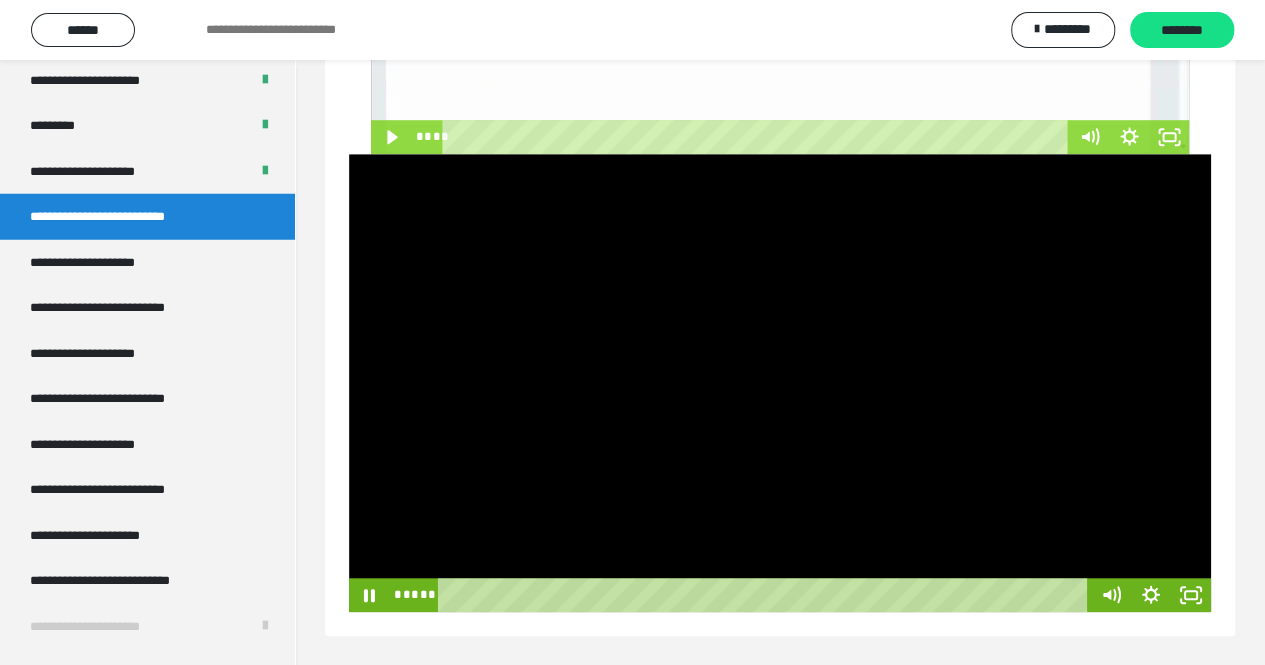 click at bounding box center [780, 383] 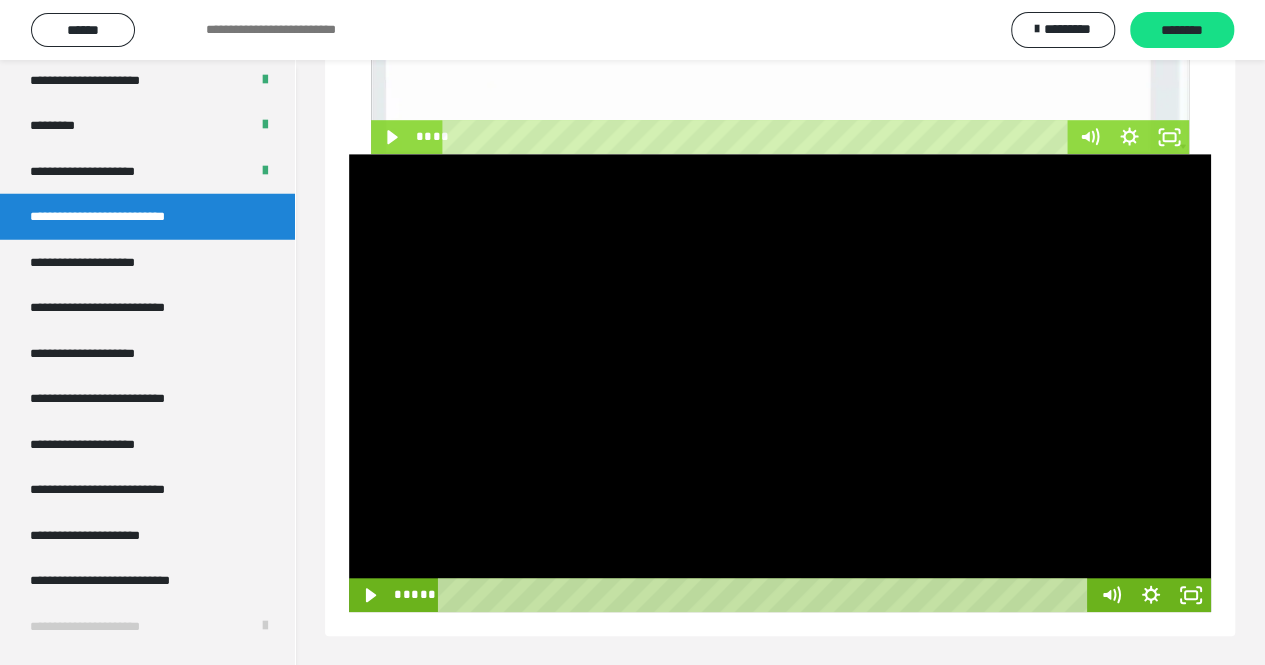 click at bounding box center (780, 383) 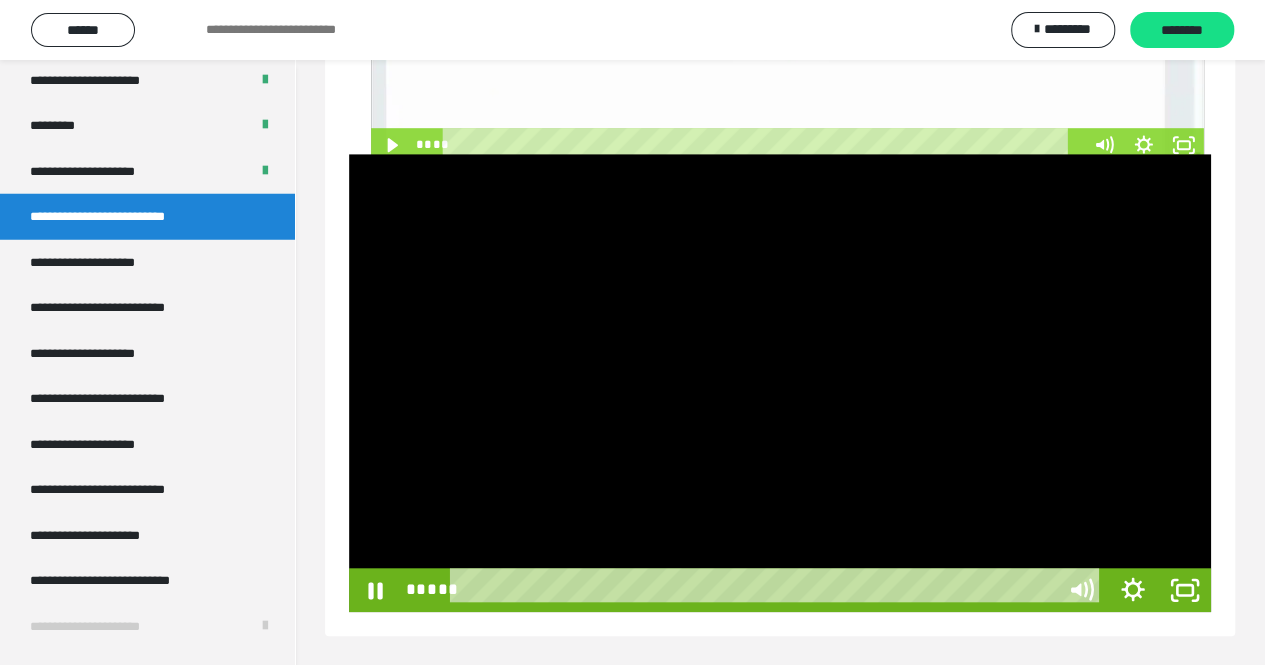scroll, scrollTop: 481, scrollLeft: 0, axis: vertical 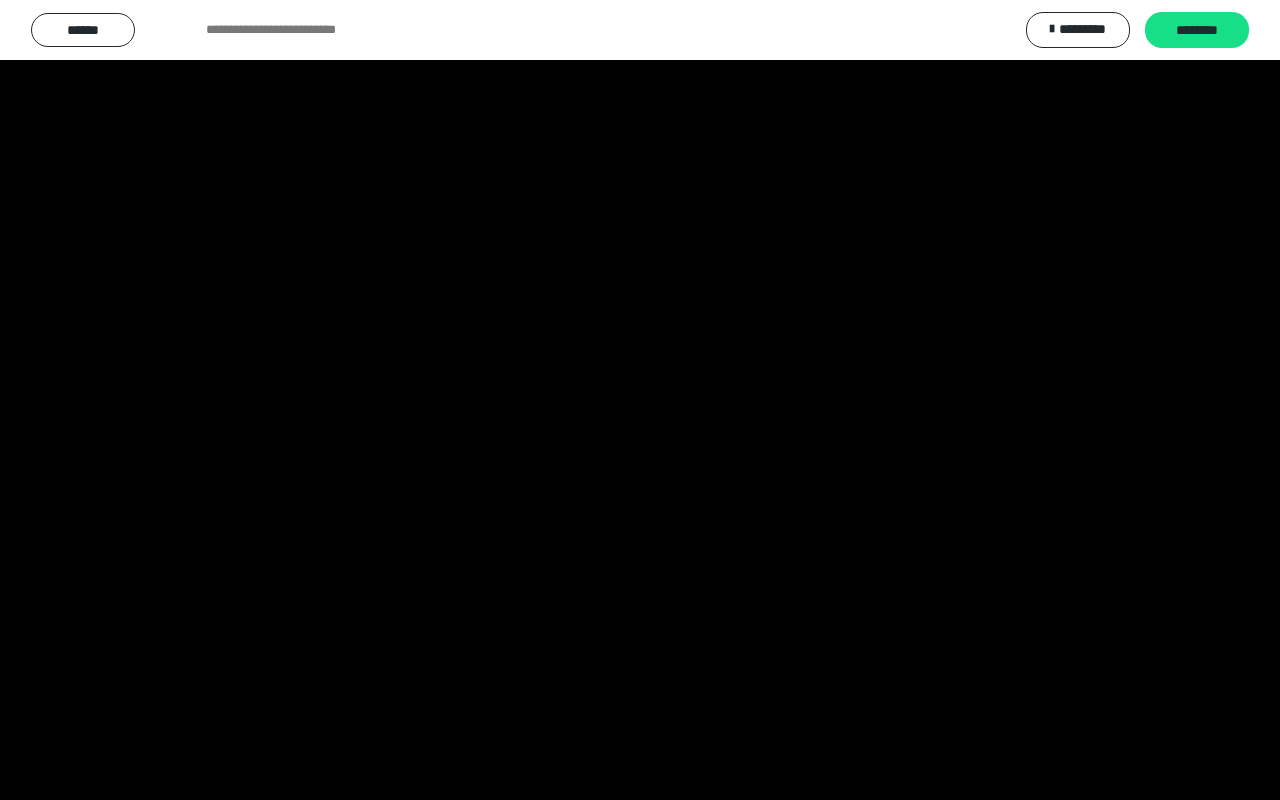 click at bounding box center (0, 0) 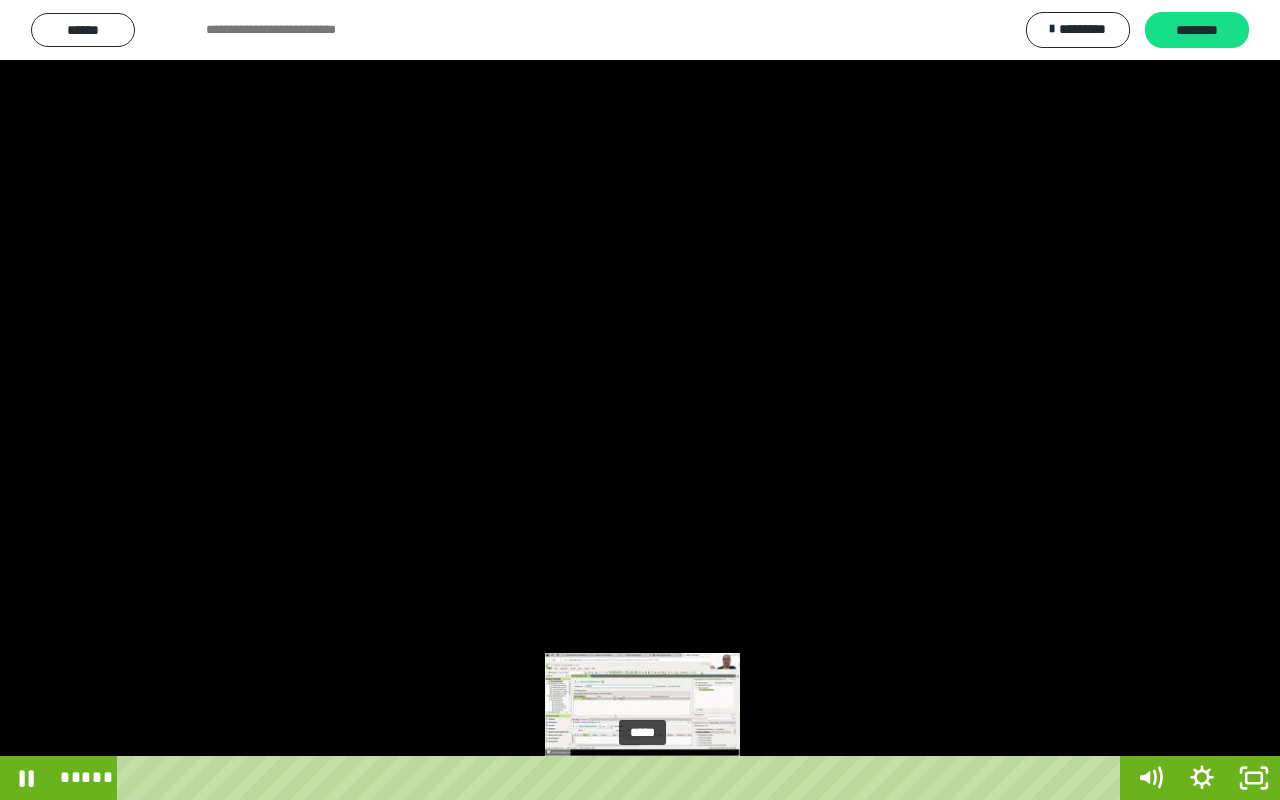 click on "*****" at bounding box center (622, 778) 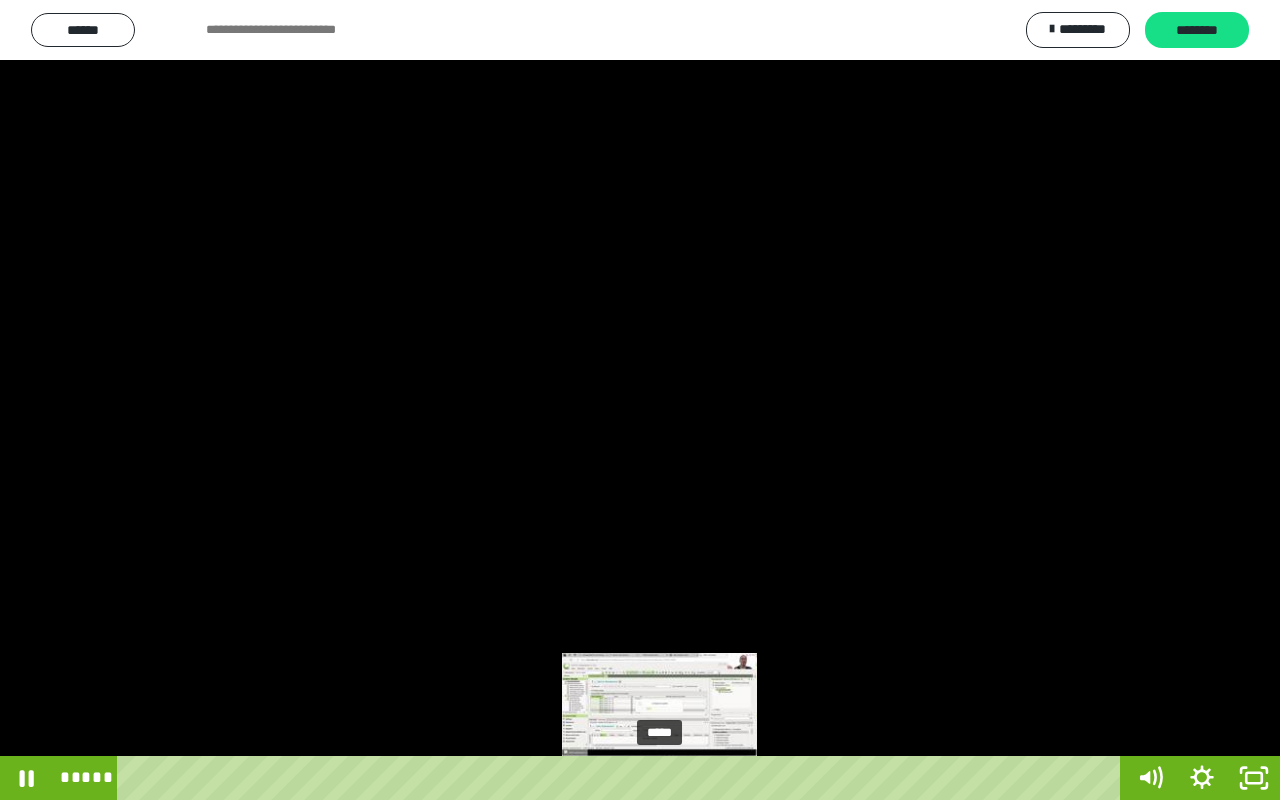 click on "*****" at bounding box center (622, 778) 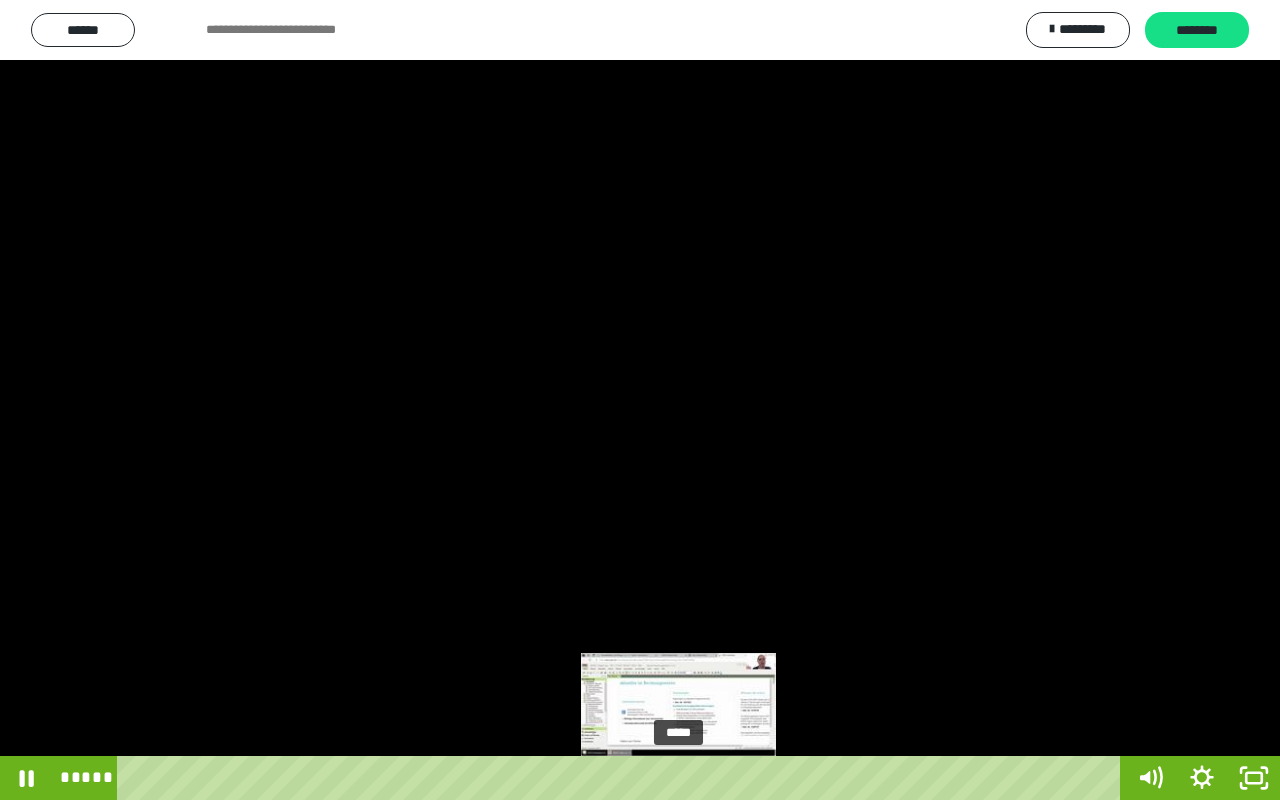 click on "*****" at bounding box center (622, 778) 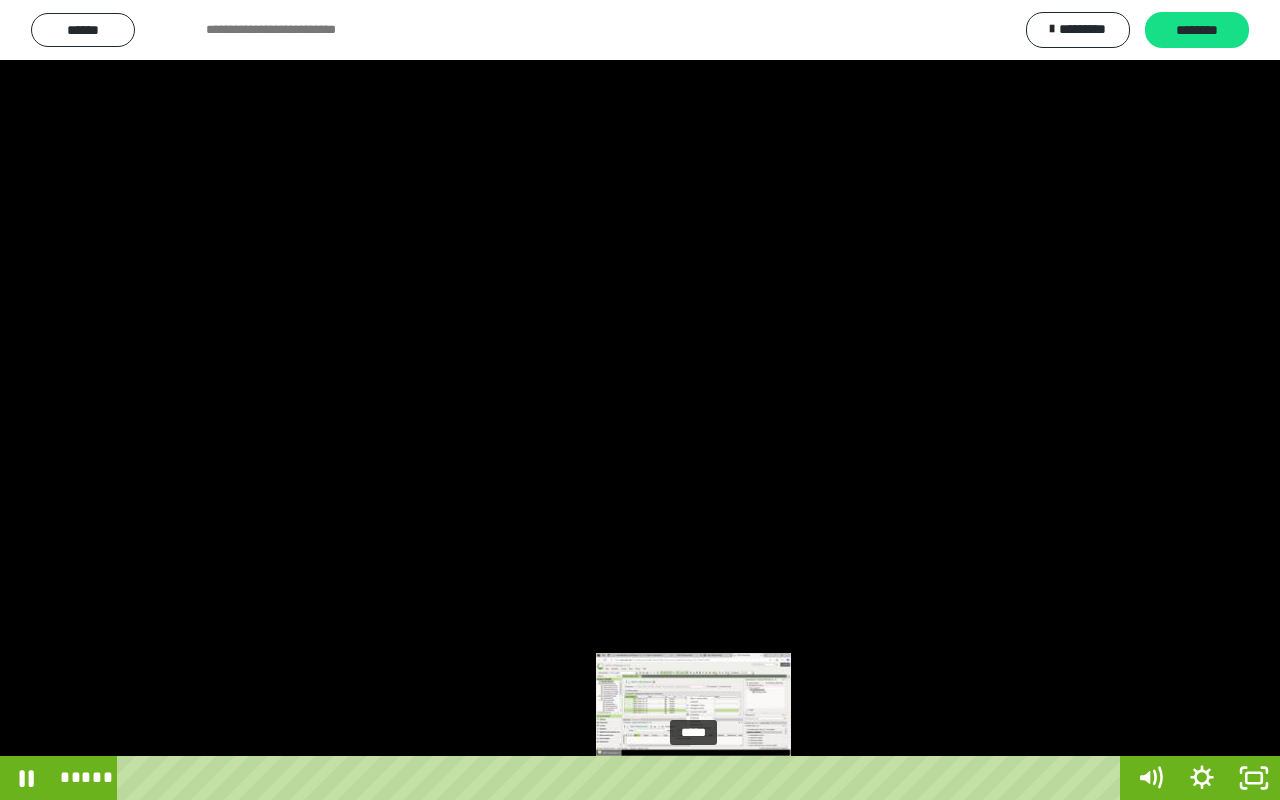 click on "*****" at bounding box center (622, 778) 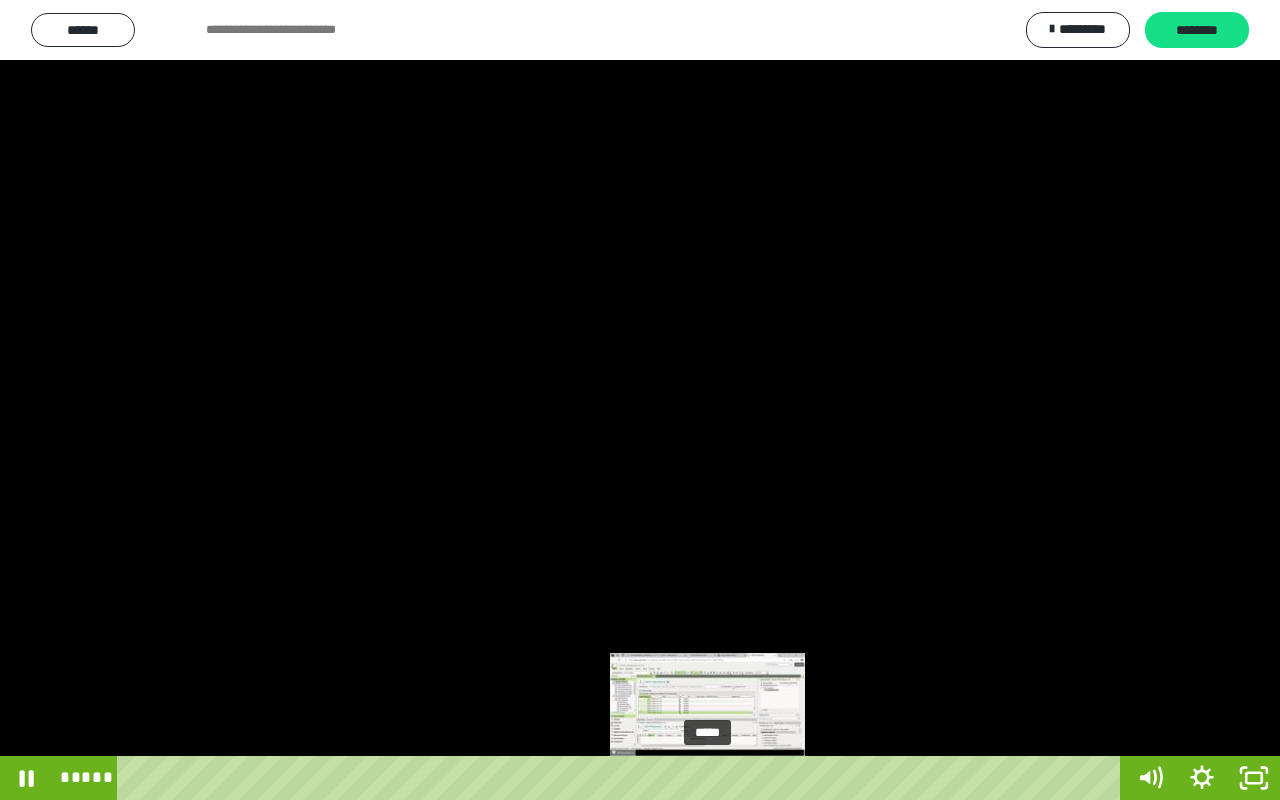 click on "*****" at bounding box center [622, 778] 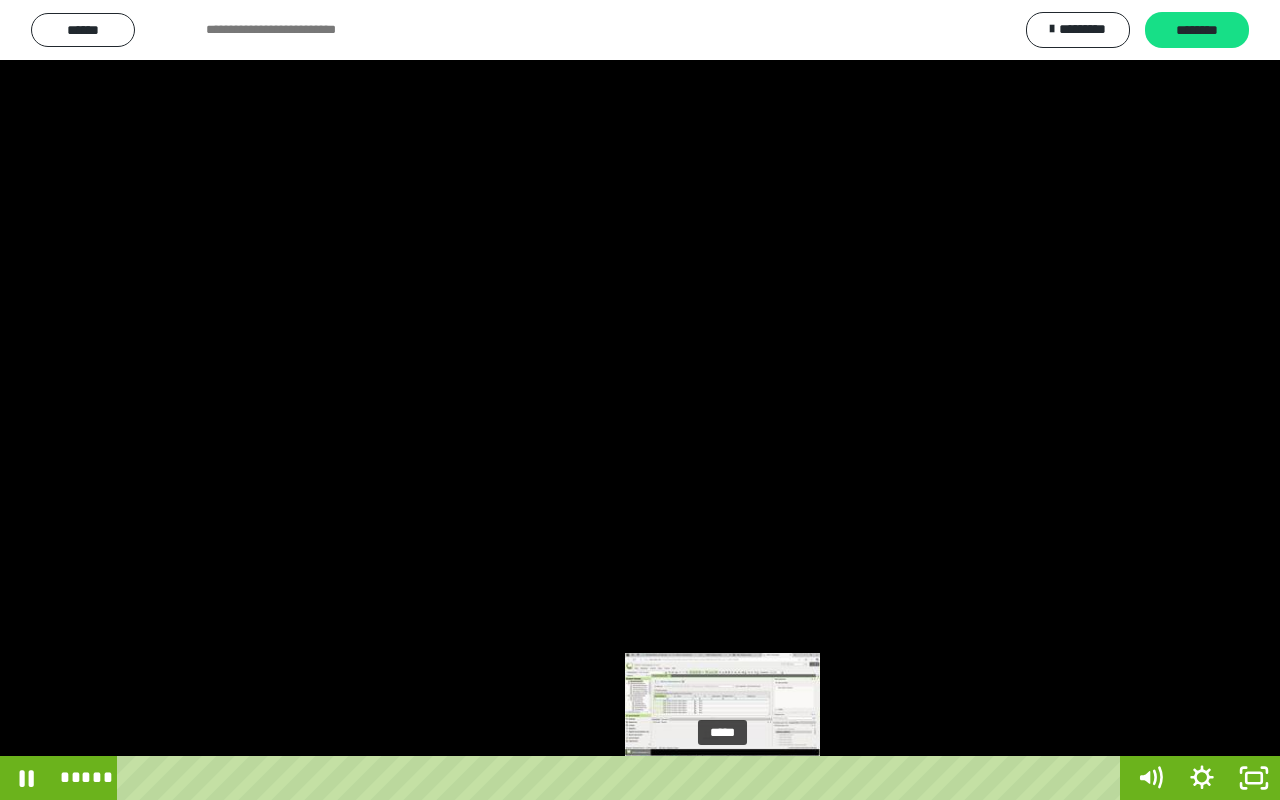 click on "*****" at bounding box center (622, 778) 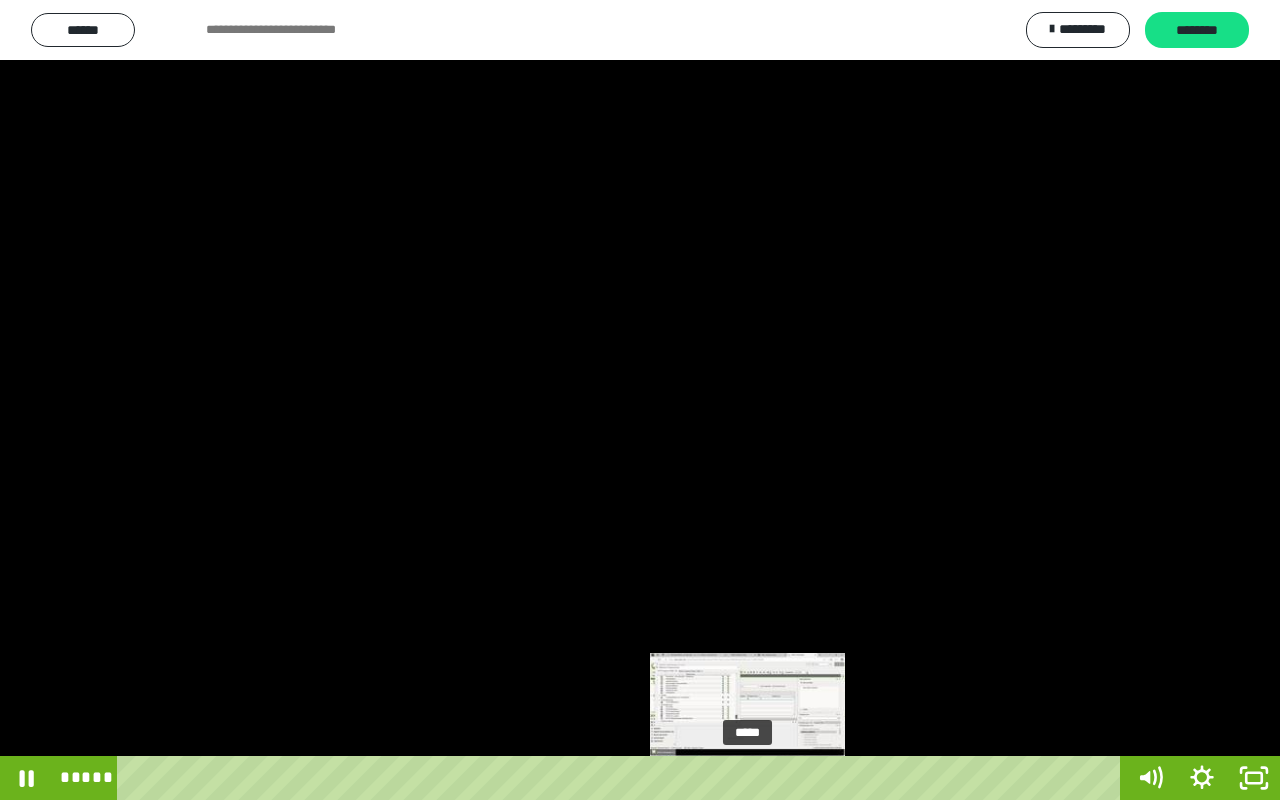 click on "*****" at bounding box center [622, 778] 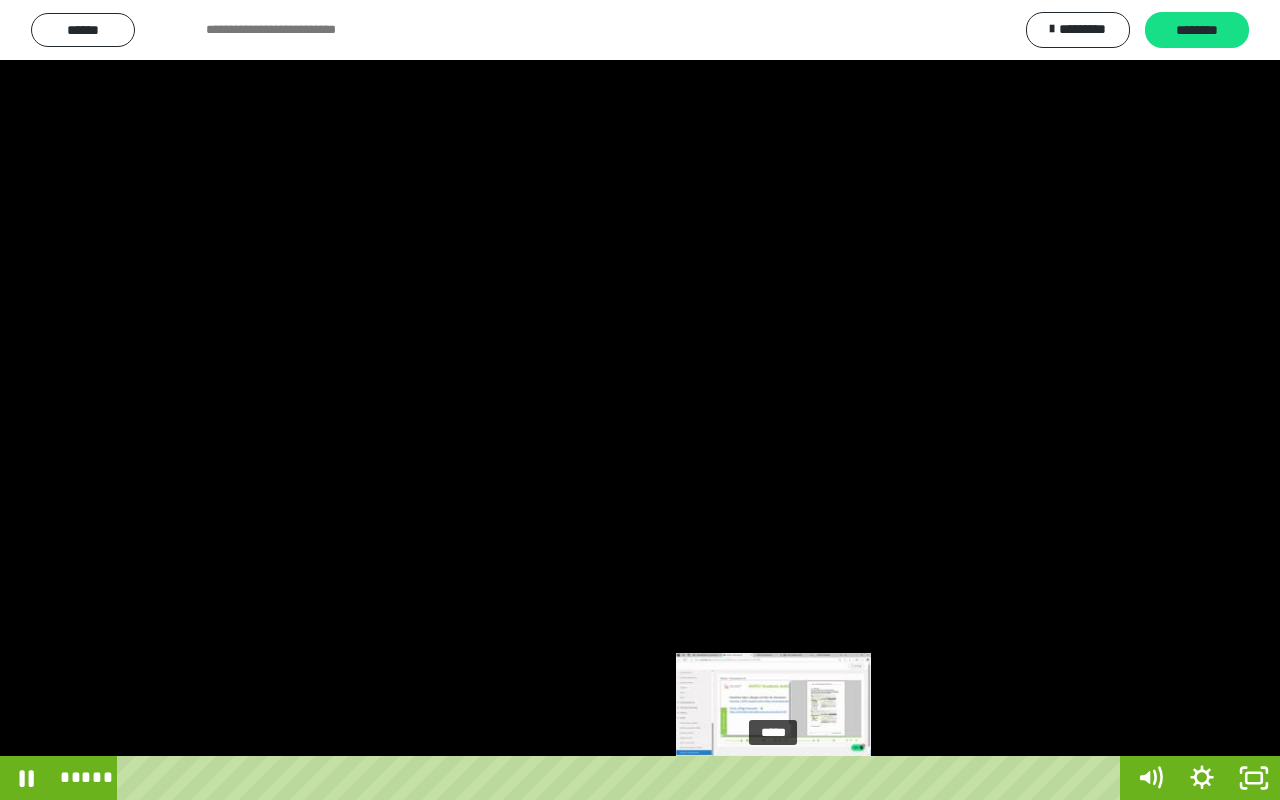 click on "*****" at bounding box center [622, 778] 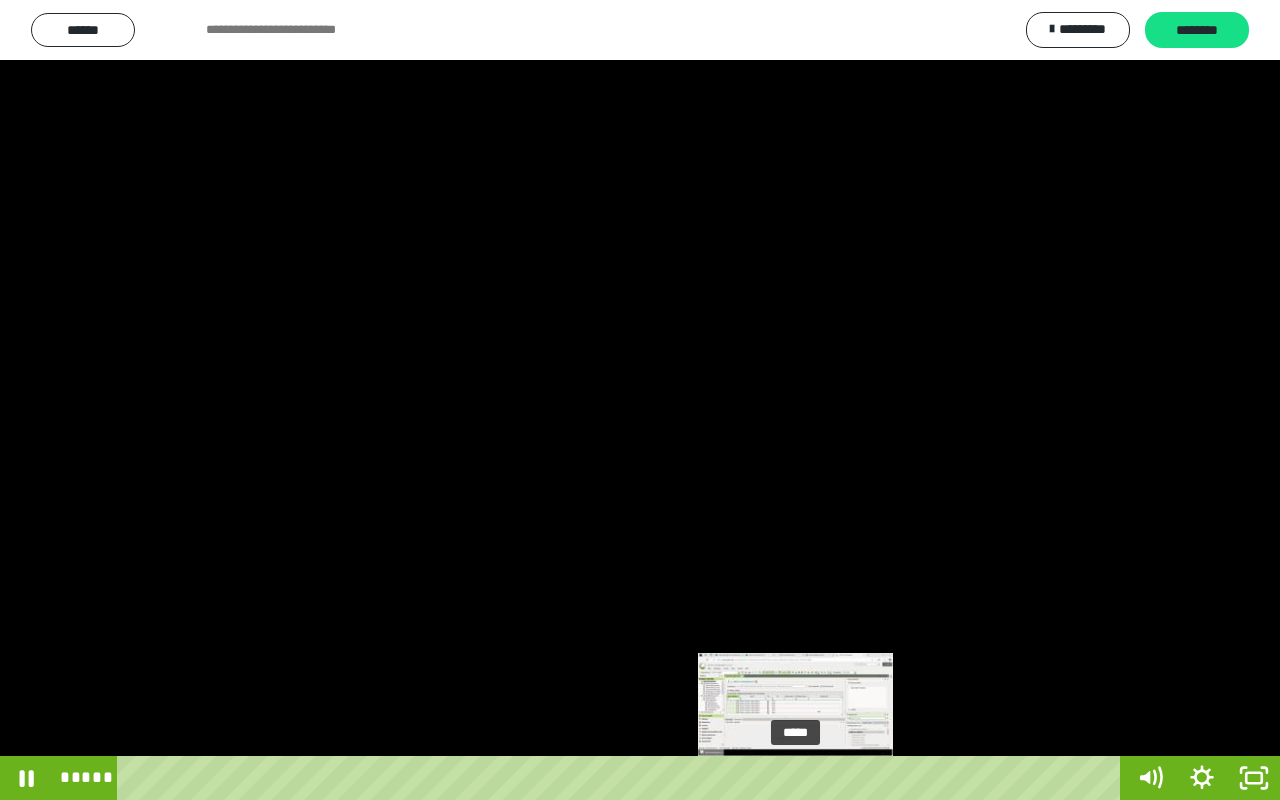 click on "*****" at bounding box center (622, 778) 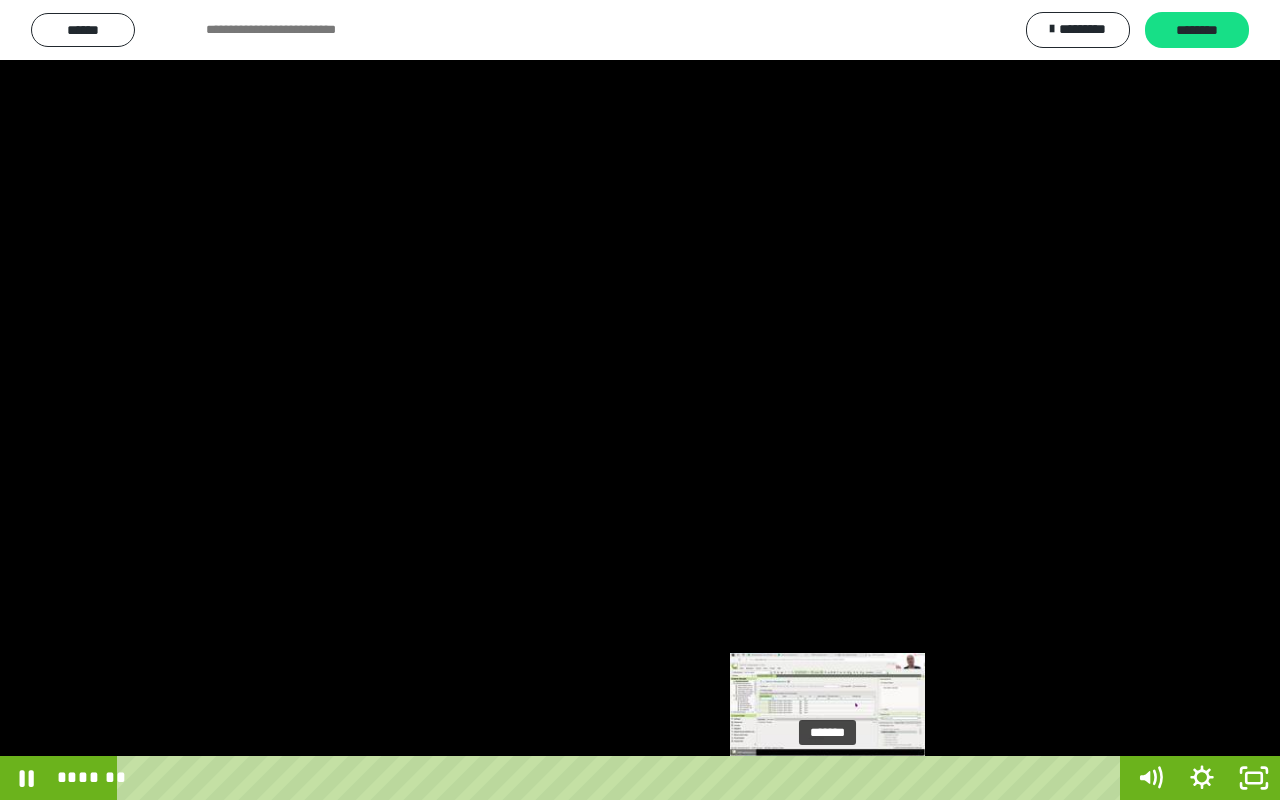 click on "*******" at bounding box center (622, 778) 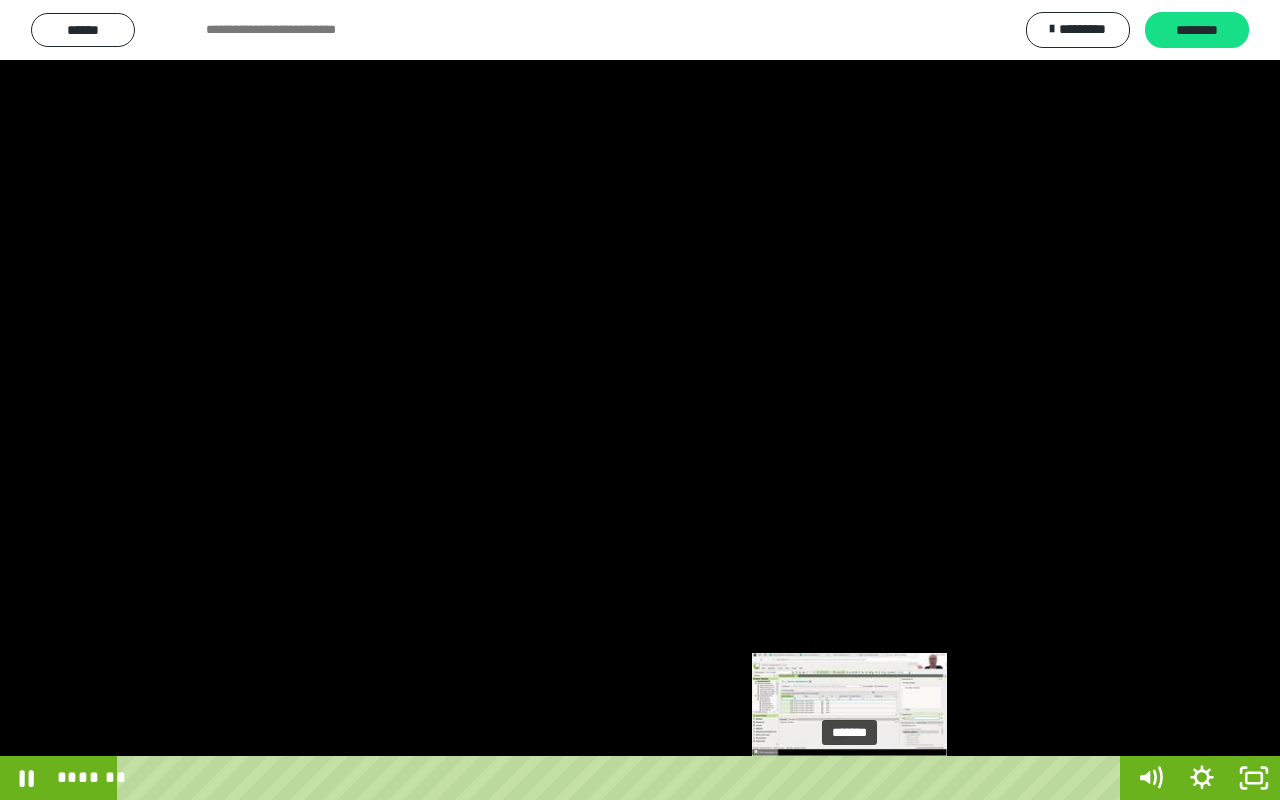 click on "*******" at bounding box center (622, 778) 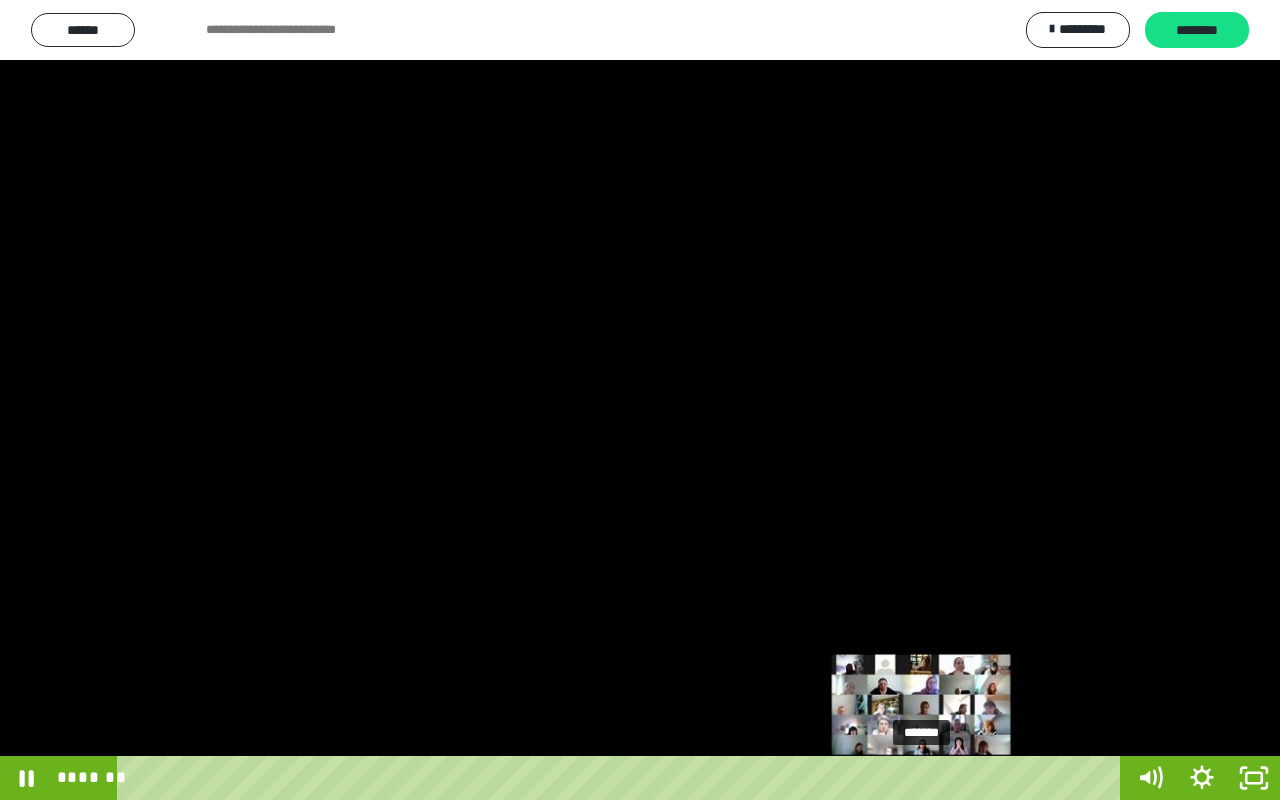 click on "*******" at bounding box center (622, 778) 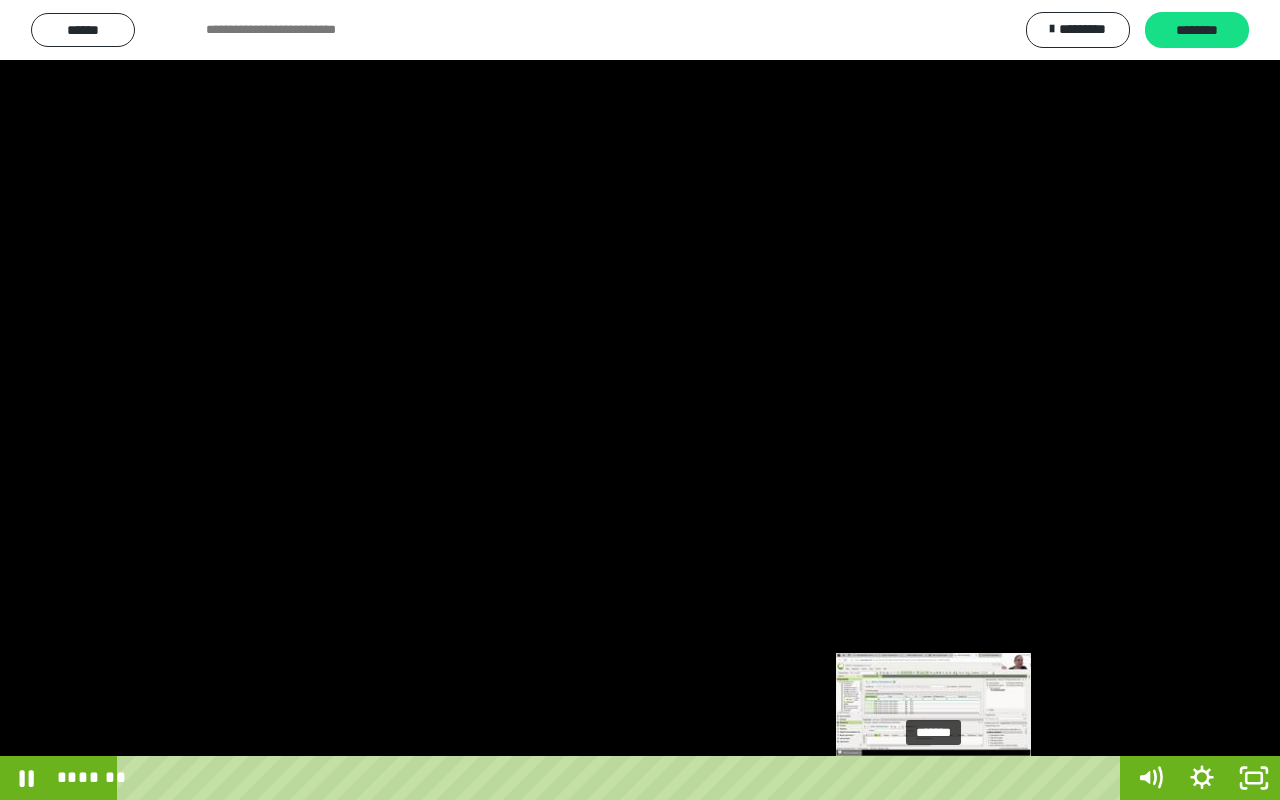 click on "*******" at bounding box center [622, 778] 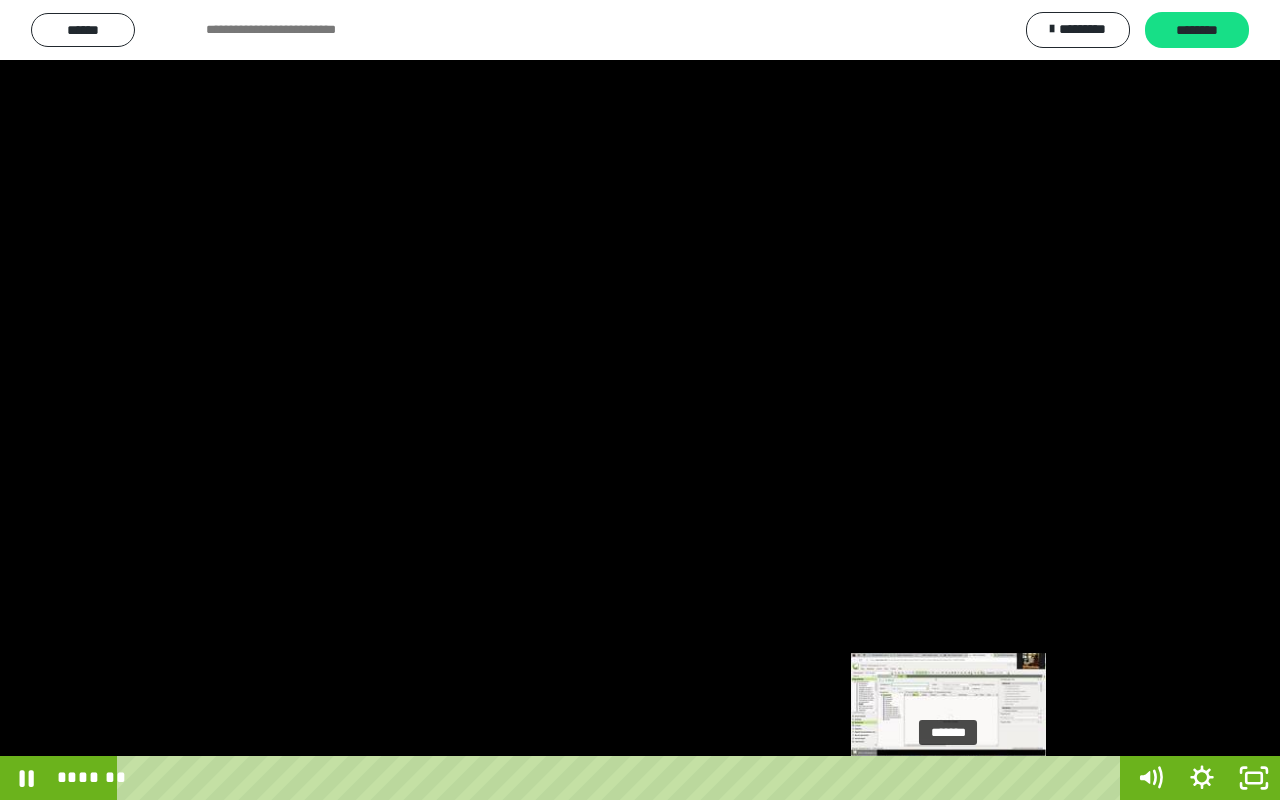 click on "*******" at bounding box center [622, 778] 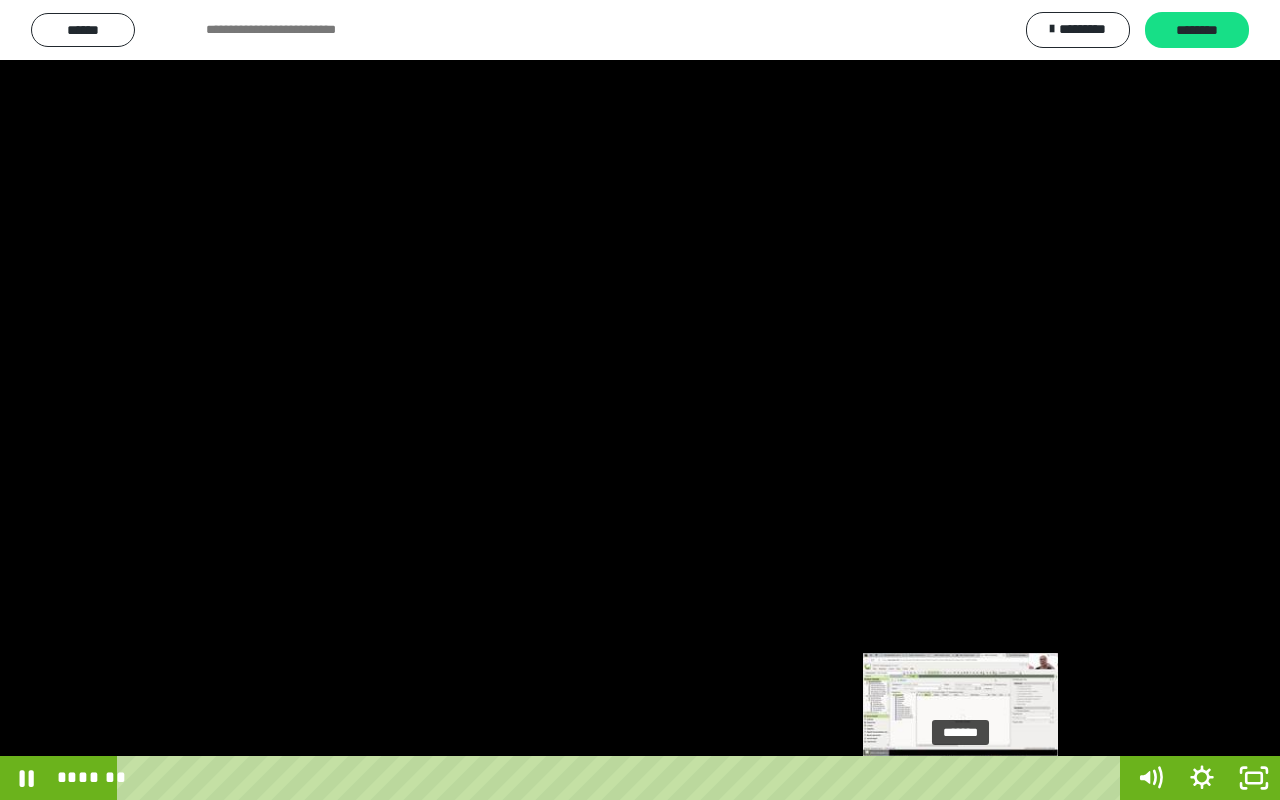 click on "*******" at bounding box center [622, 778] 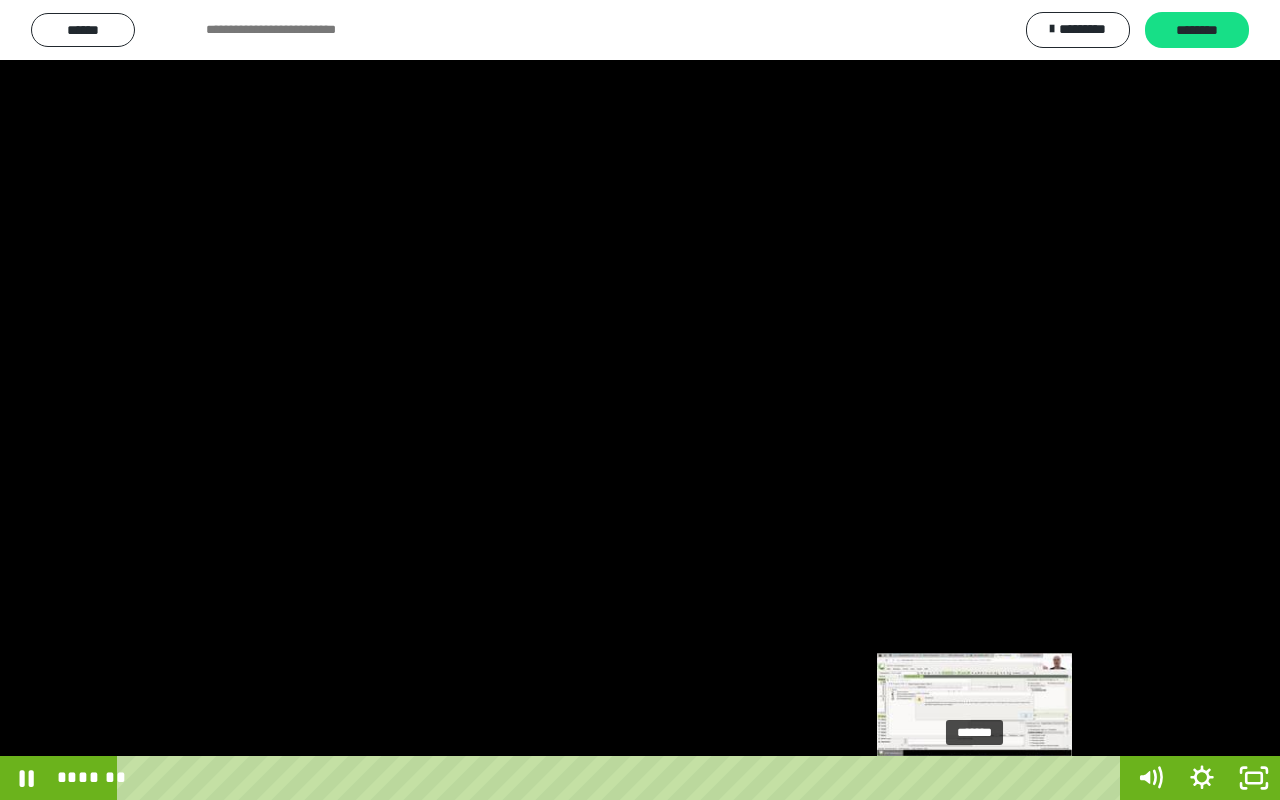 click on "*******" at bounding box center (622, 778) 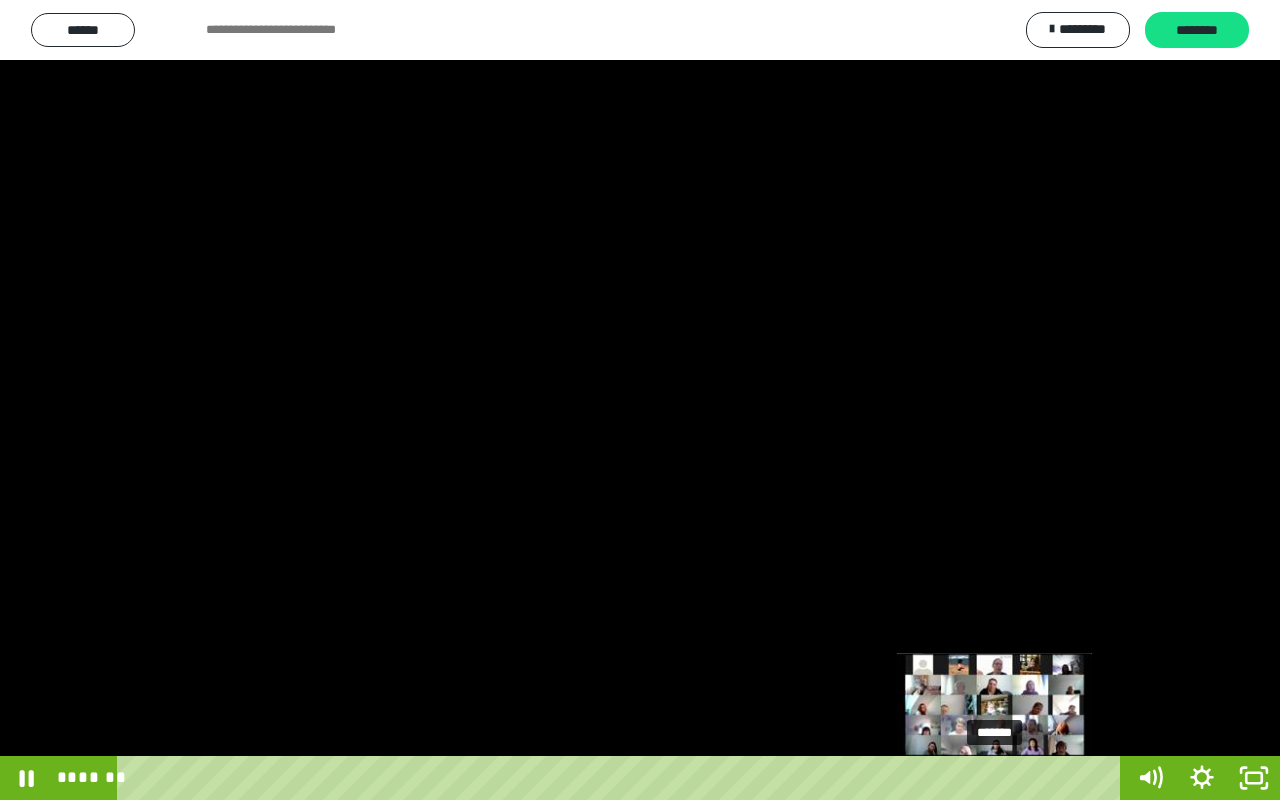 click on "*******" at bounding box center (622, 778) 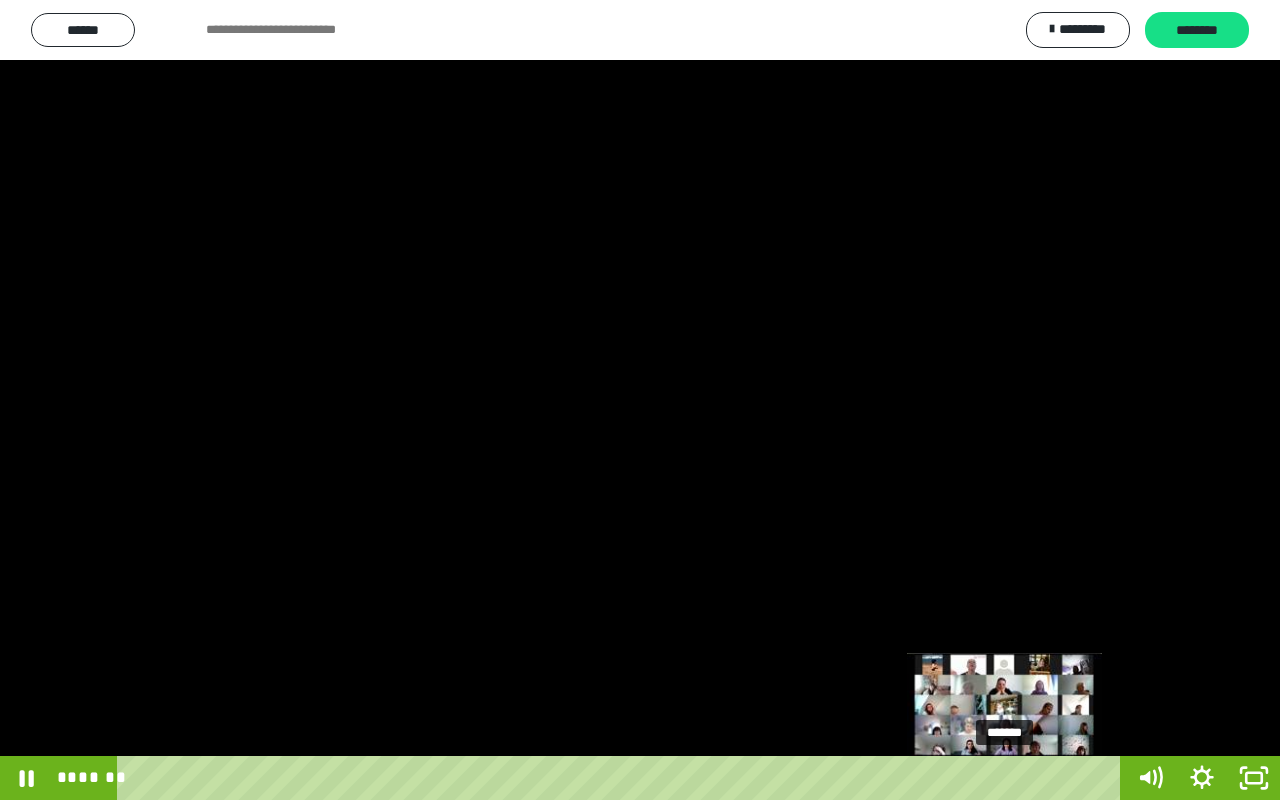 click on "*******" at bounding box center (622, 778) 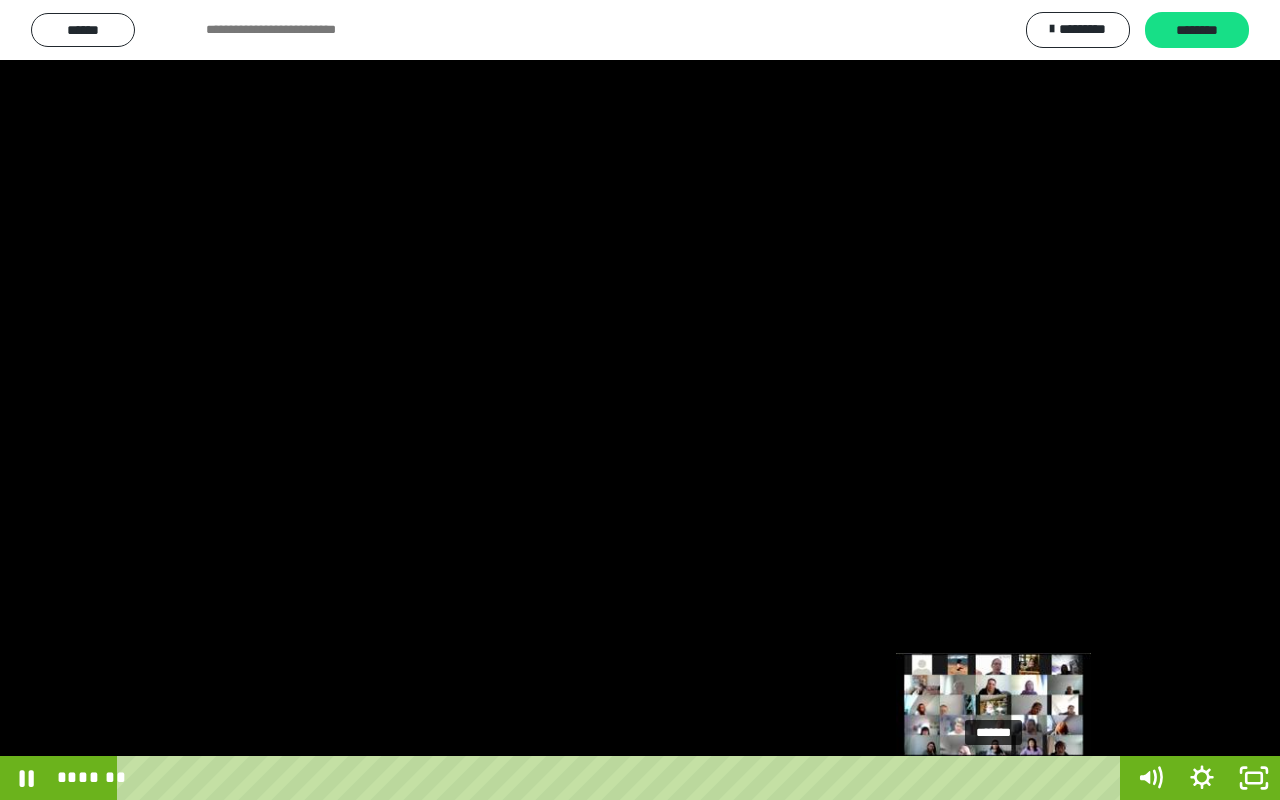 click at bounding box center [993, 778] 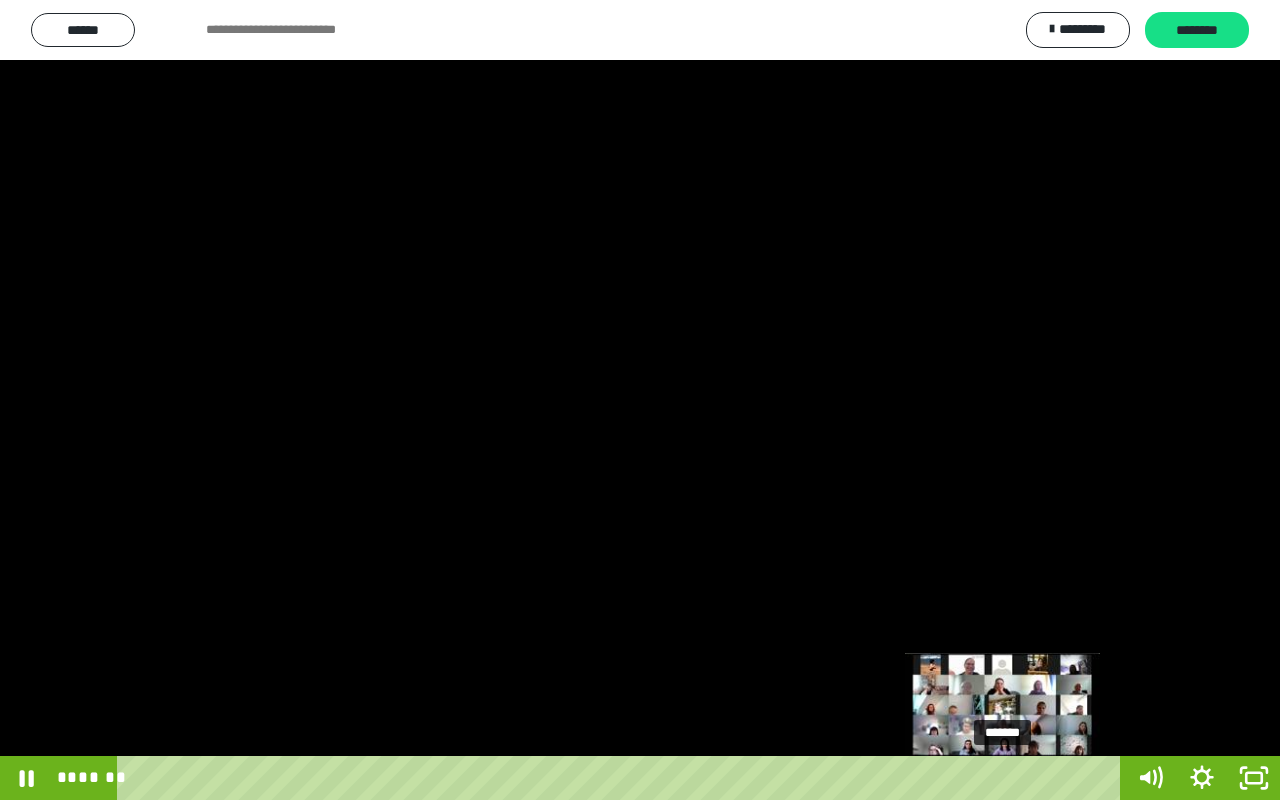 click on "*******" at bounding box center [622, 778] 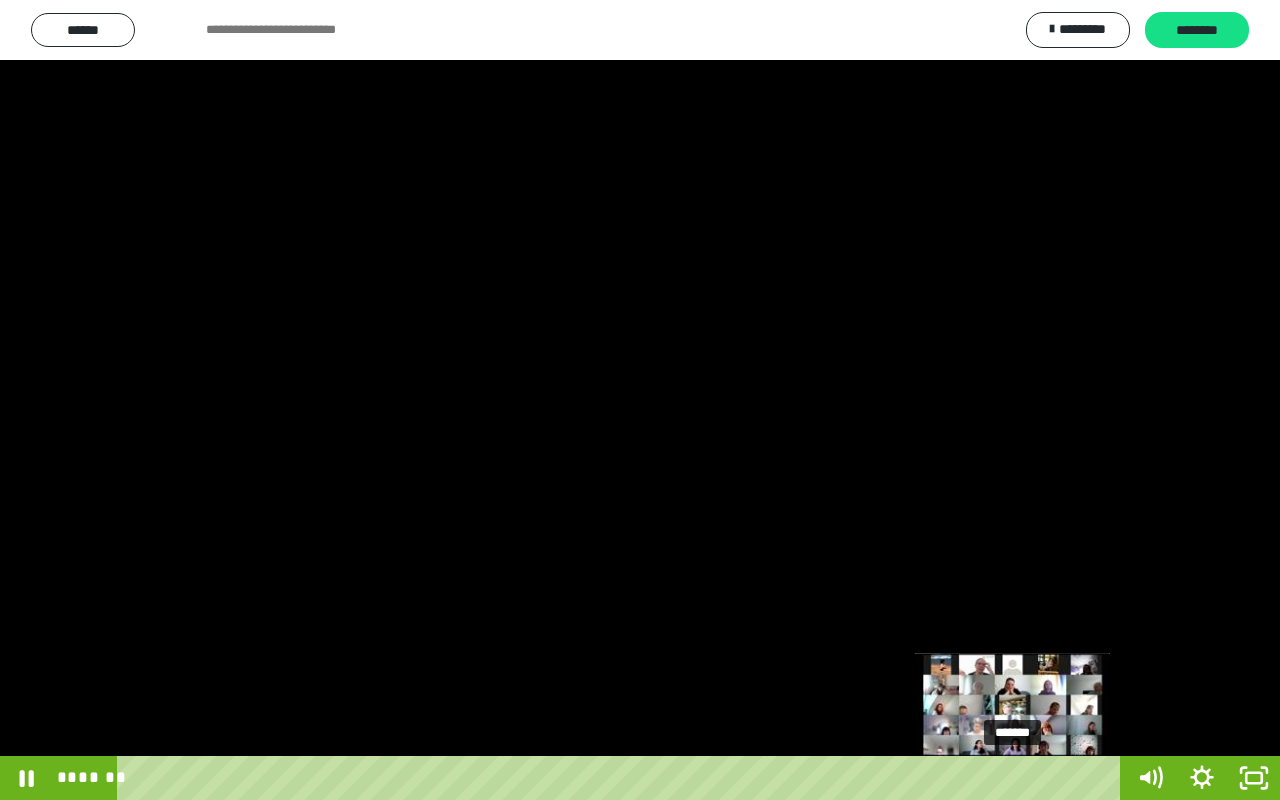 click on "*******" at bounding box center (622, 778) 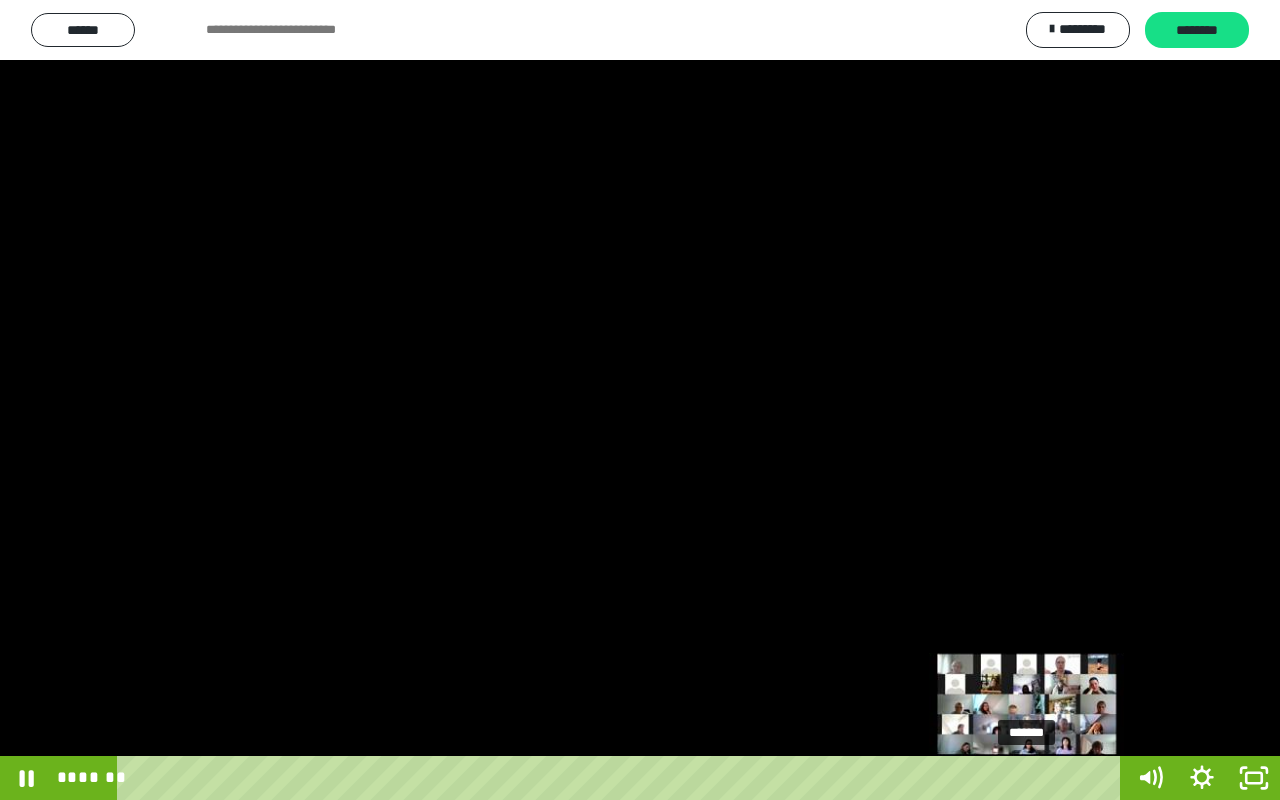 click on "*******" at bounding box center [622, 778] 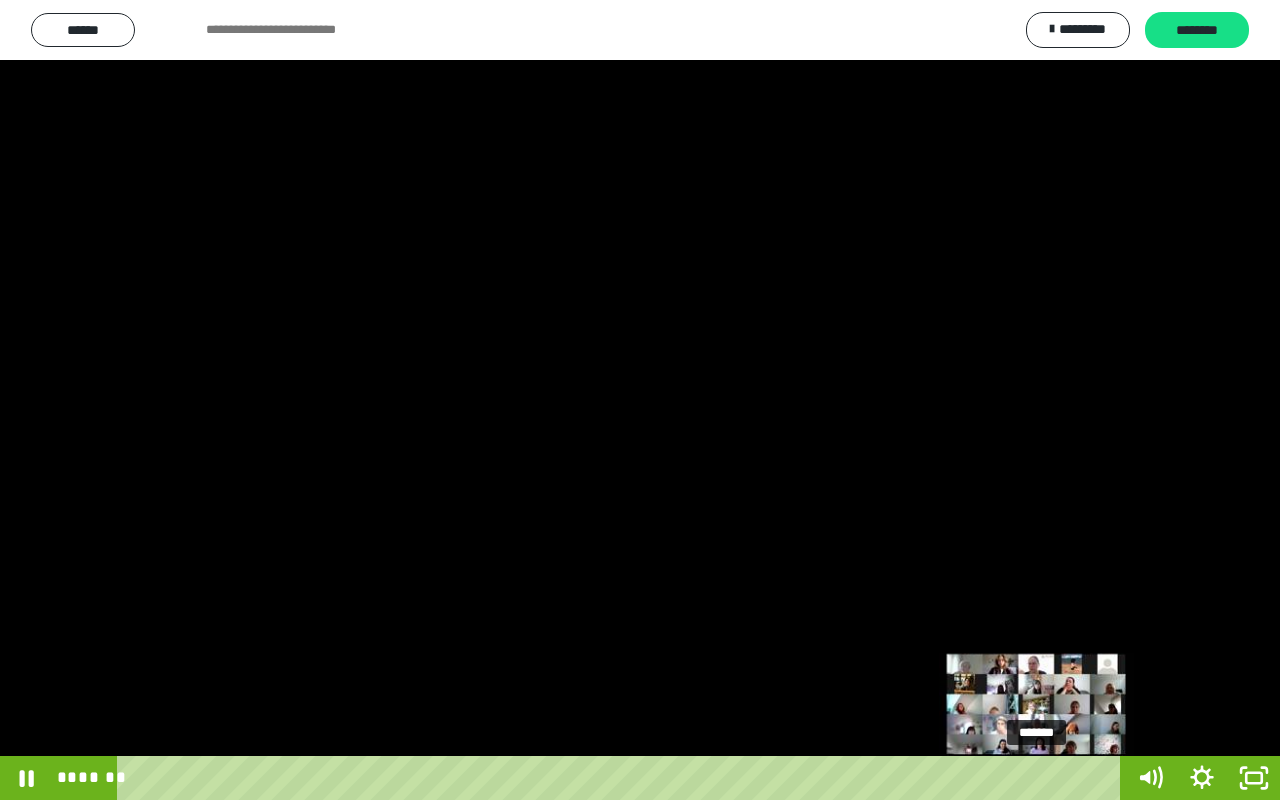 click on "*******" at bounding box center [622, 778] 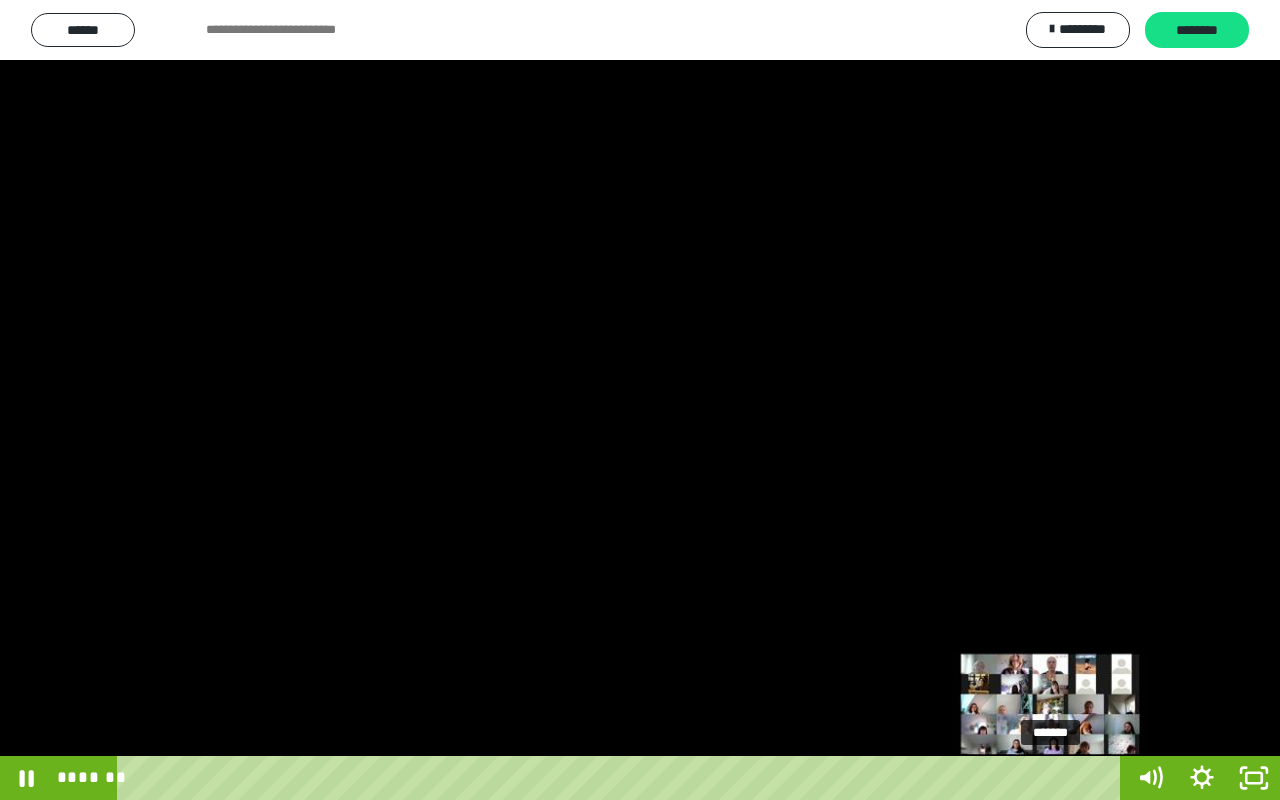 click on "*******" at bounding box center (622, 778) 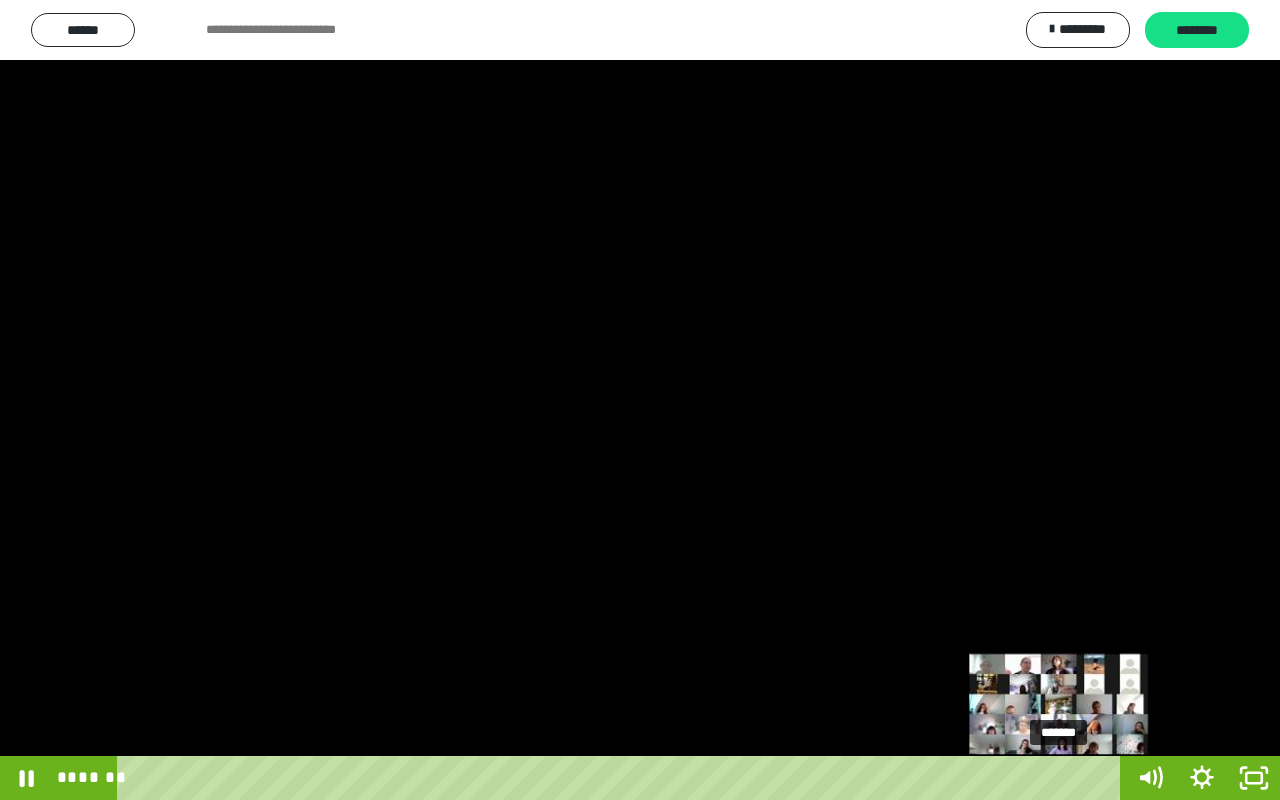 click on "*******" at bounding box center (622, 778) 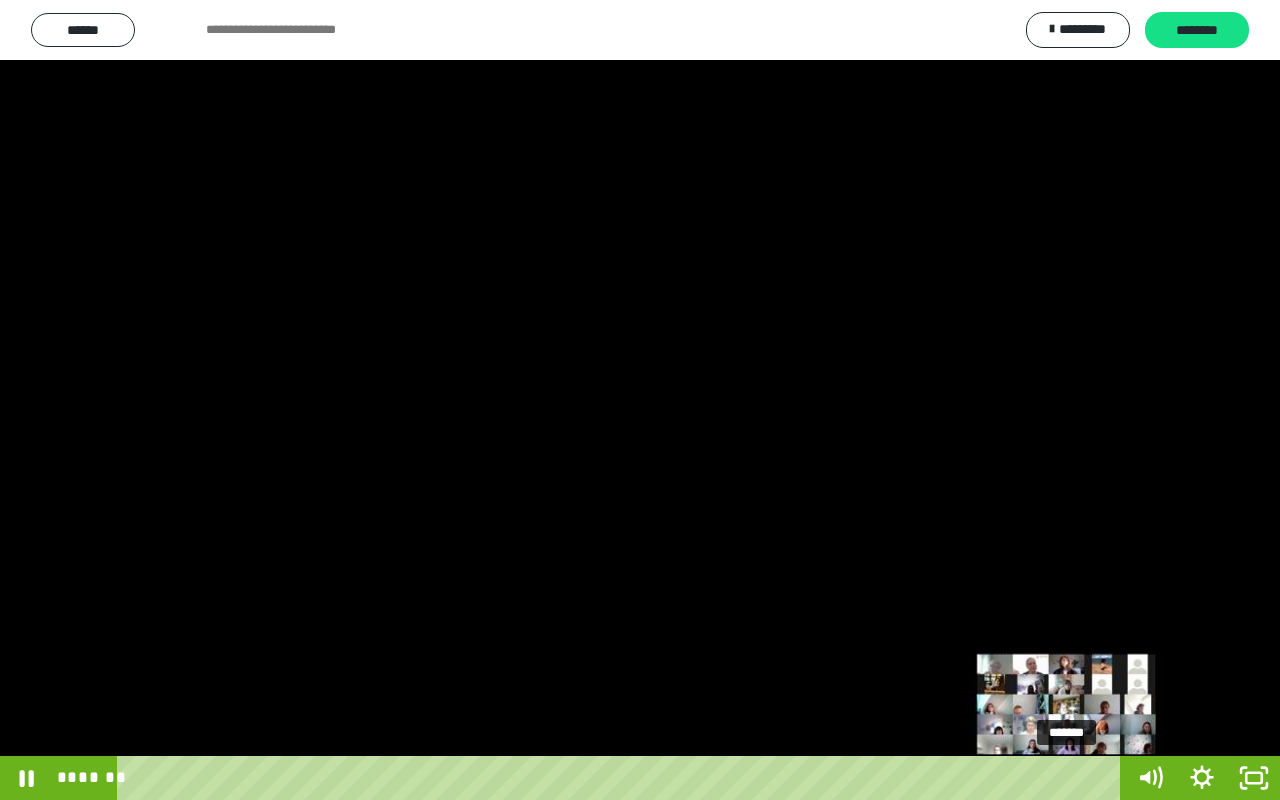 click on "*******" at bounding box center [622, 778] 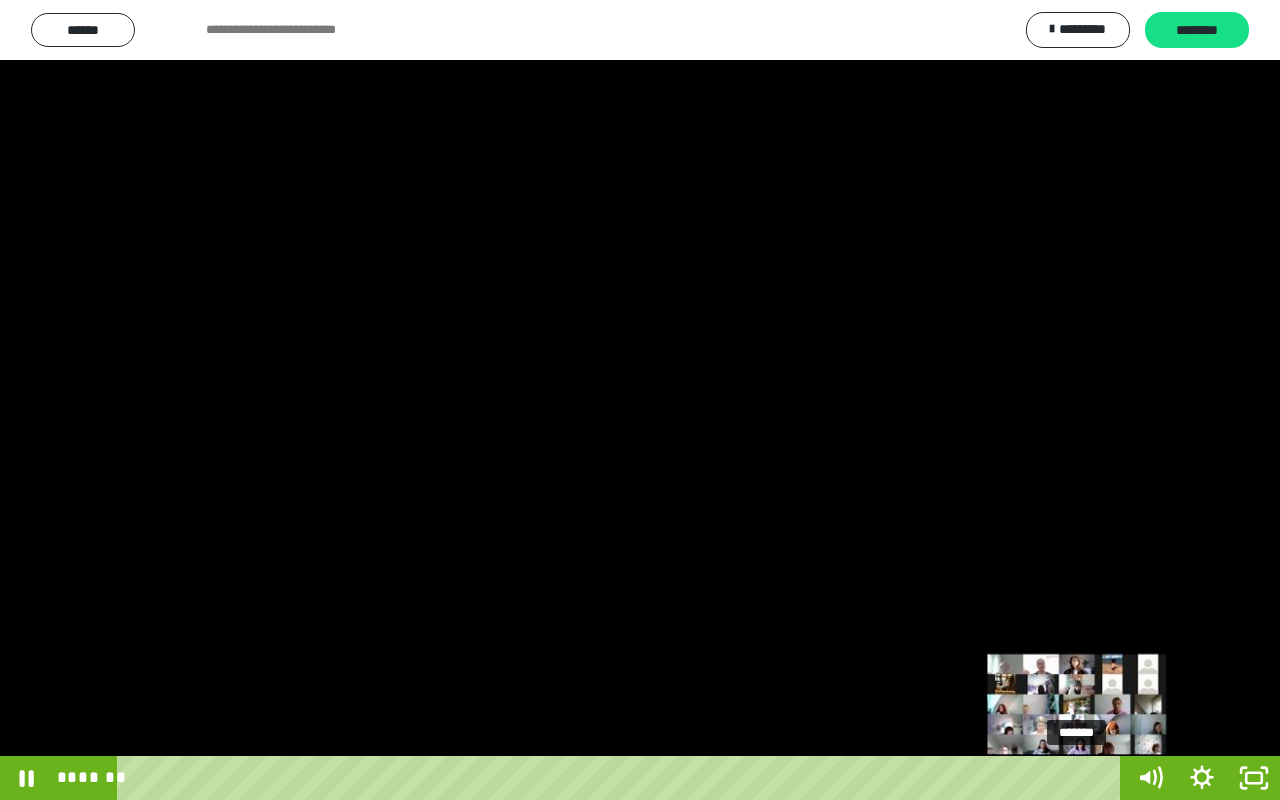 click on "*******" at bounding box center [622, 778] 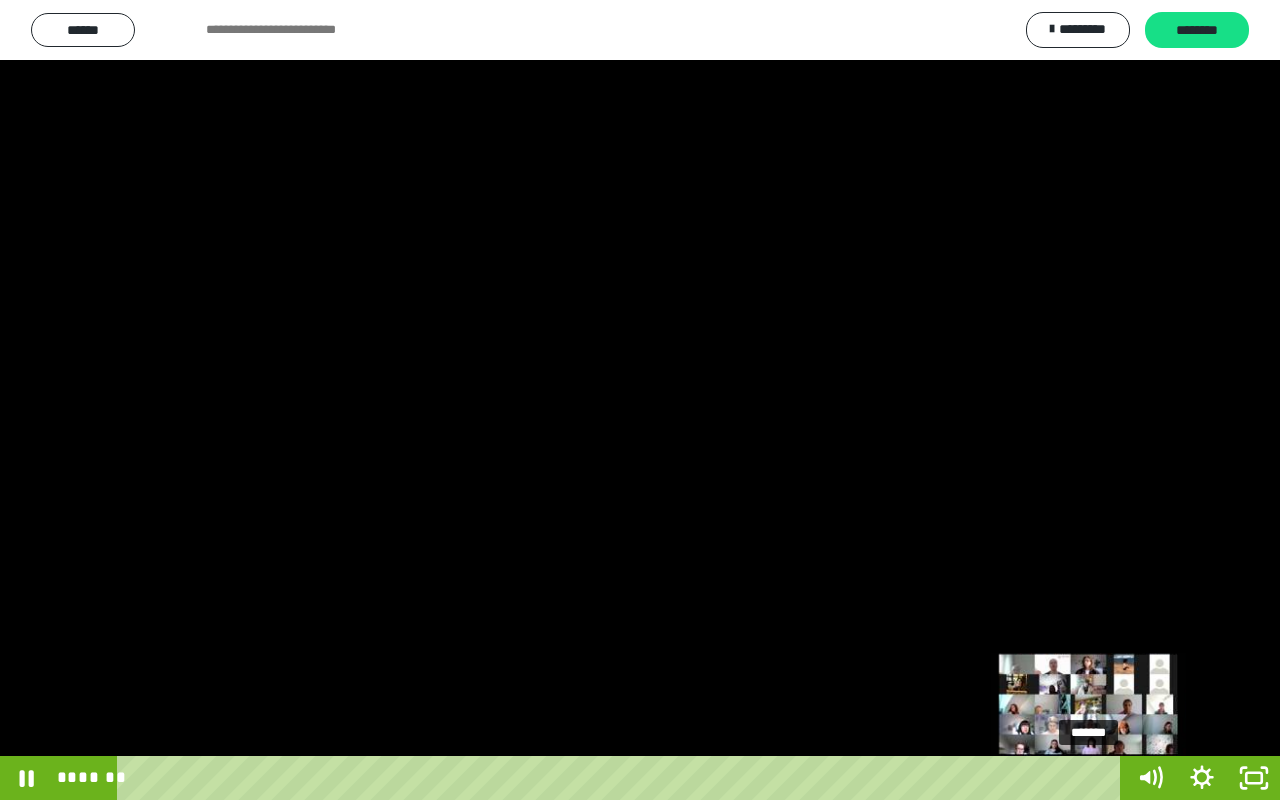 click on "*******" at bounding box center (622, 778) 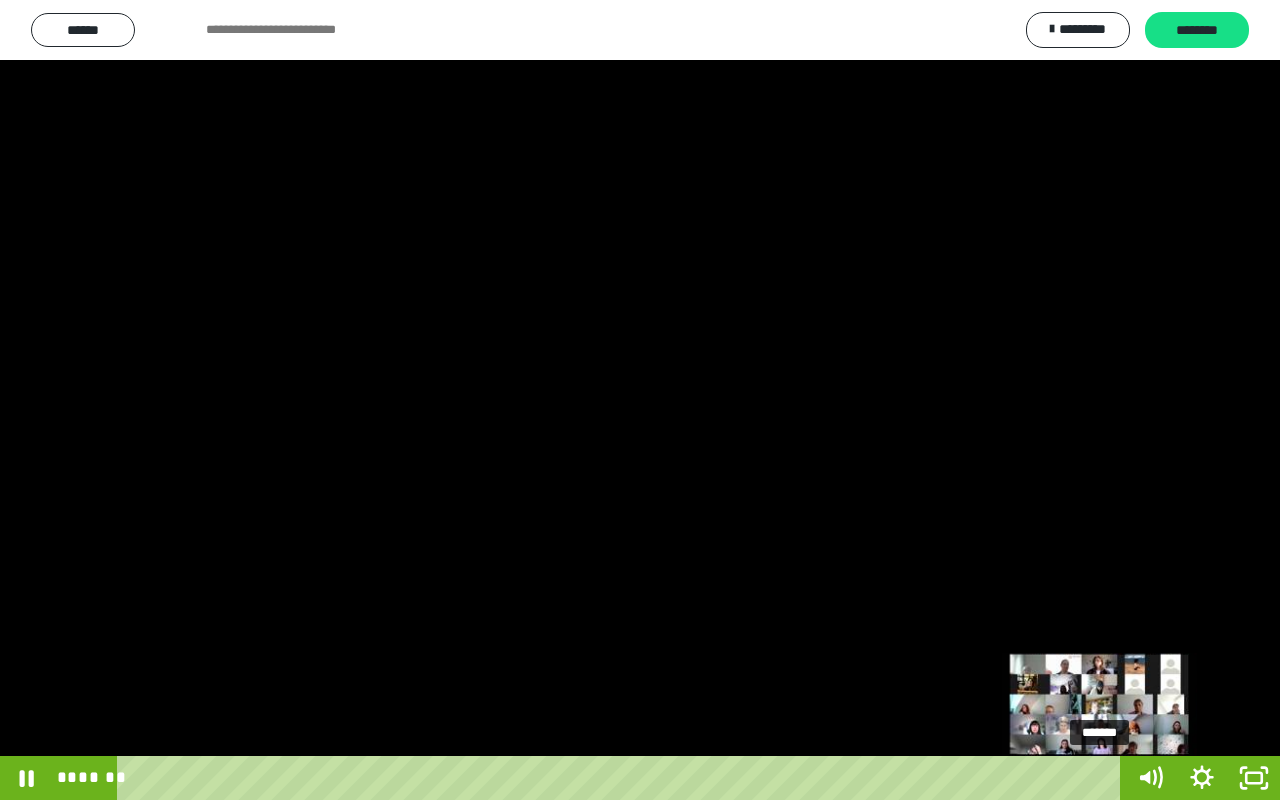 click on "*******" at bounding box center [622, 778] 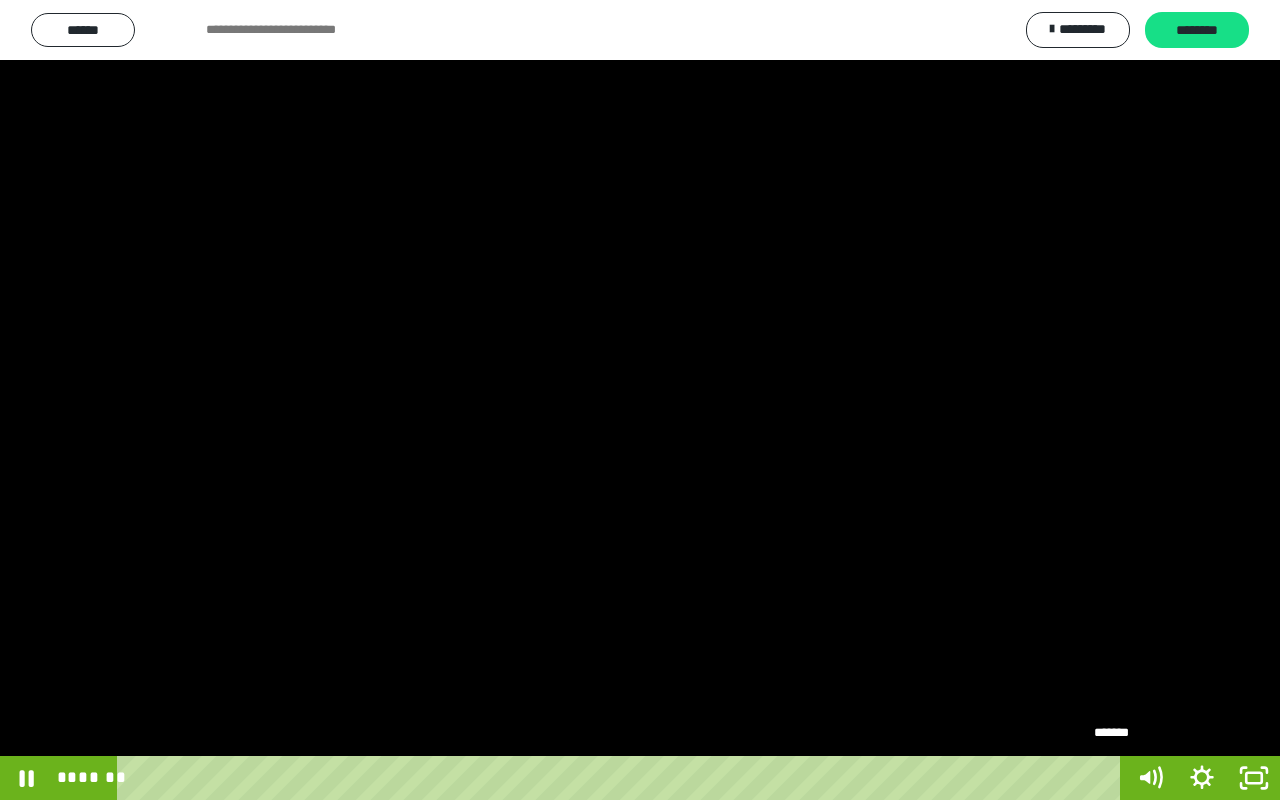 click on "*******" at bounding box center (622, 778) 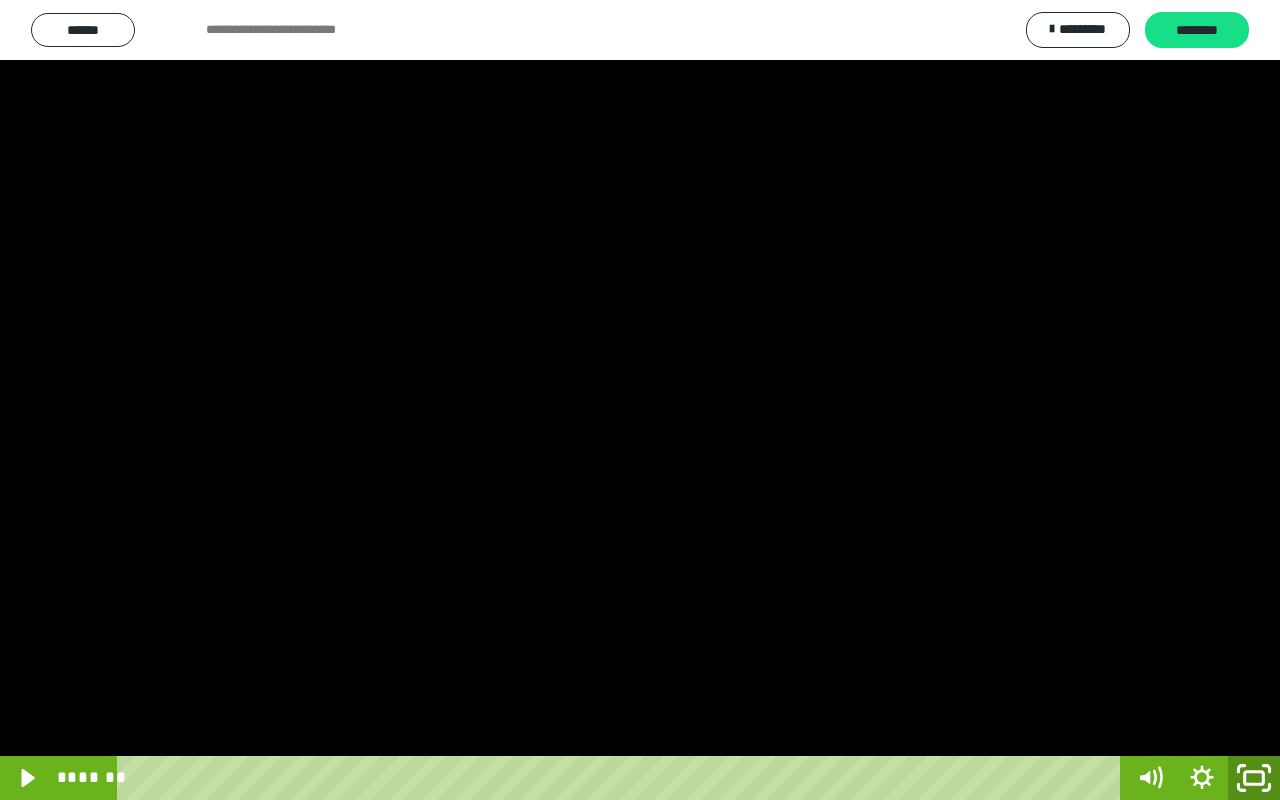 click 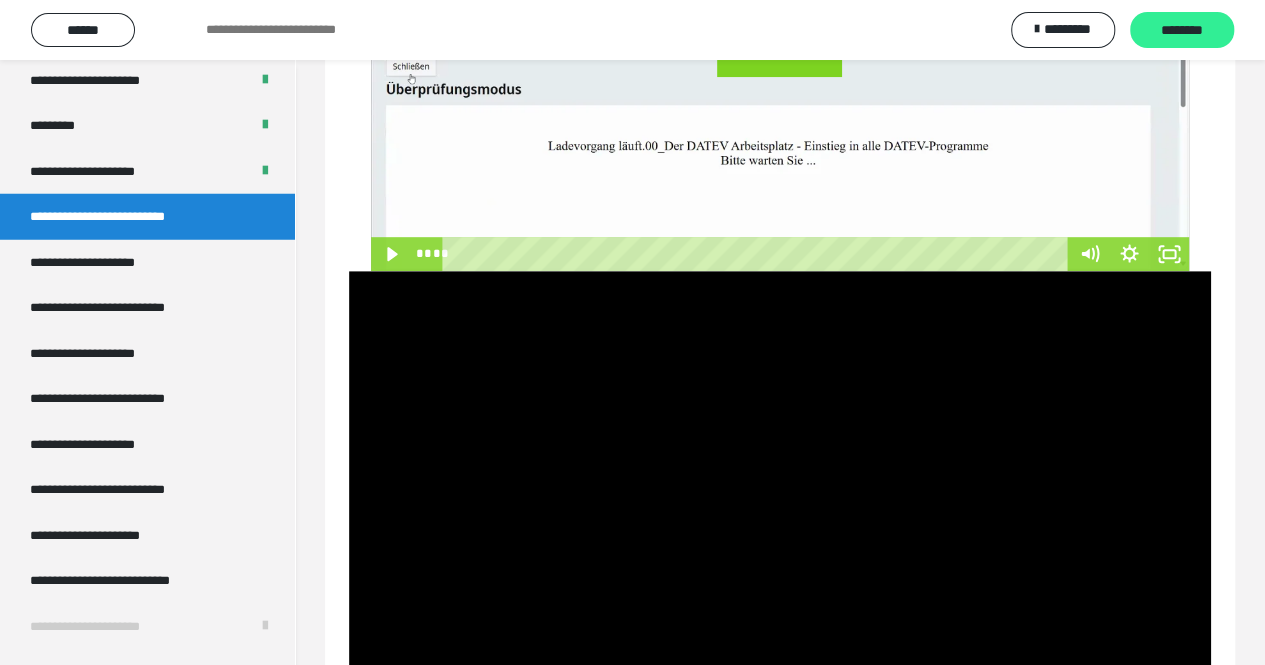click on "********" at bounding box center [1182, 31] 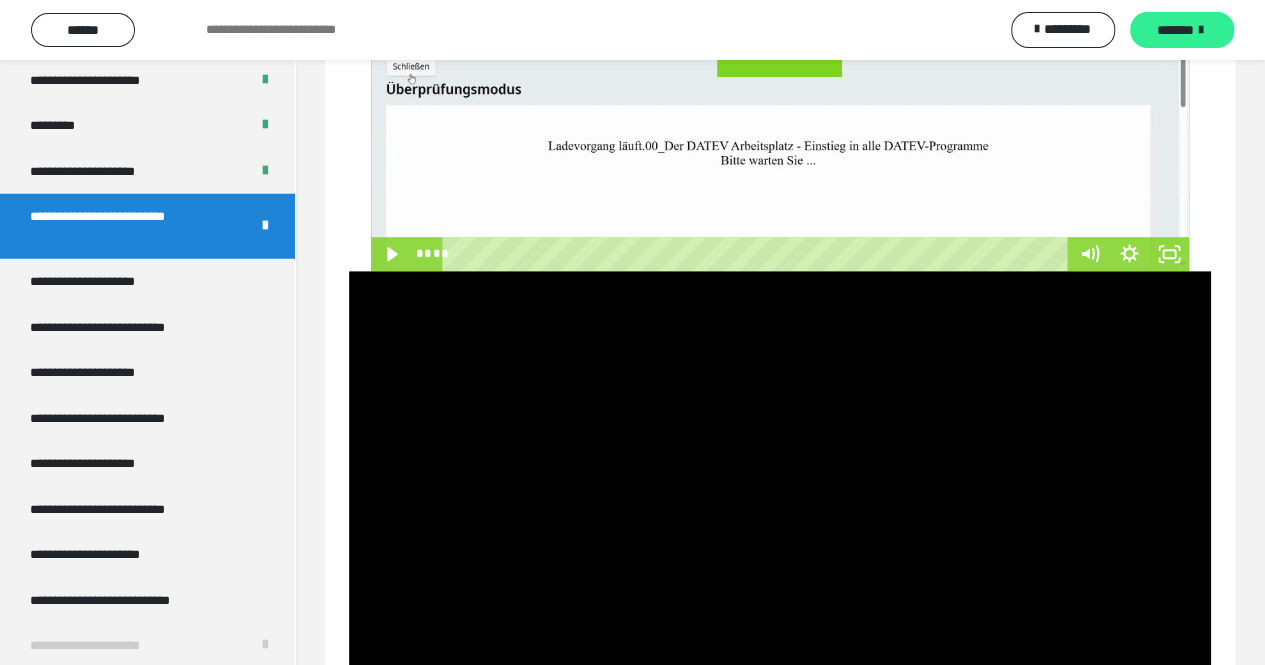 click on "*******" at bounding box center (1182, 30) 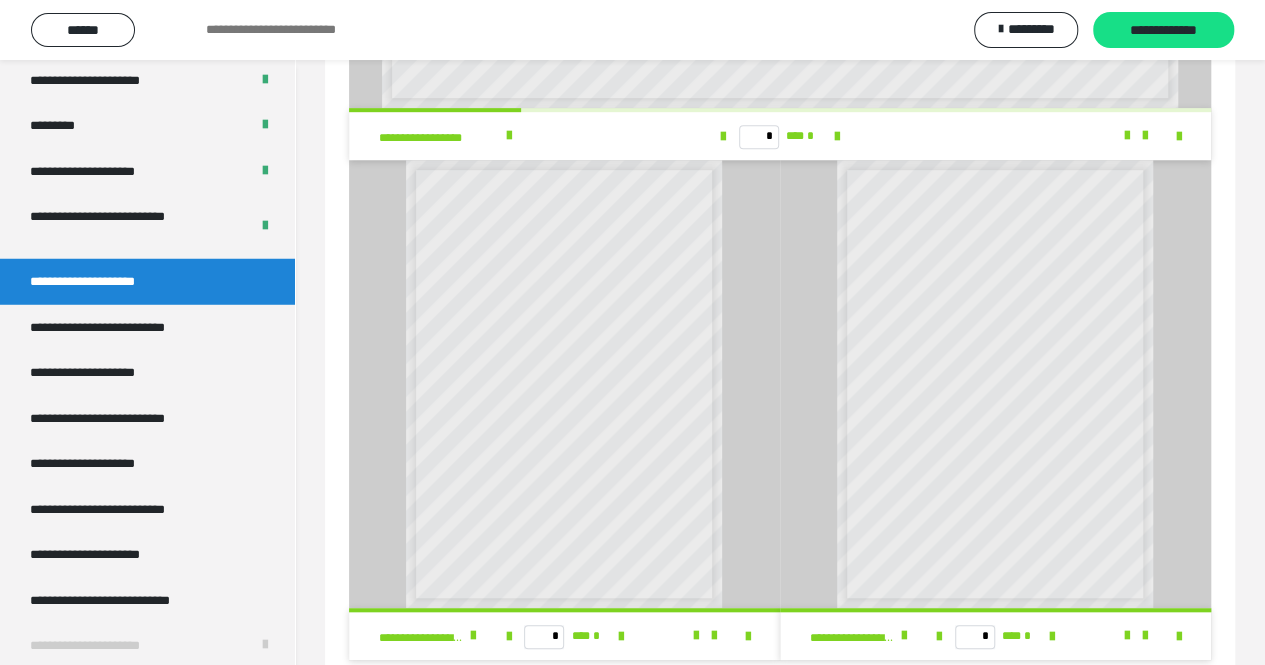 scroll, scrollTop: 530, scrollLeft: 0, axis: vertical 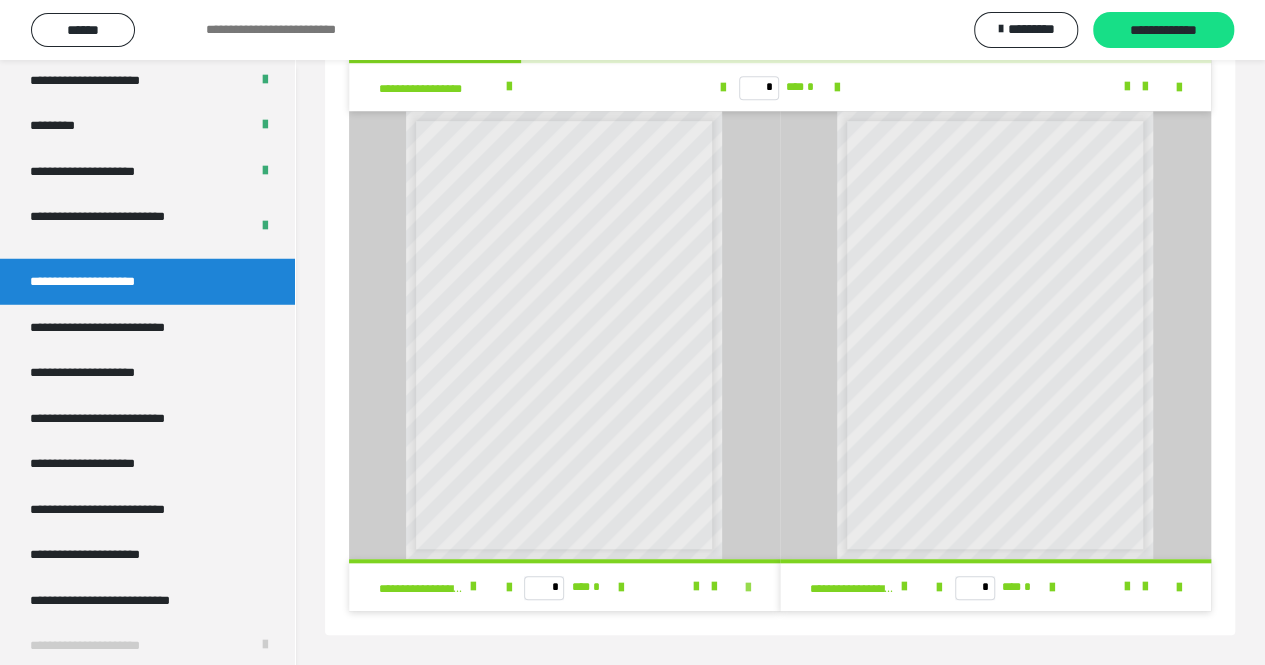 click at bounding box center (748, 588) 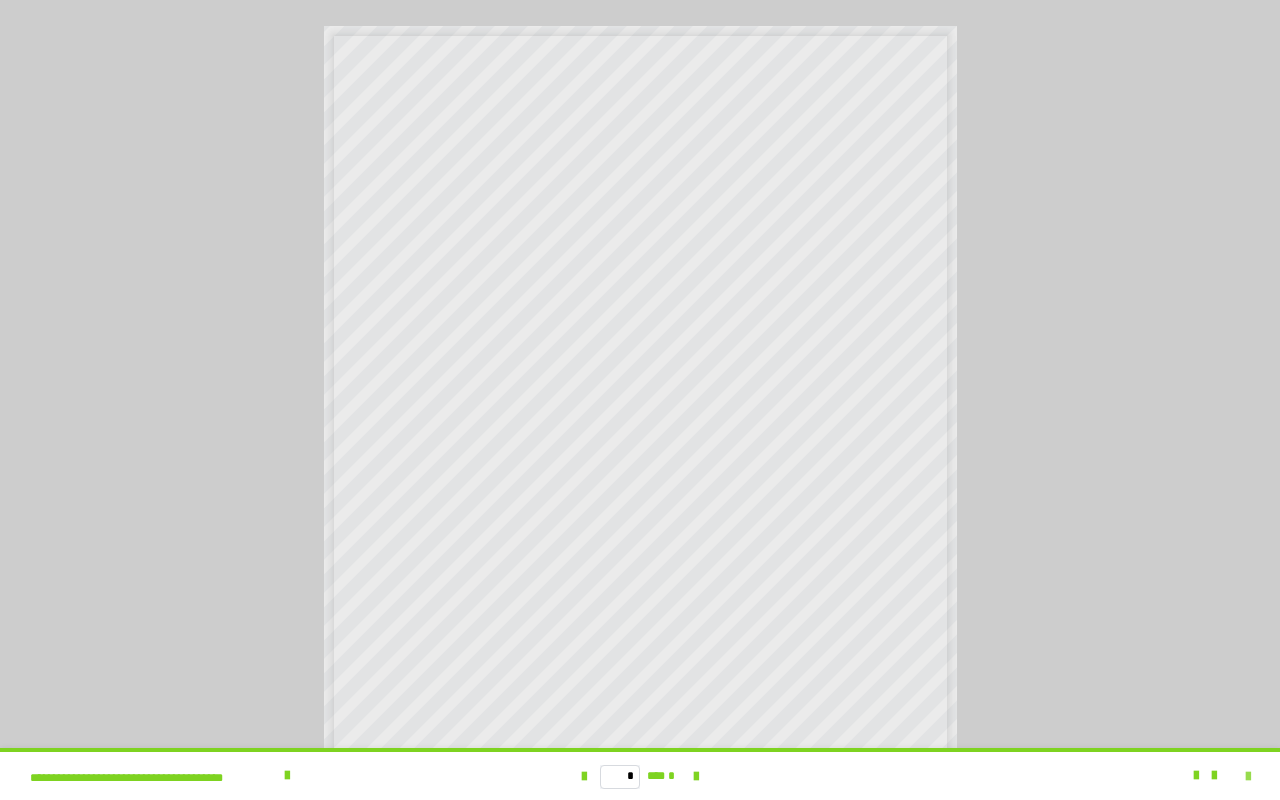 click at bounding box center (1248, 777) 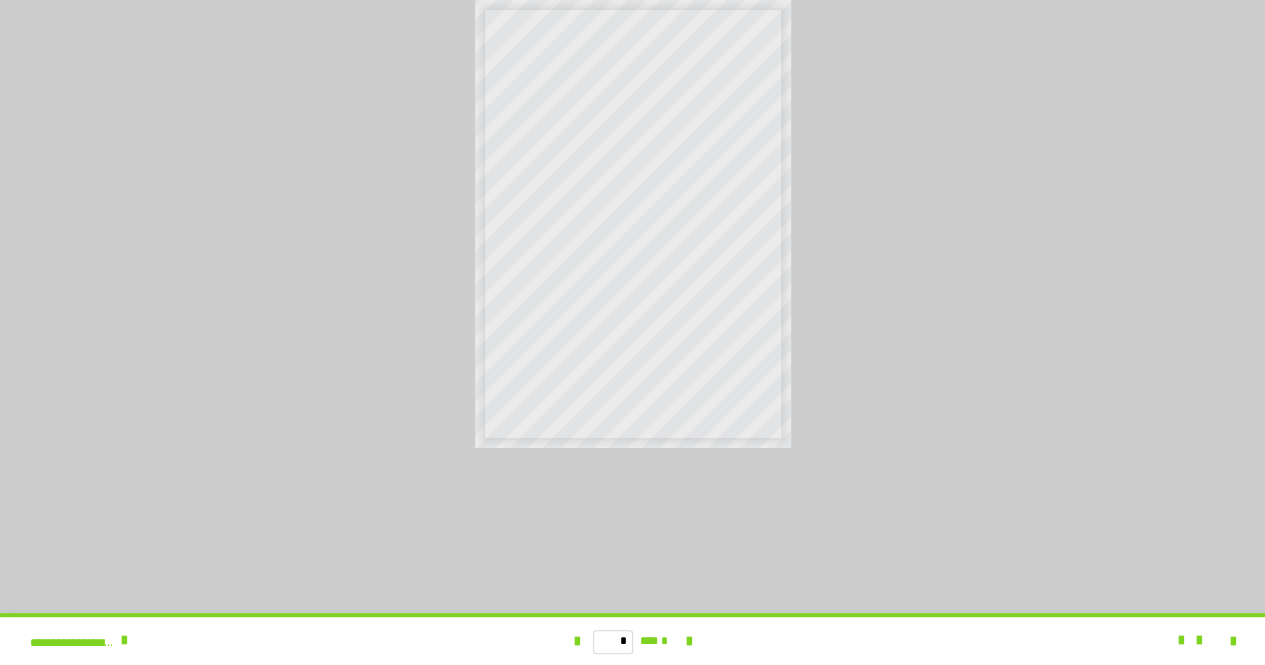 scroll, scrollTop: 33, scrollLeft: 0, axis: vertical 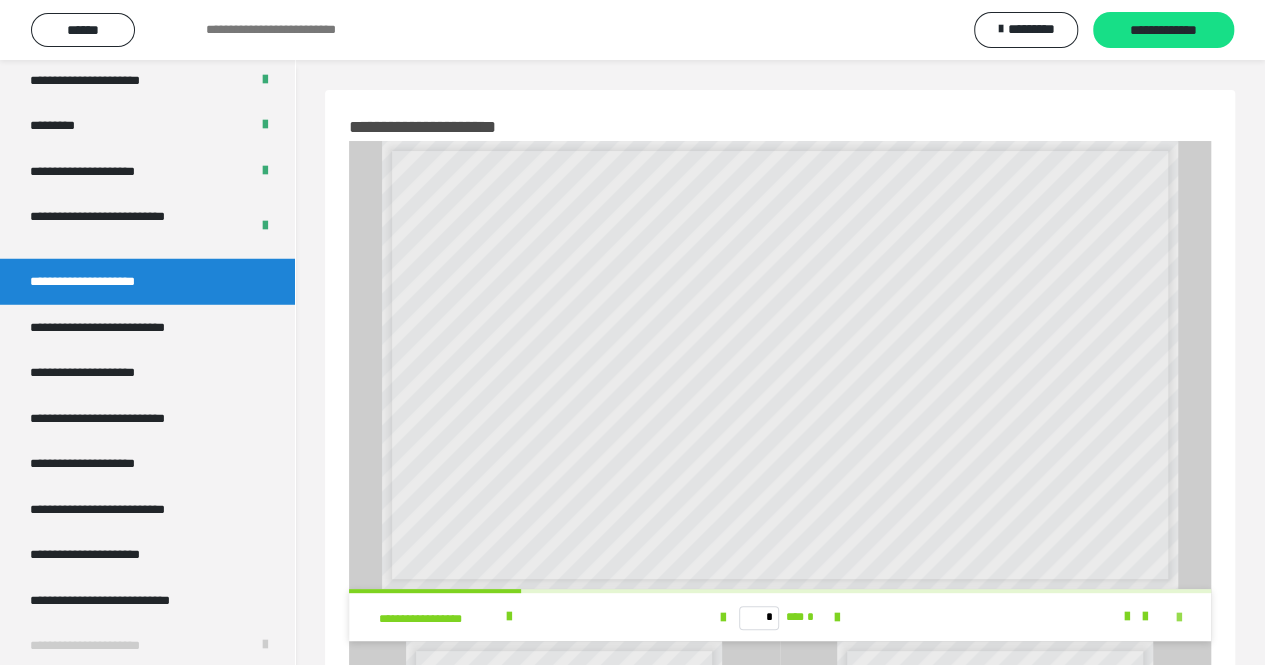 click at bounding box center [1179, 618] 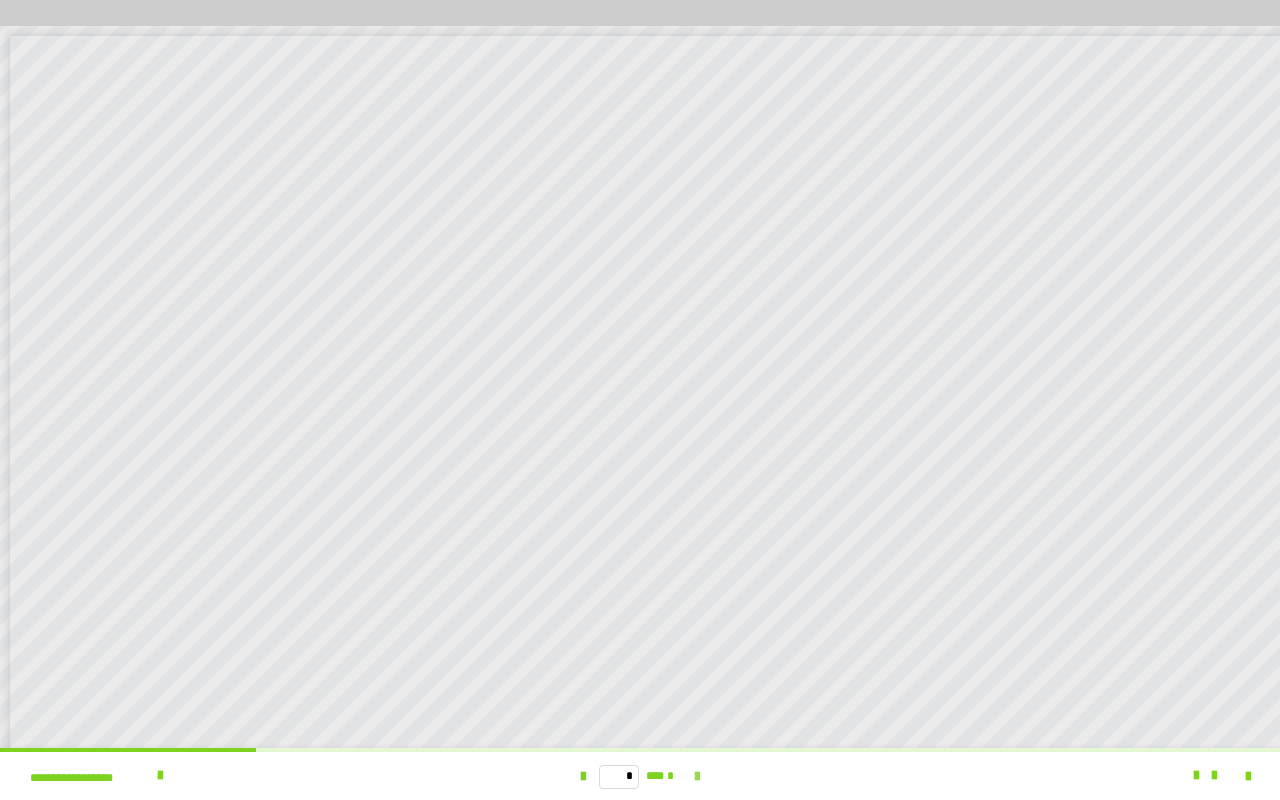 click at bounding box center (697, 777) 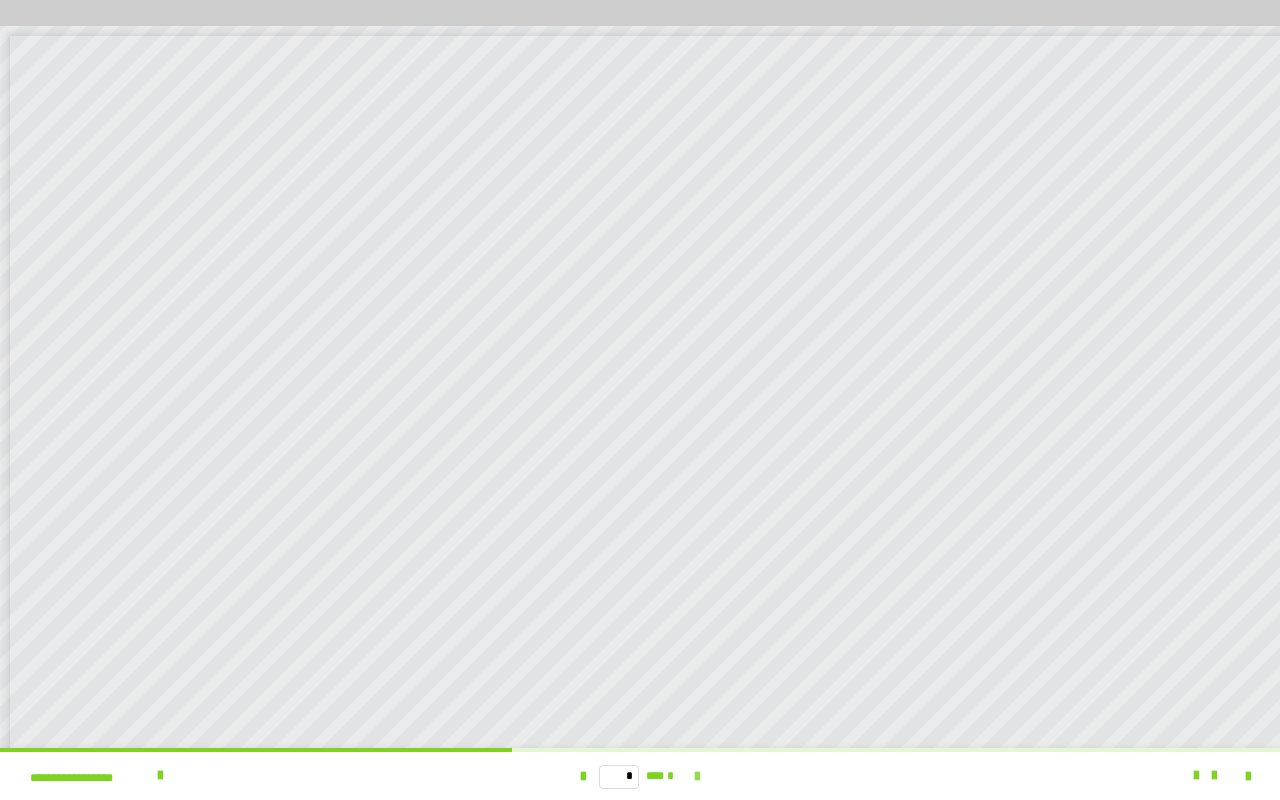 click at bounding box center (697, 777) 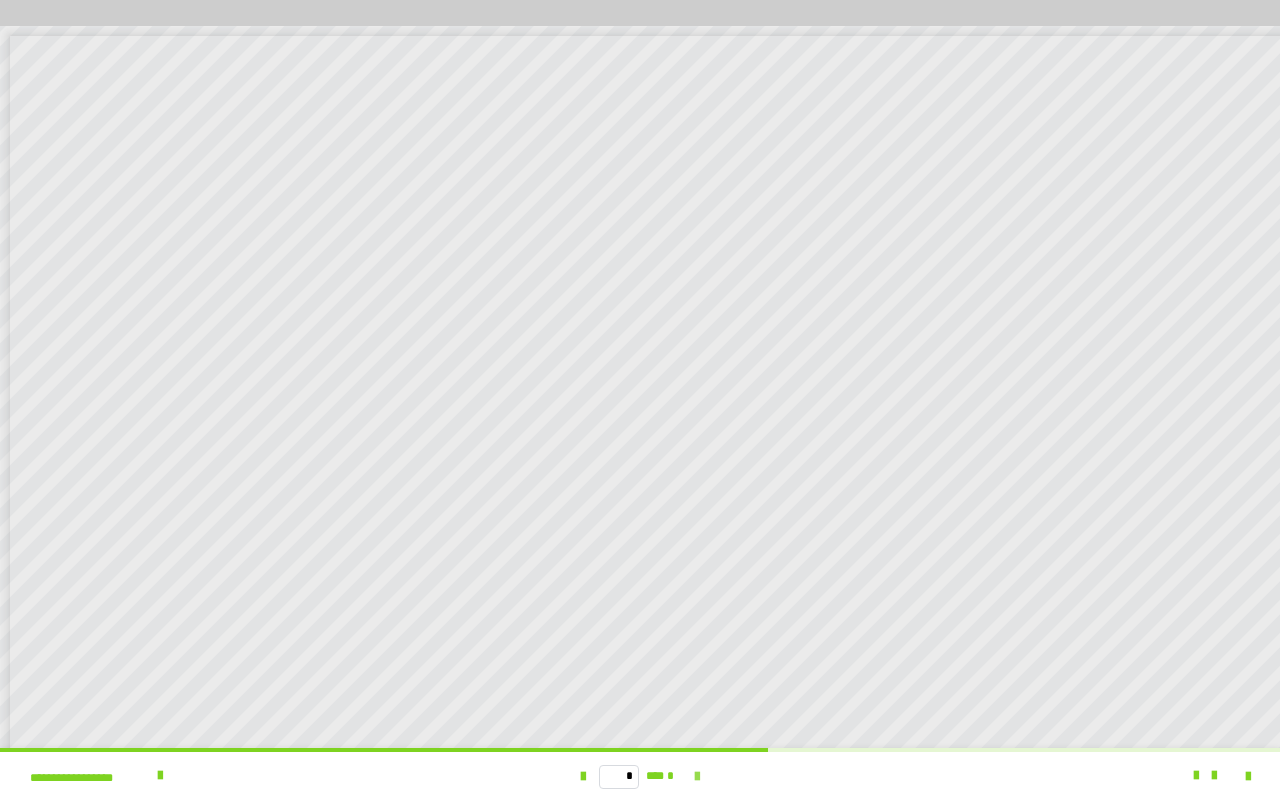 click at bounding box center (697, 777) 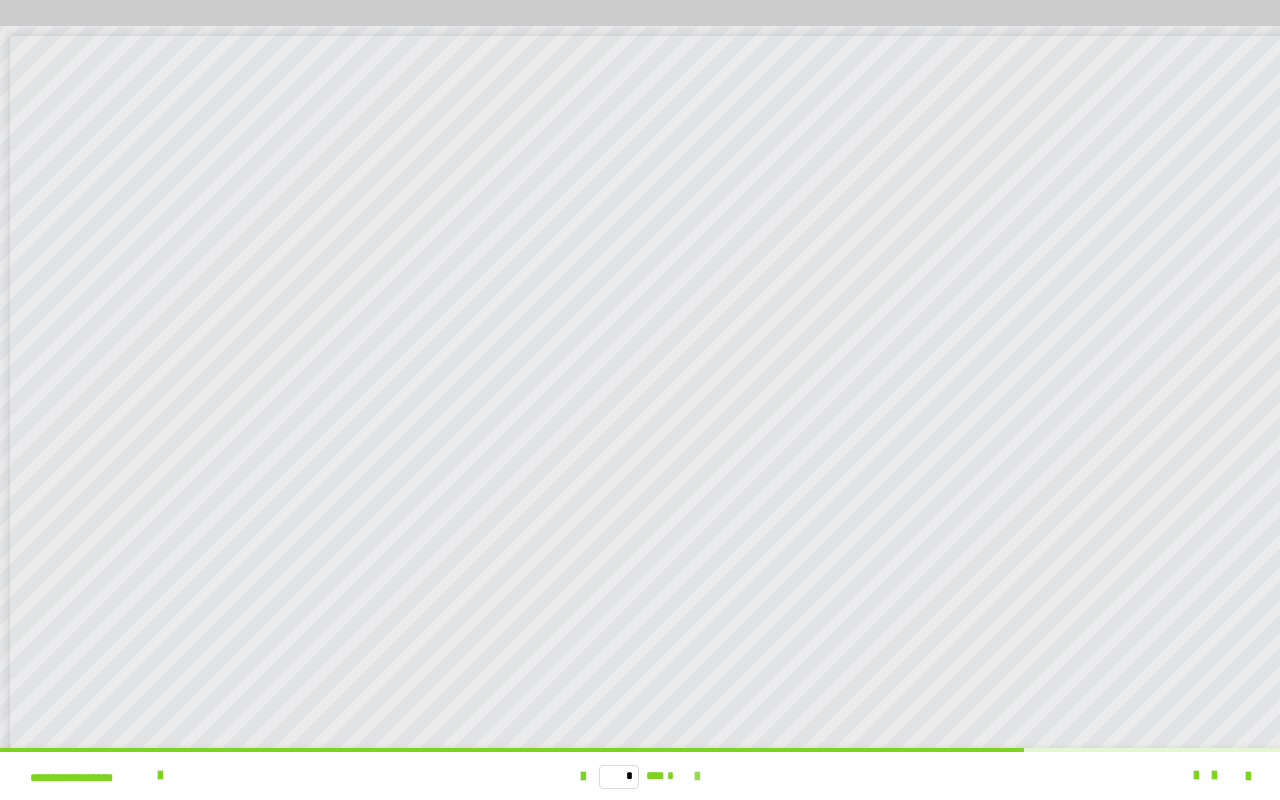 click at bounding box center (697, 777) 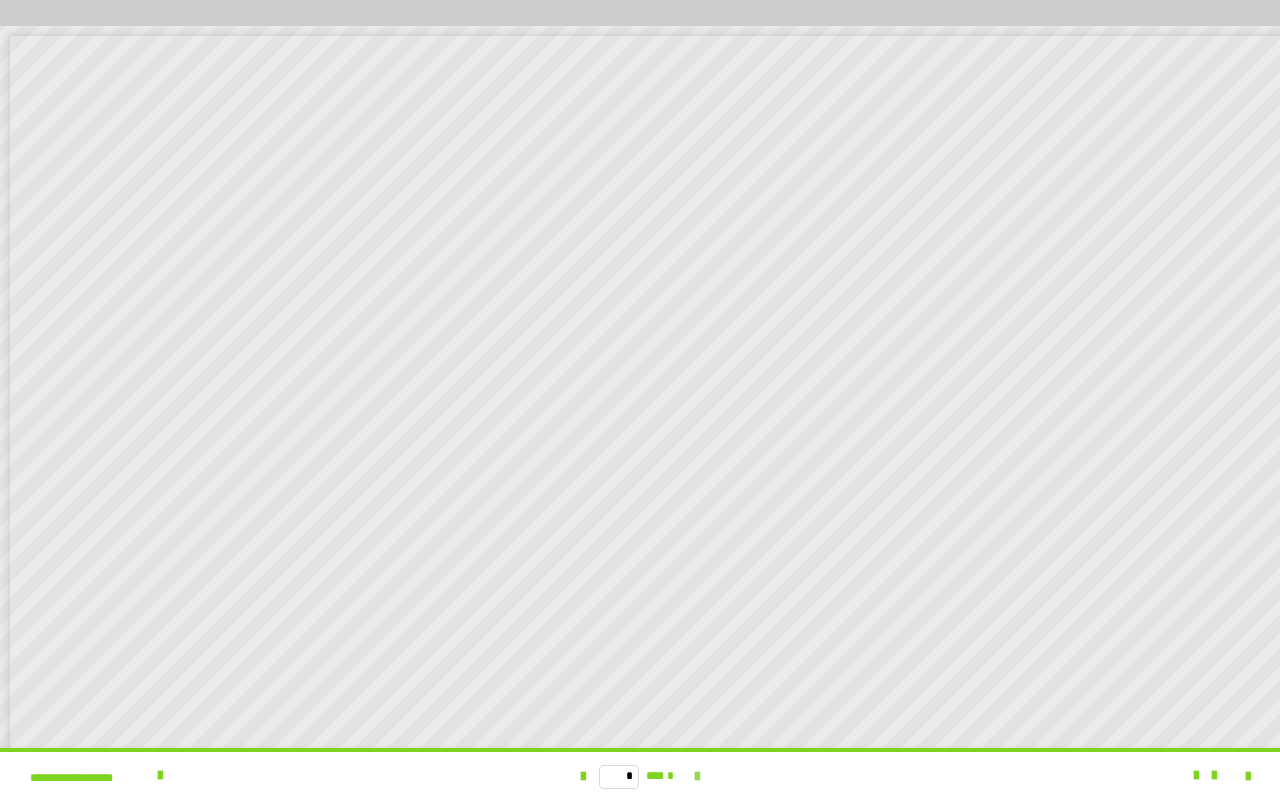 click on "* *** *" at bounding box center [640, 776] 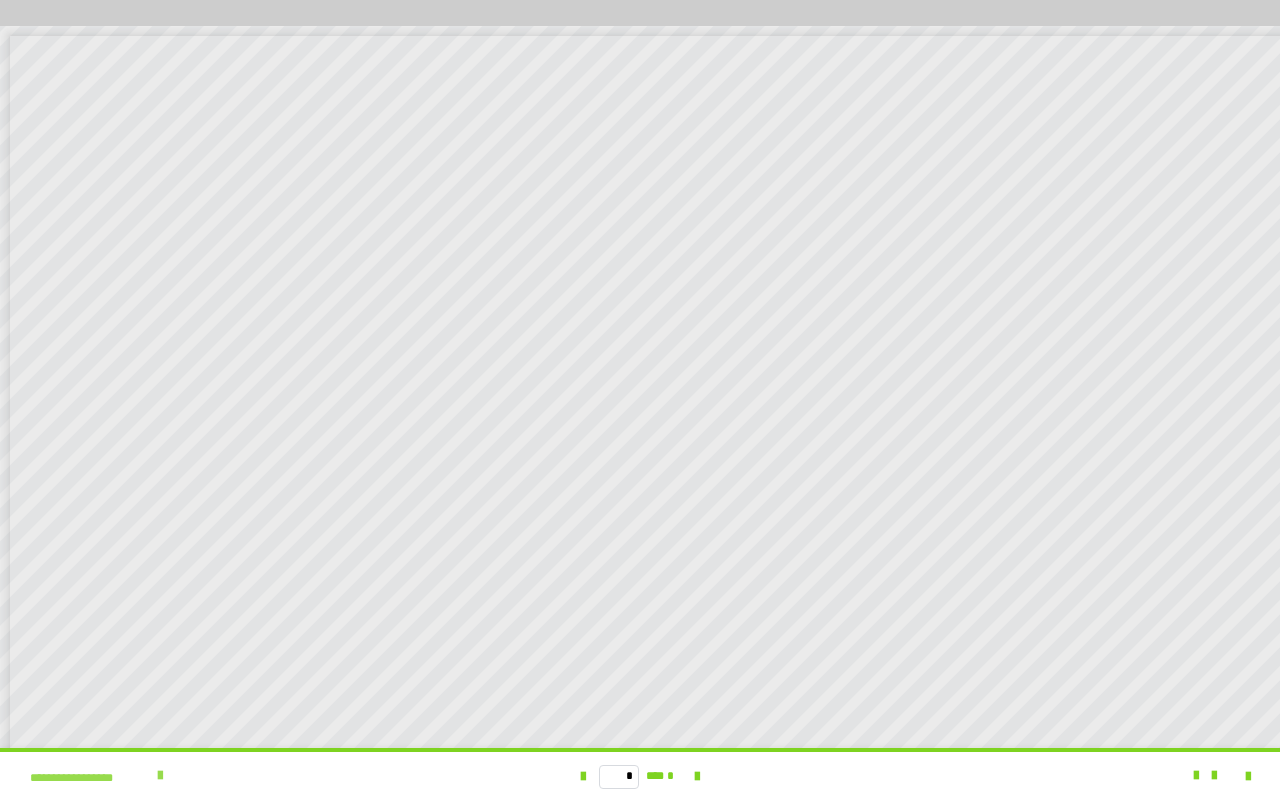 click at bounding box center (160, 776) 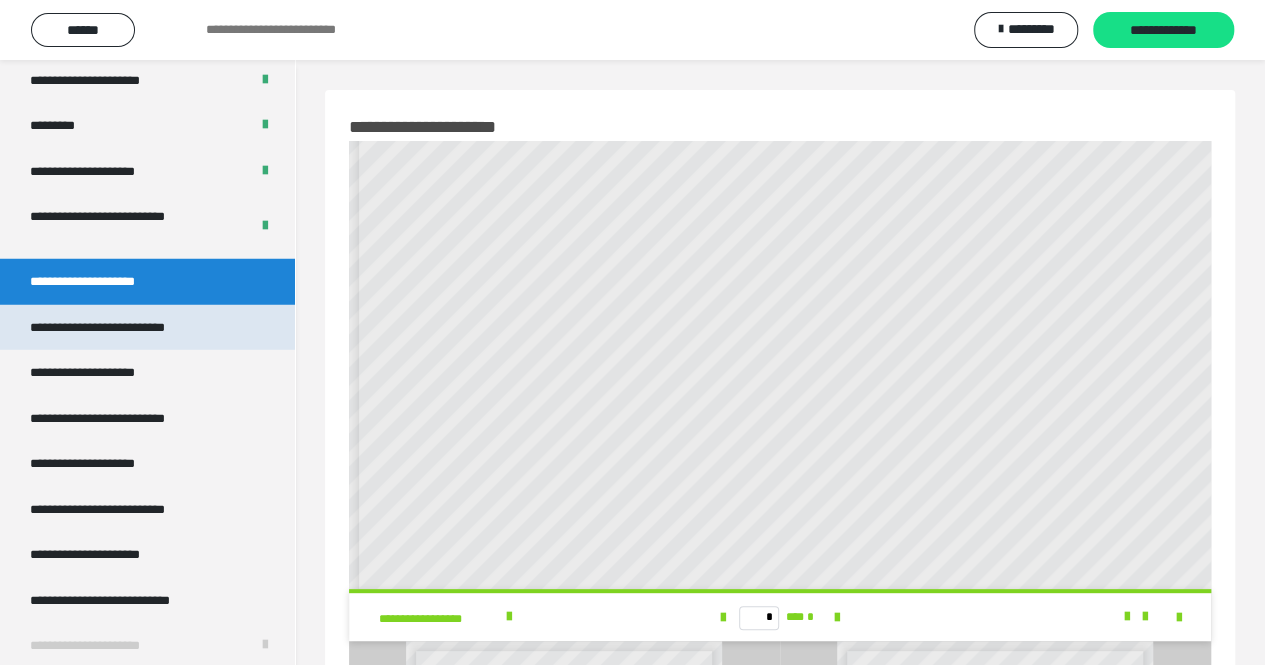 click on "**********" at bounding box center [126, 328] 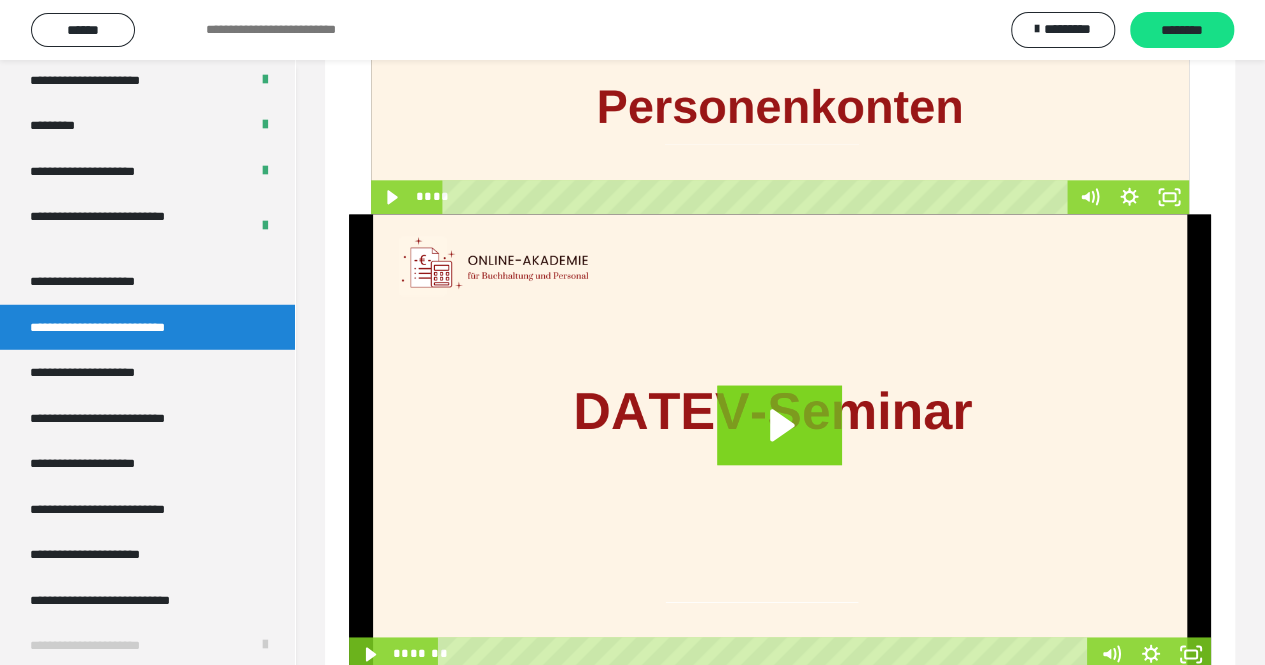 scroll, scrollTop: 1115, scrollLeft: 0, axis: vertical 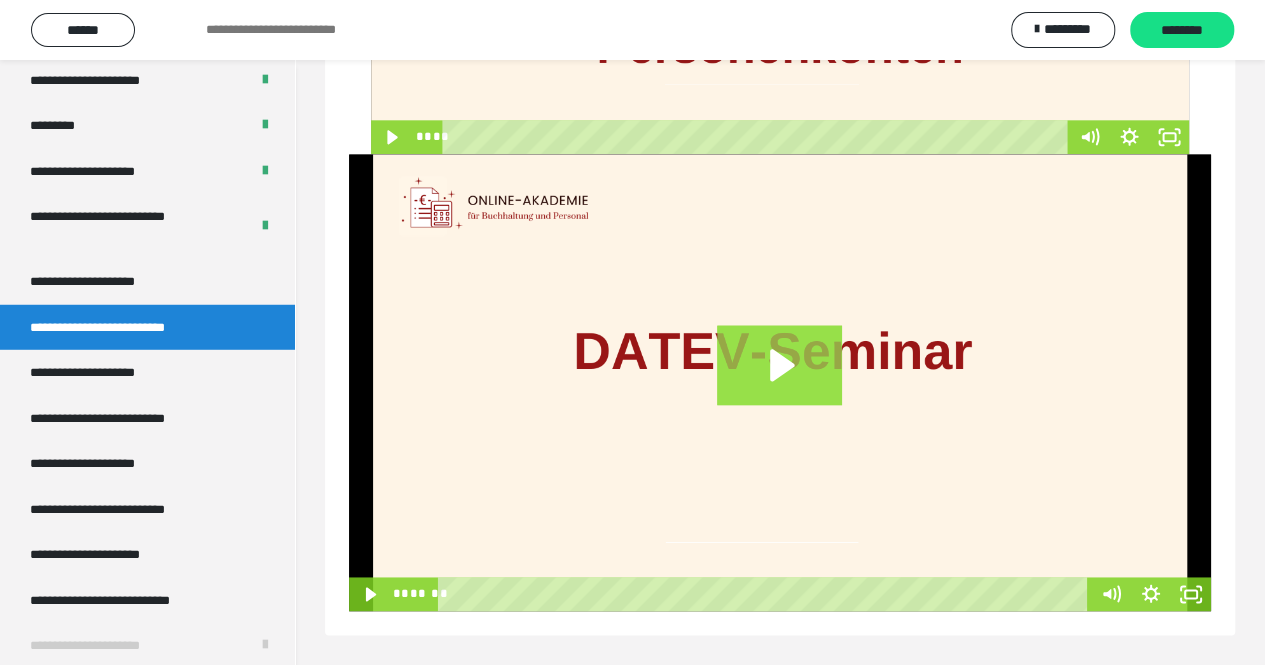 click 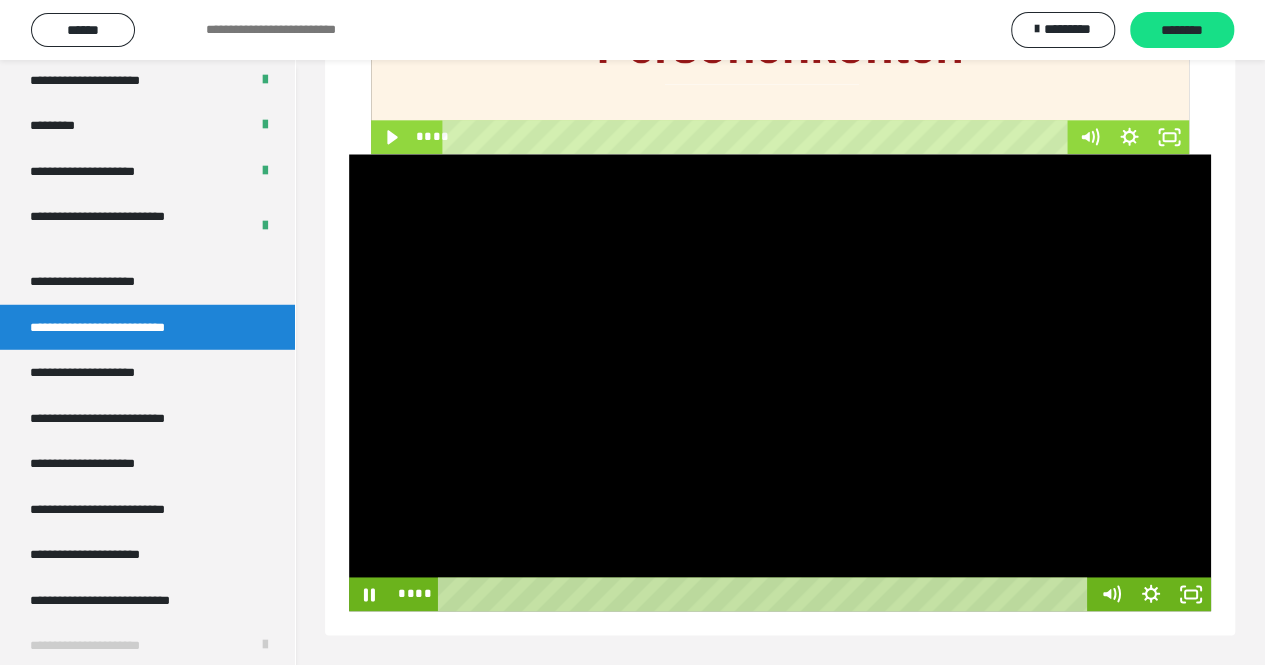 click at bounding box center (780, 383) 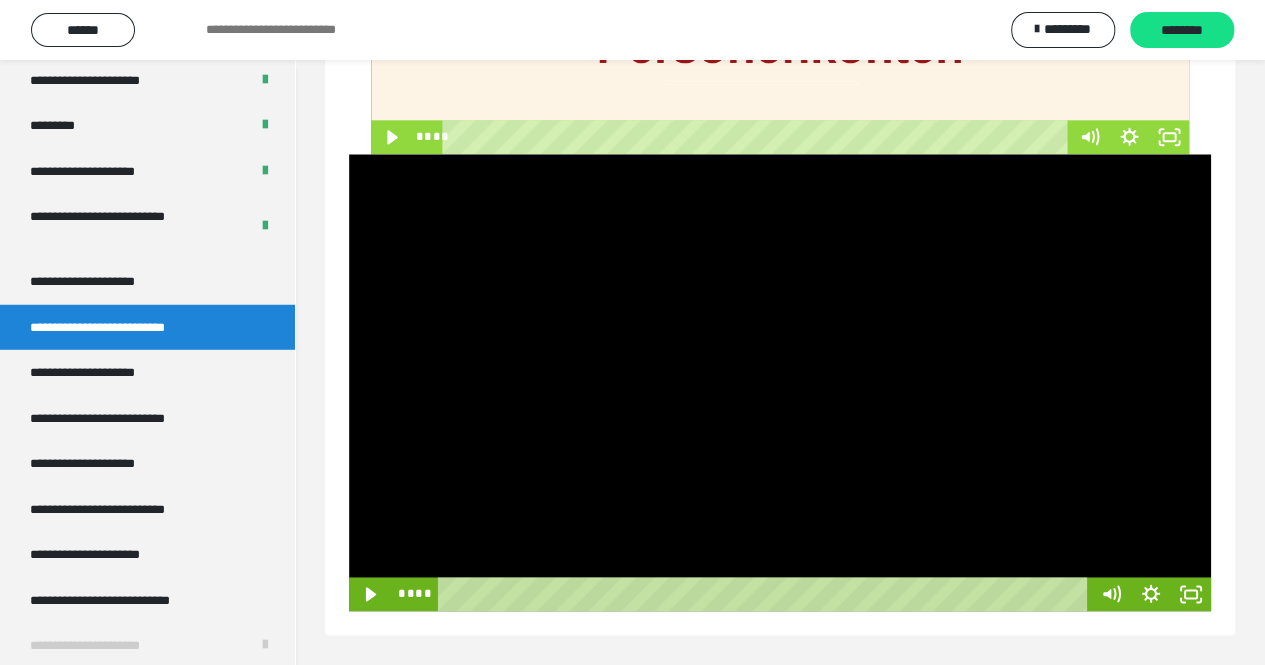 click at bounding box center [780, 383] 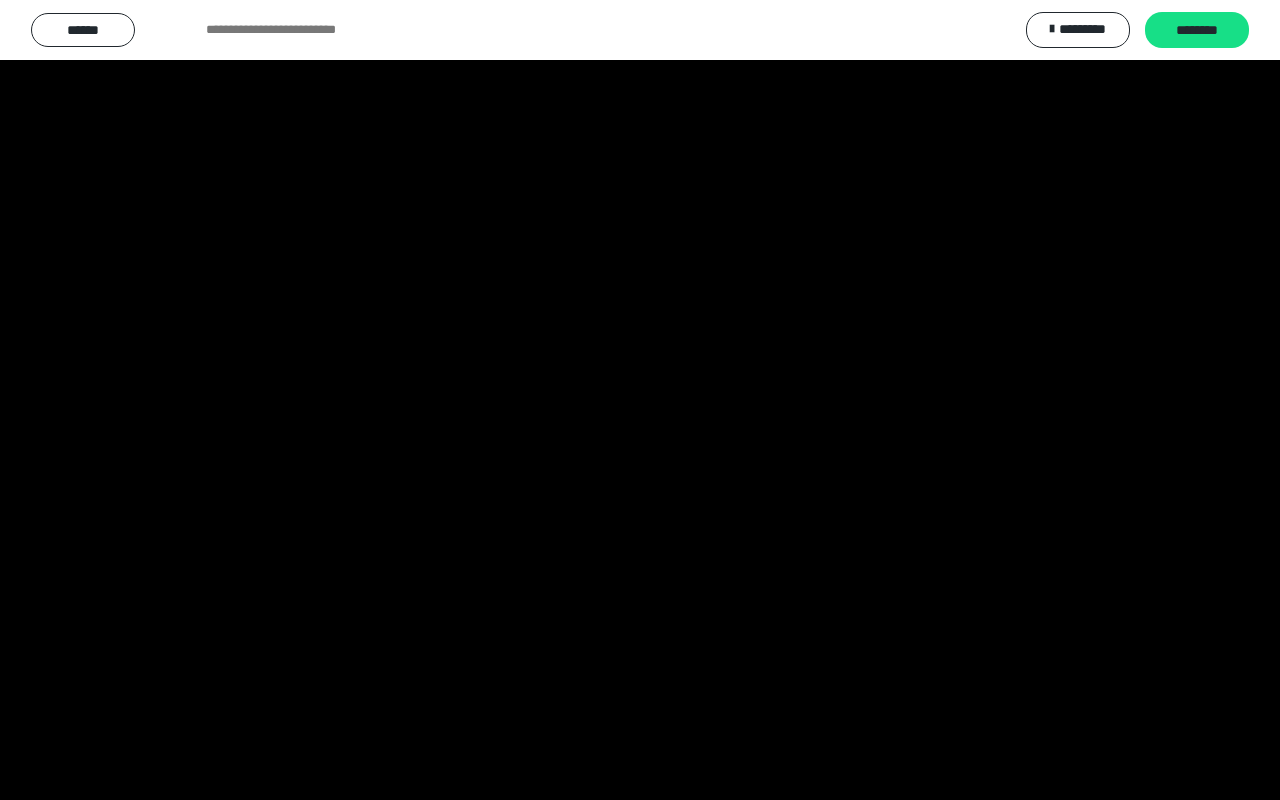 type 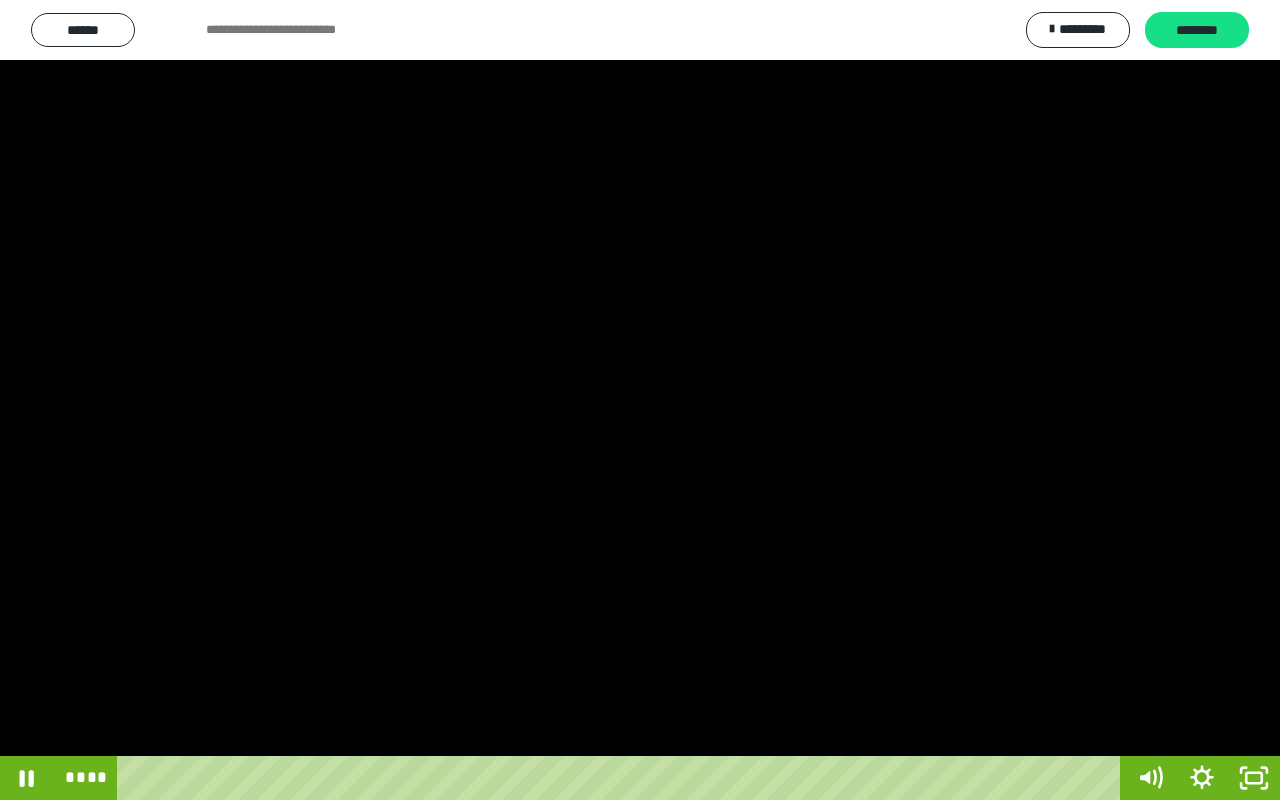 click at bounding box center (640, 400) 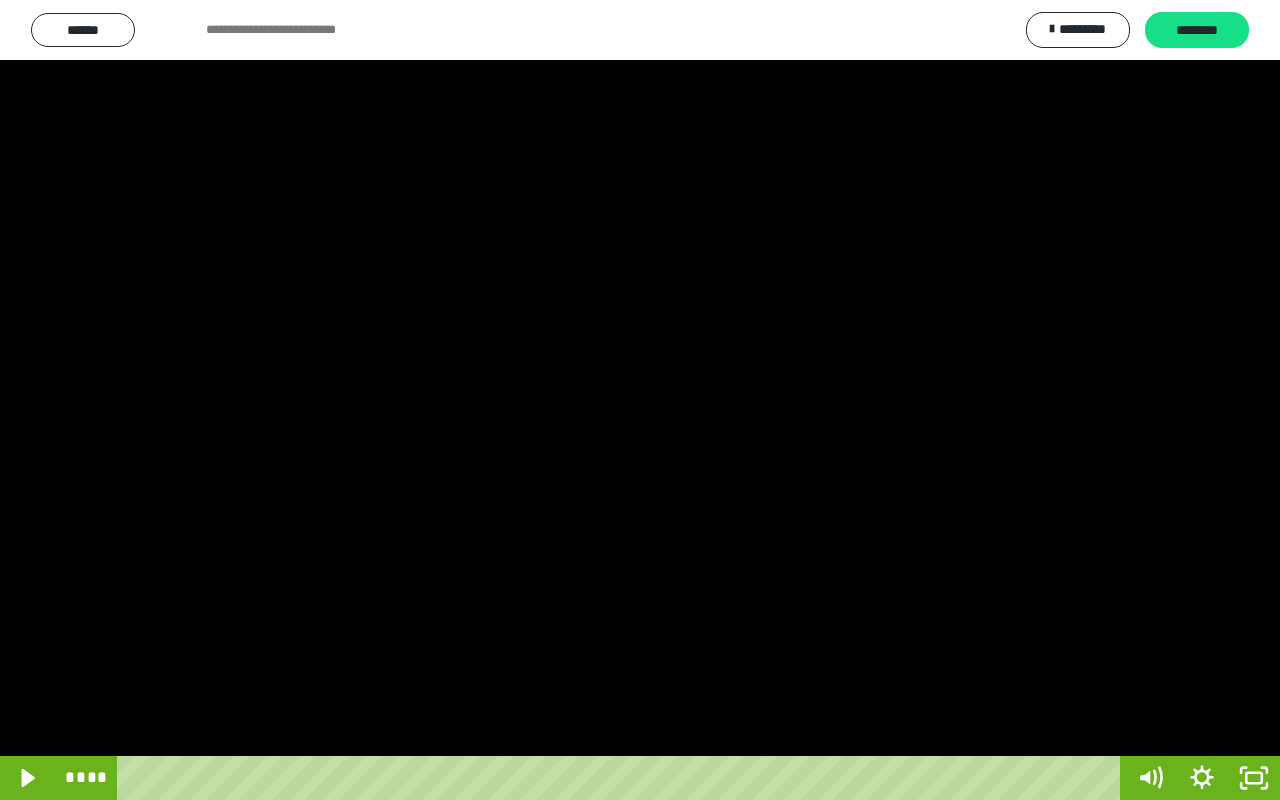 click at bounding box center (640, 400) 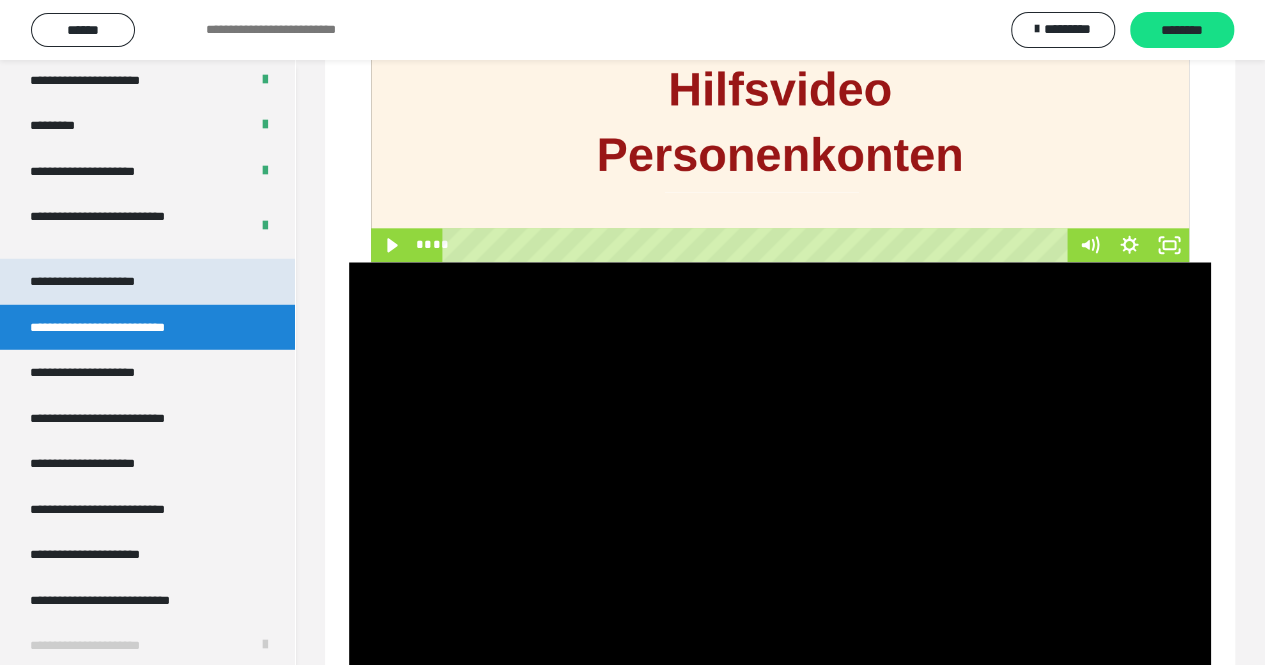 click on "**********" at bounding box center [147, 282] 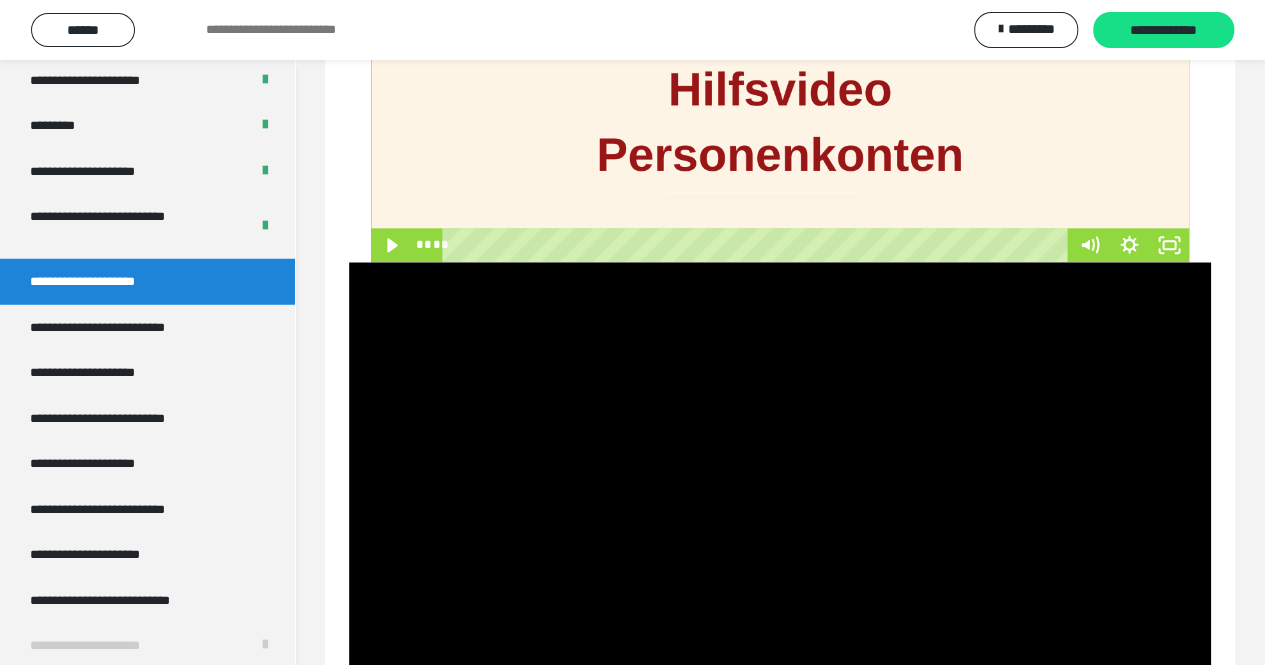 scroll, scrollTop: 530, scrollLeft: 0, axis: vertical 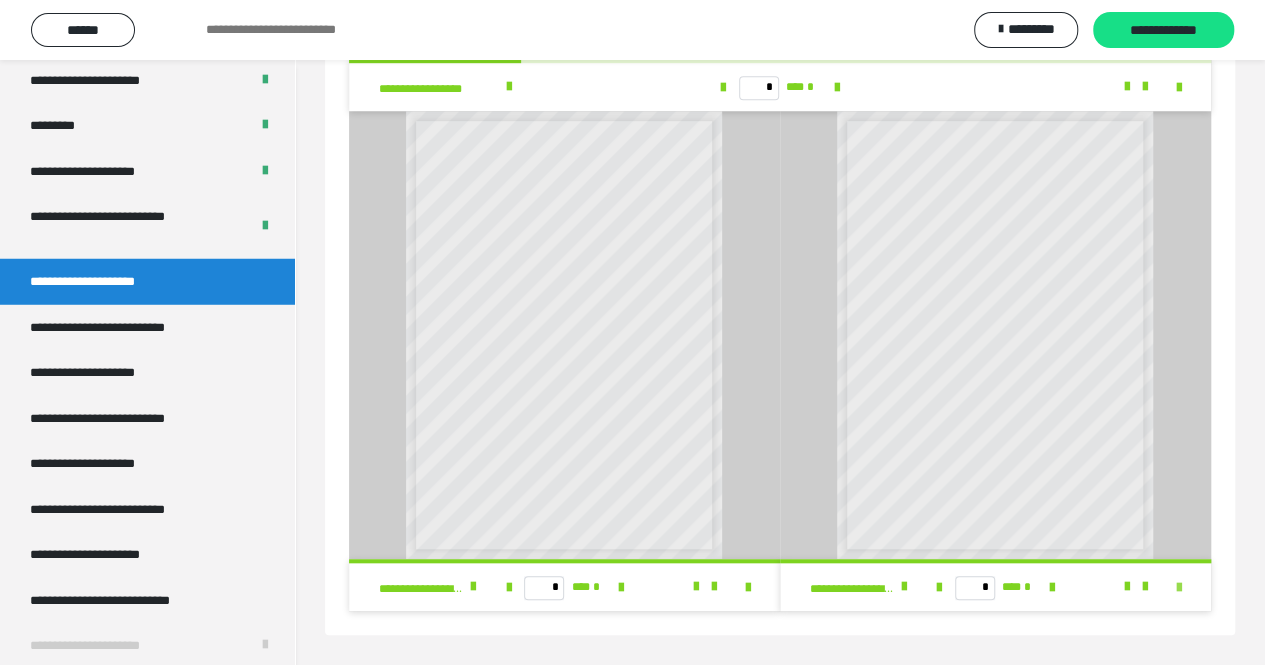 click at bounding box center (1179, 588) 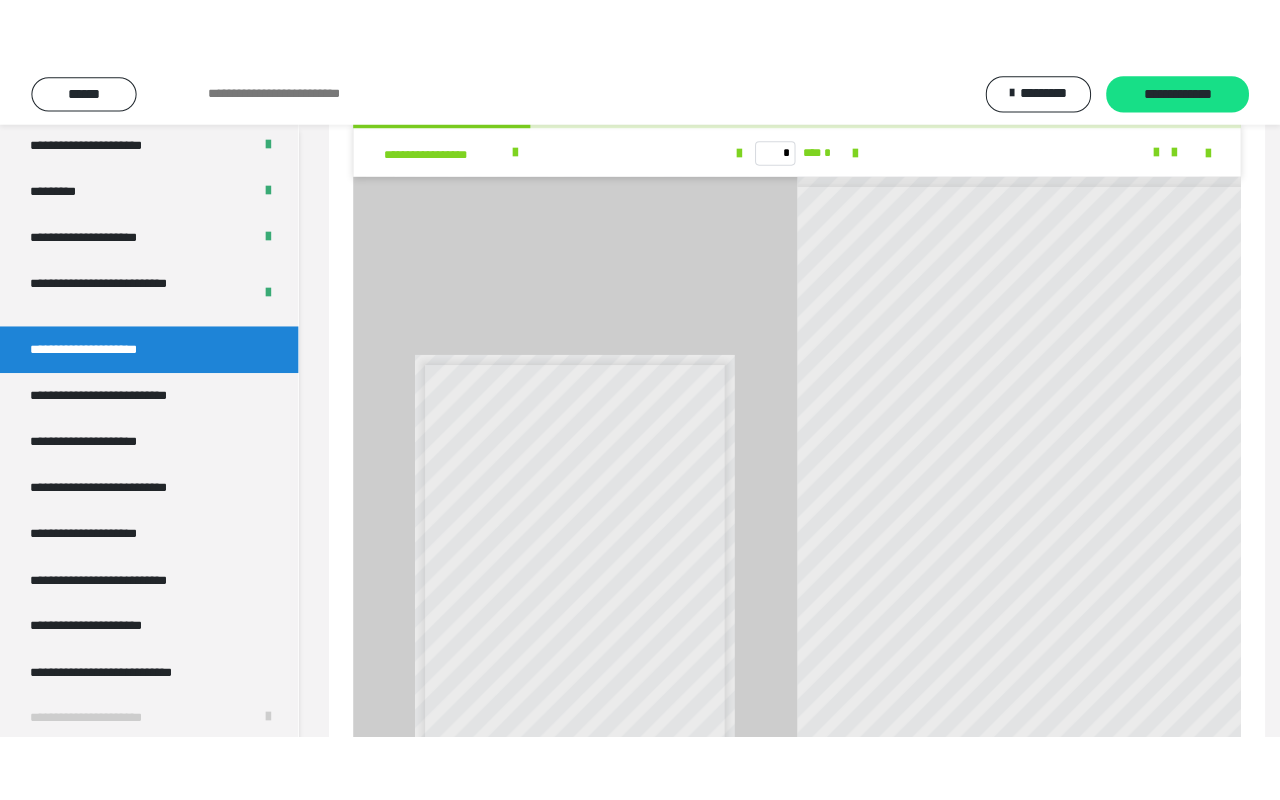 scroll, scrollTop: 395, scrollLeft: 0, axis: vertical 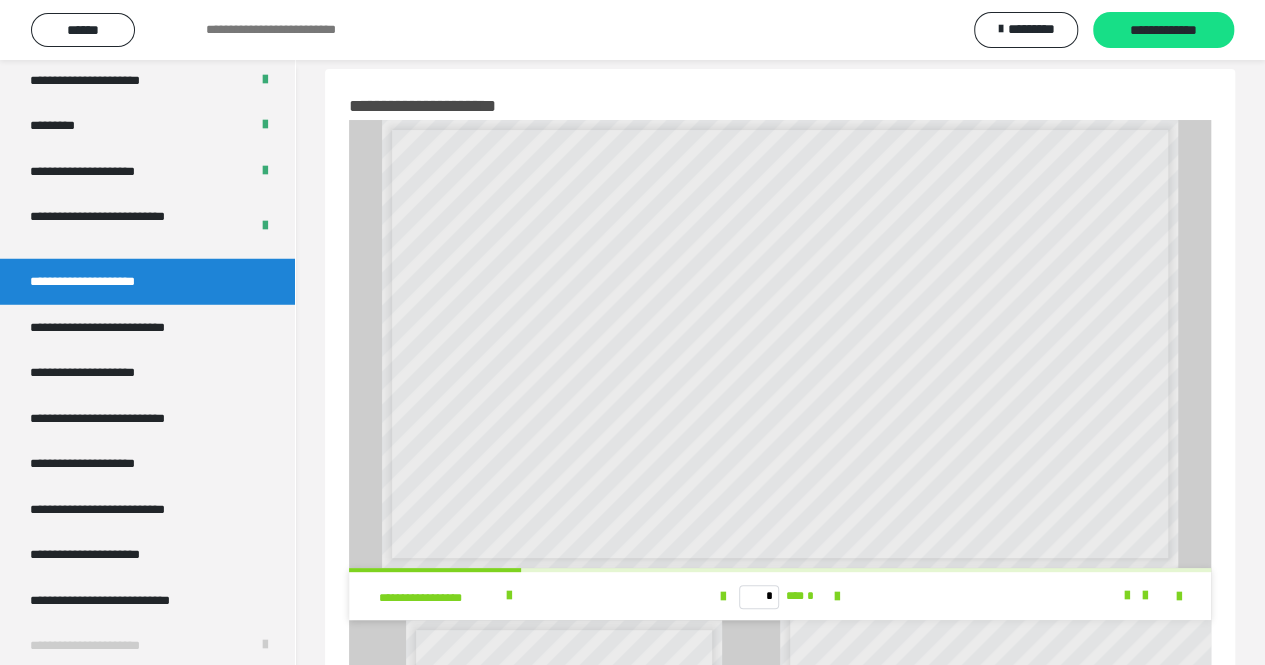 click on "**********" at bounding box center (779, 446) 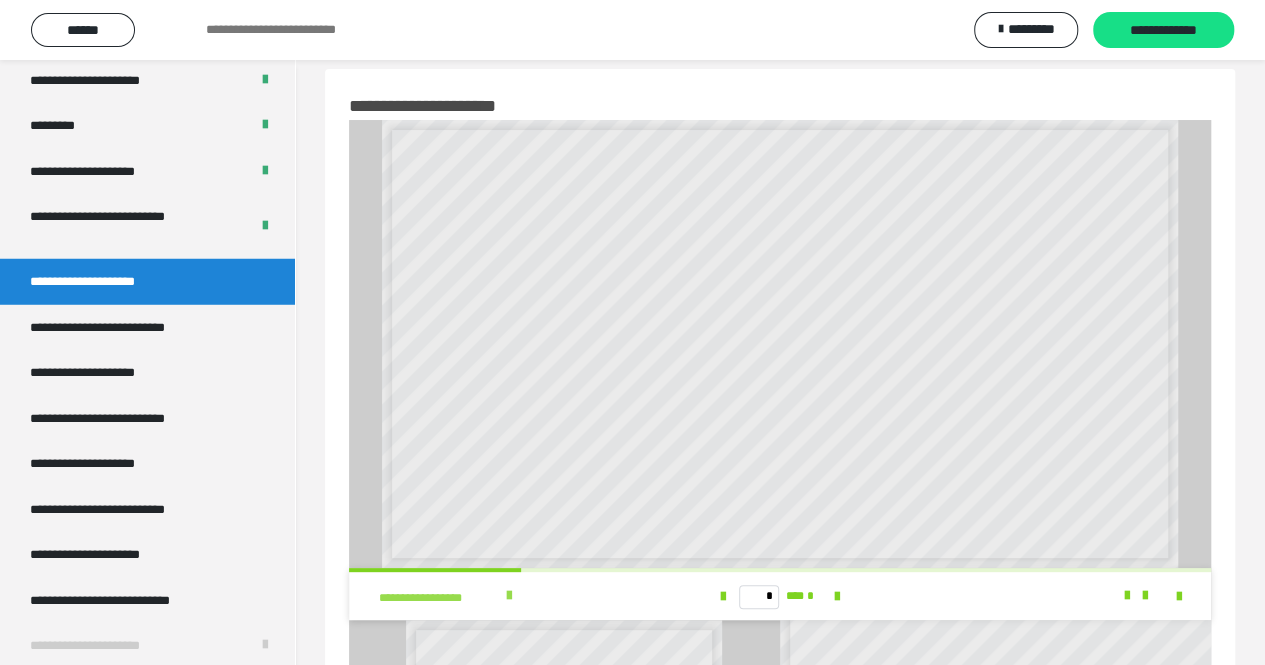 click at bounding box center [509, 596] 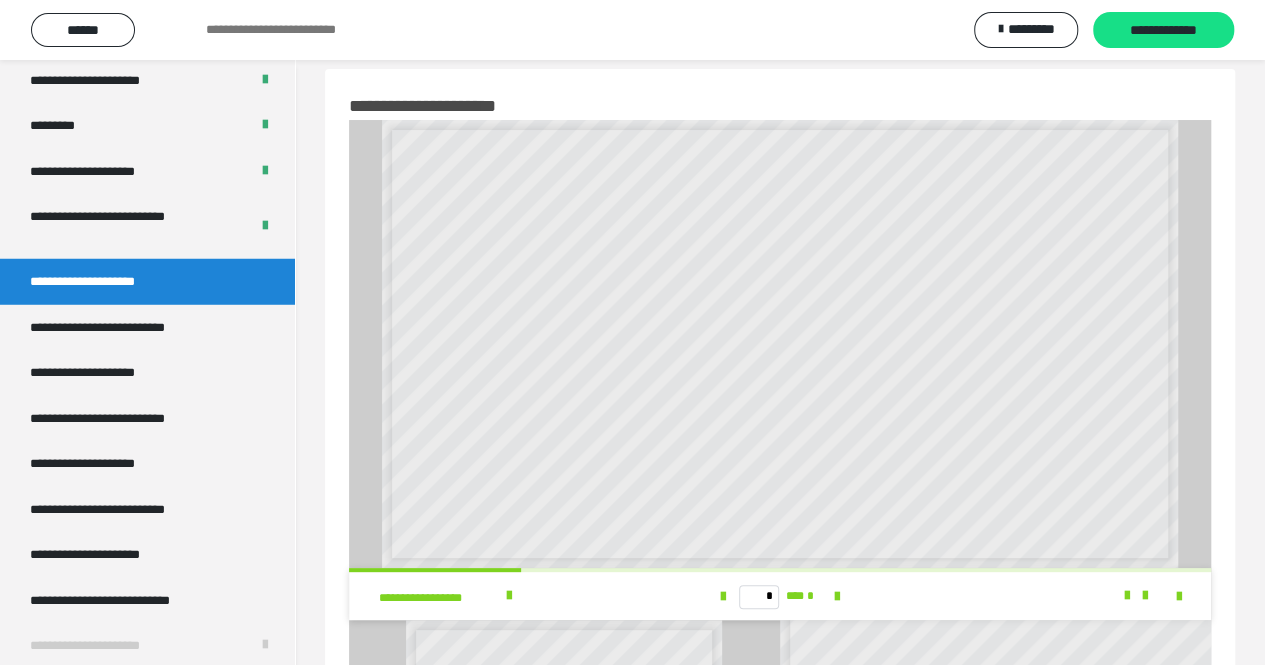 scroll, scrollTop: 26, scrollLeft: 0, axis: vertical 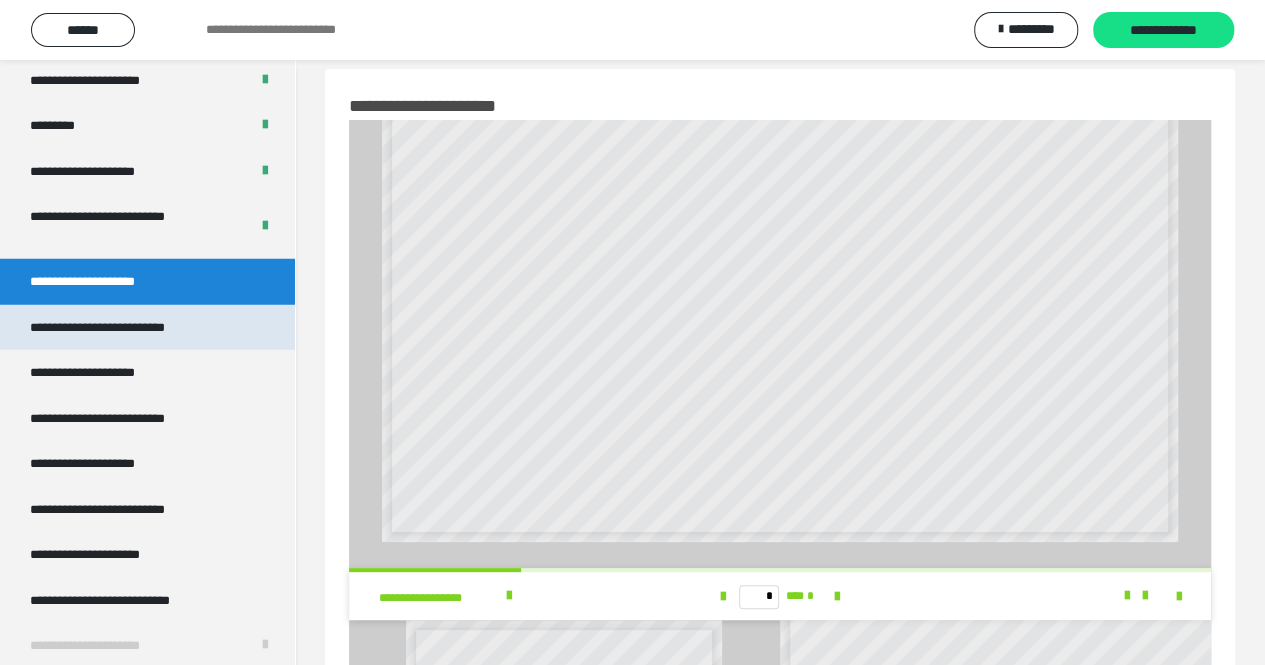 click on "**********" at bounding box center [126, 328] 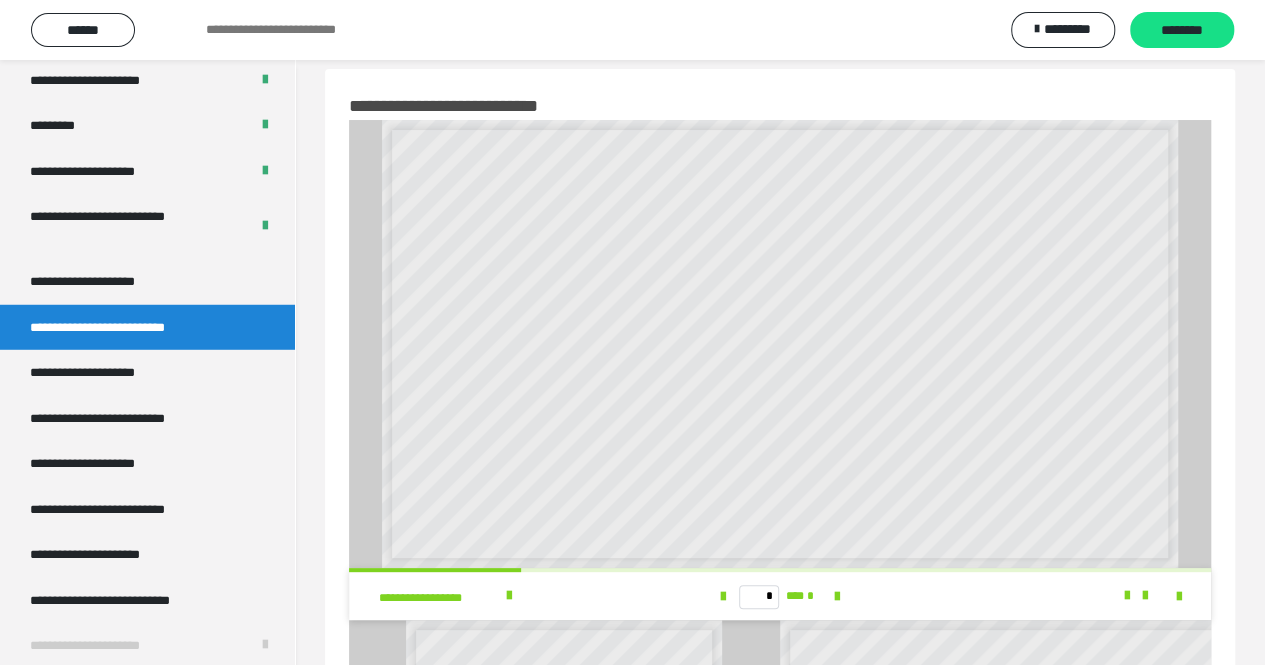 scroll, scrollTop: 0, scrollLeft: 0, axis: both 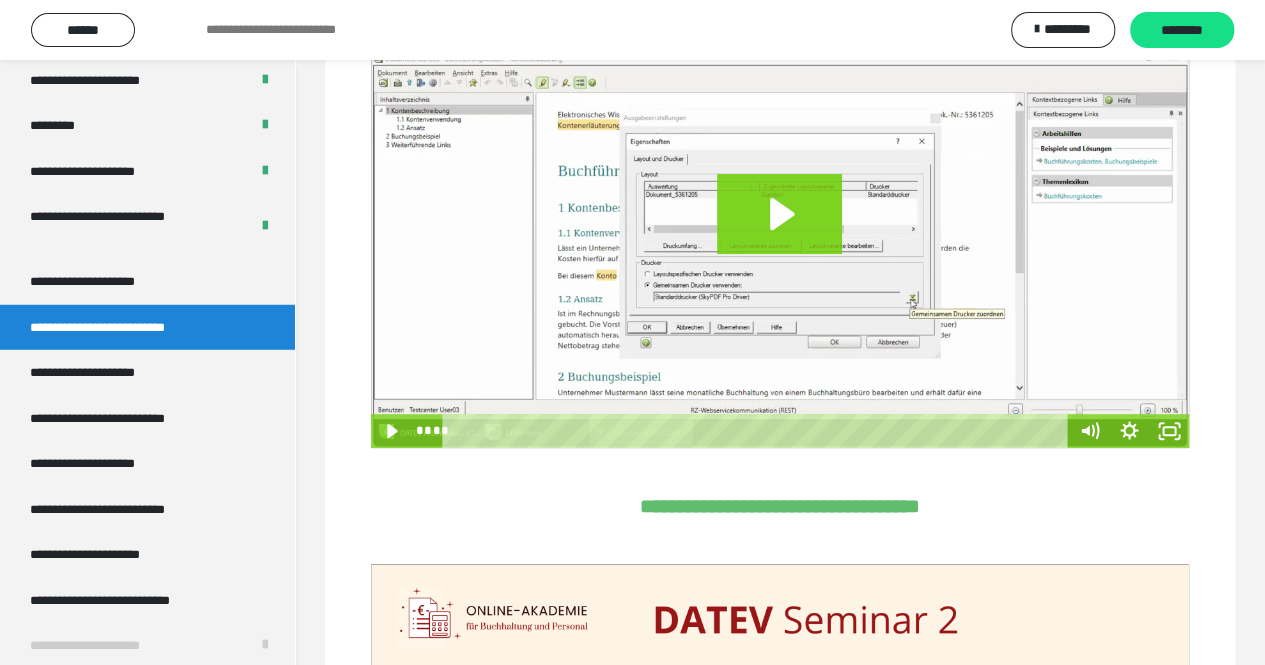 click at bounding box center [780, 230] 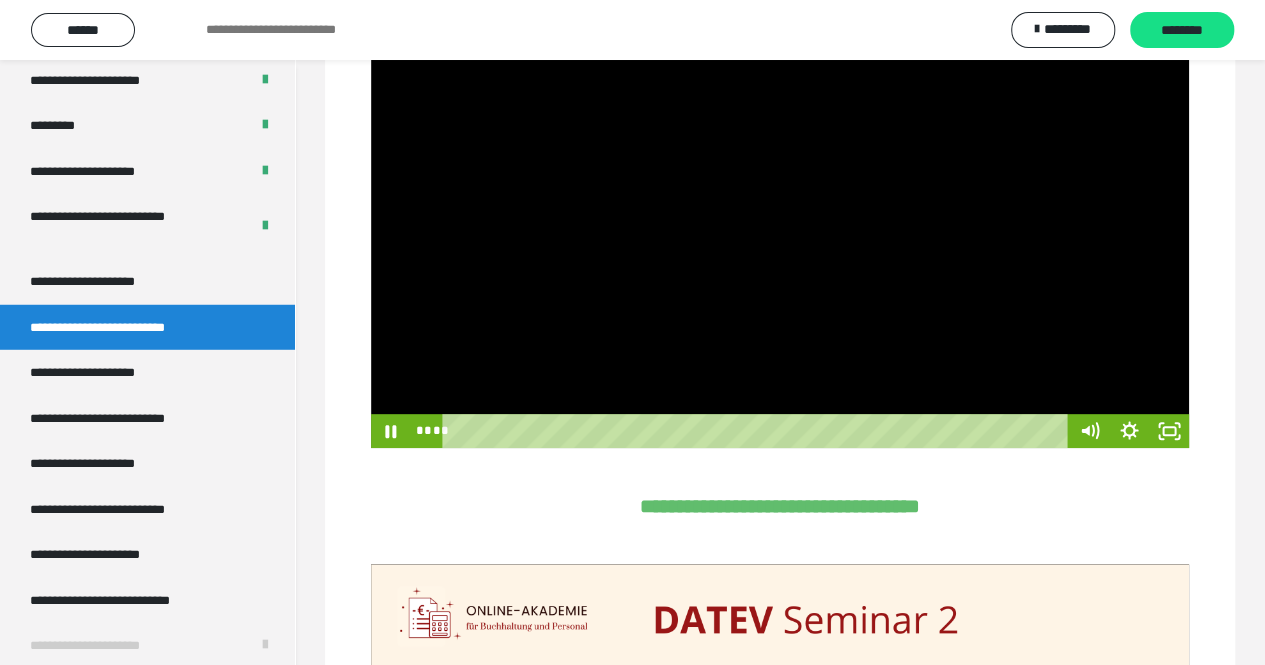 click at bounding box center (780, 230) 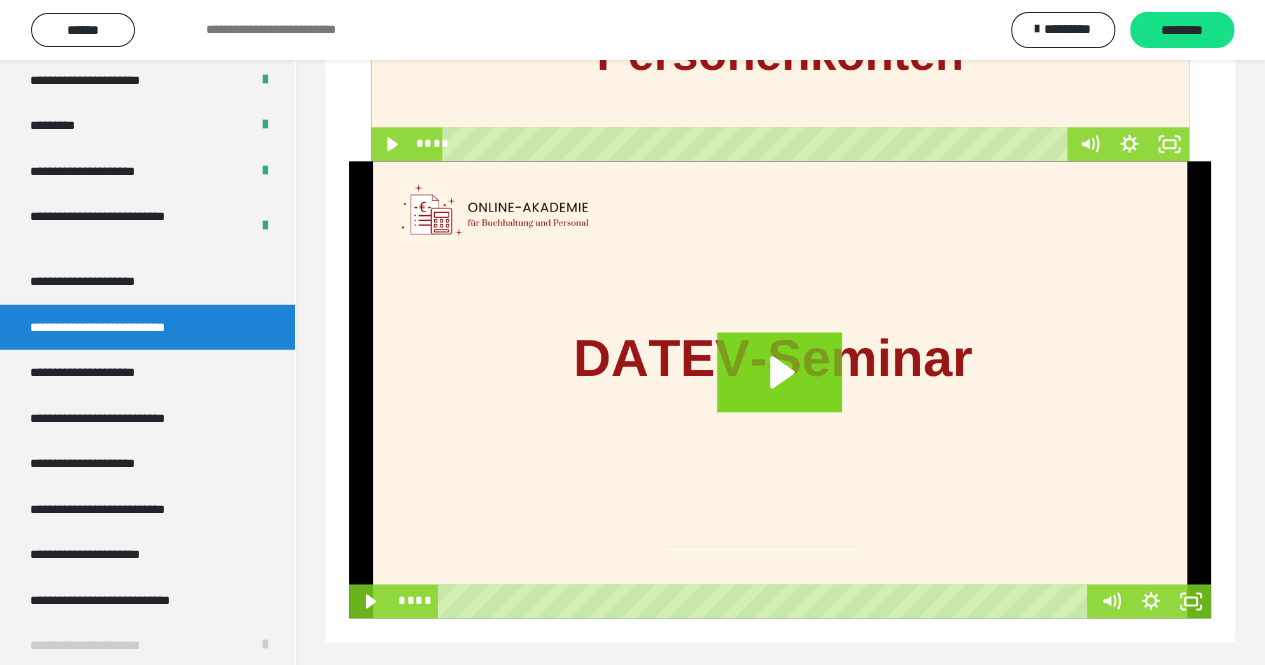scroll, scrollTop: 1115, scrollLeft: 0, axis: vertical 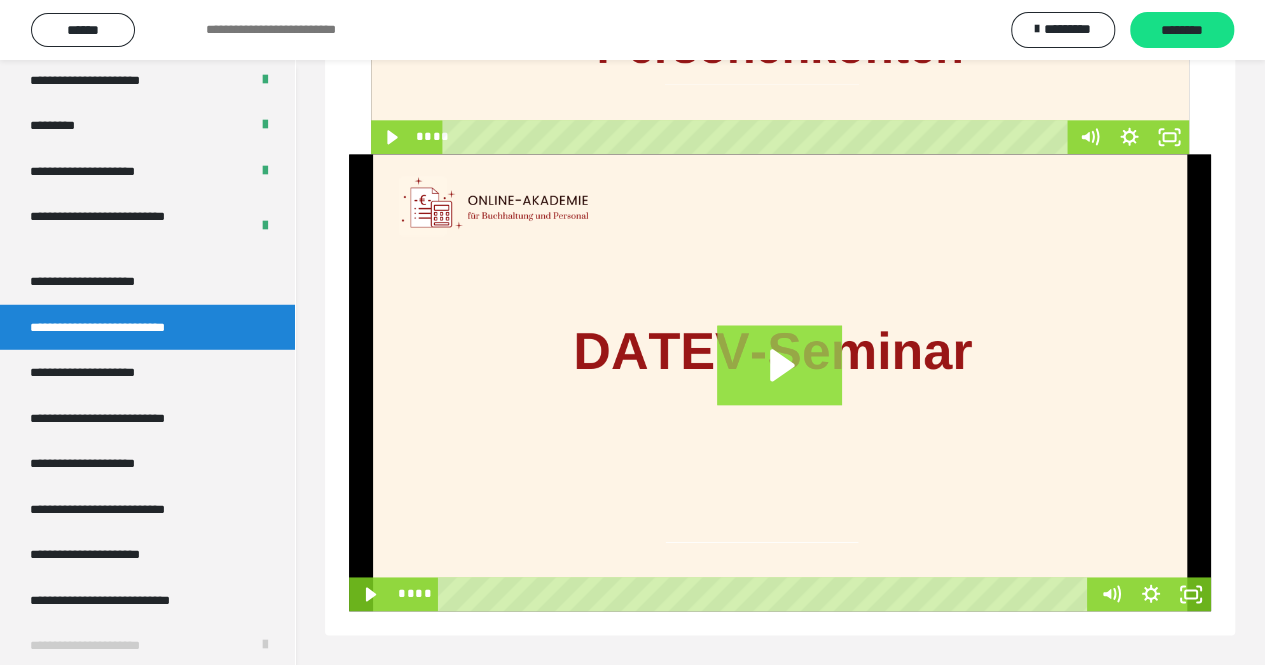 click 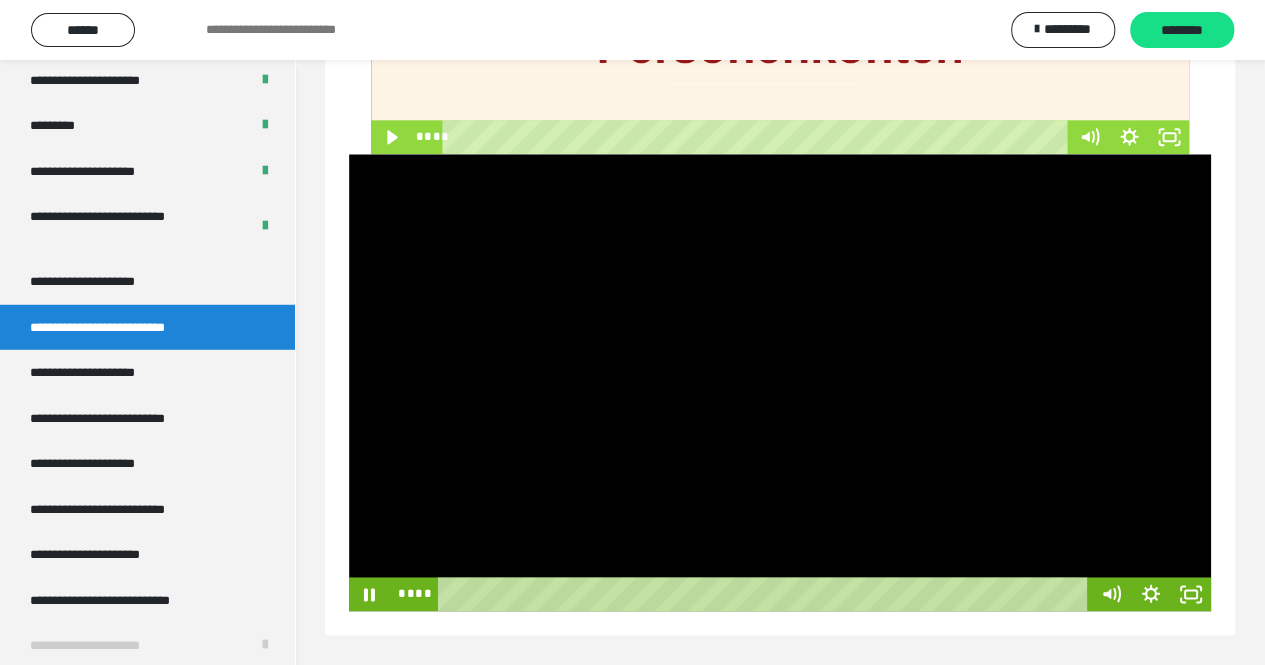 click at bounding box center [780, 383] 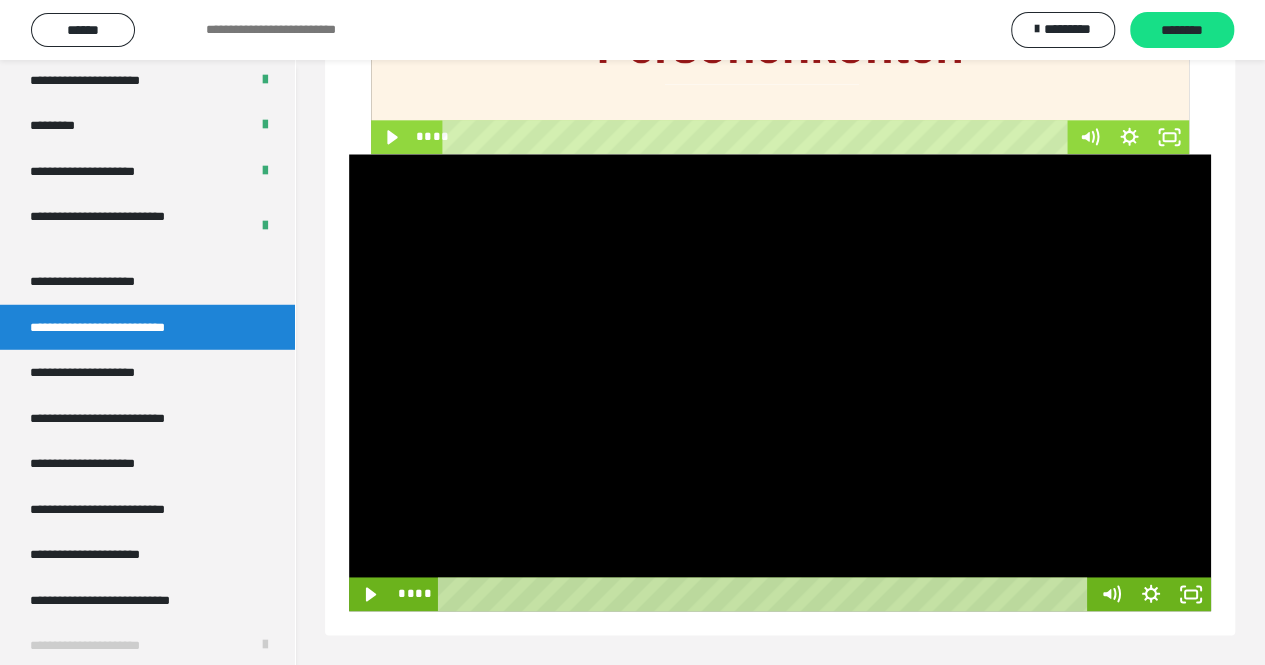 click at bounding box center [780, 383] 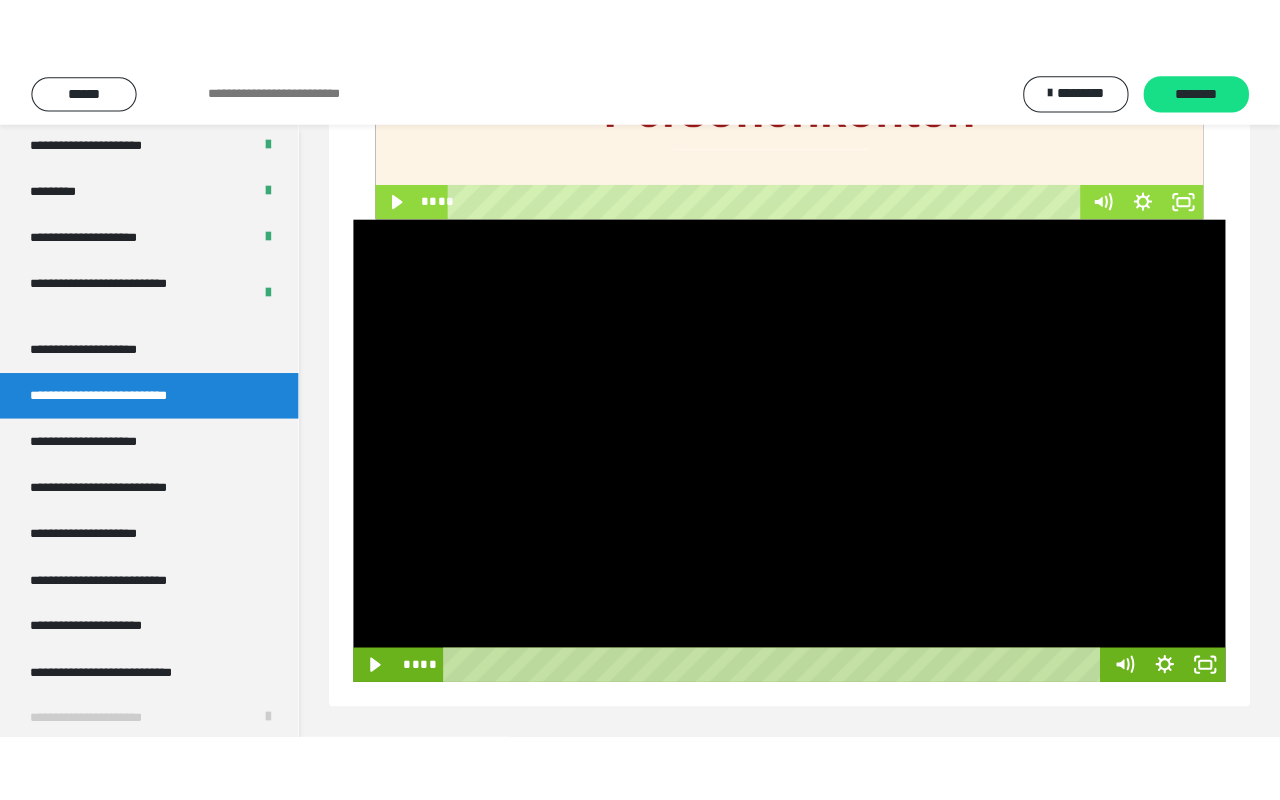 scroll, scrollTop: 1007, scrollLeft: 0, axis: vertical 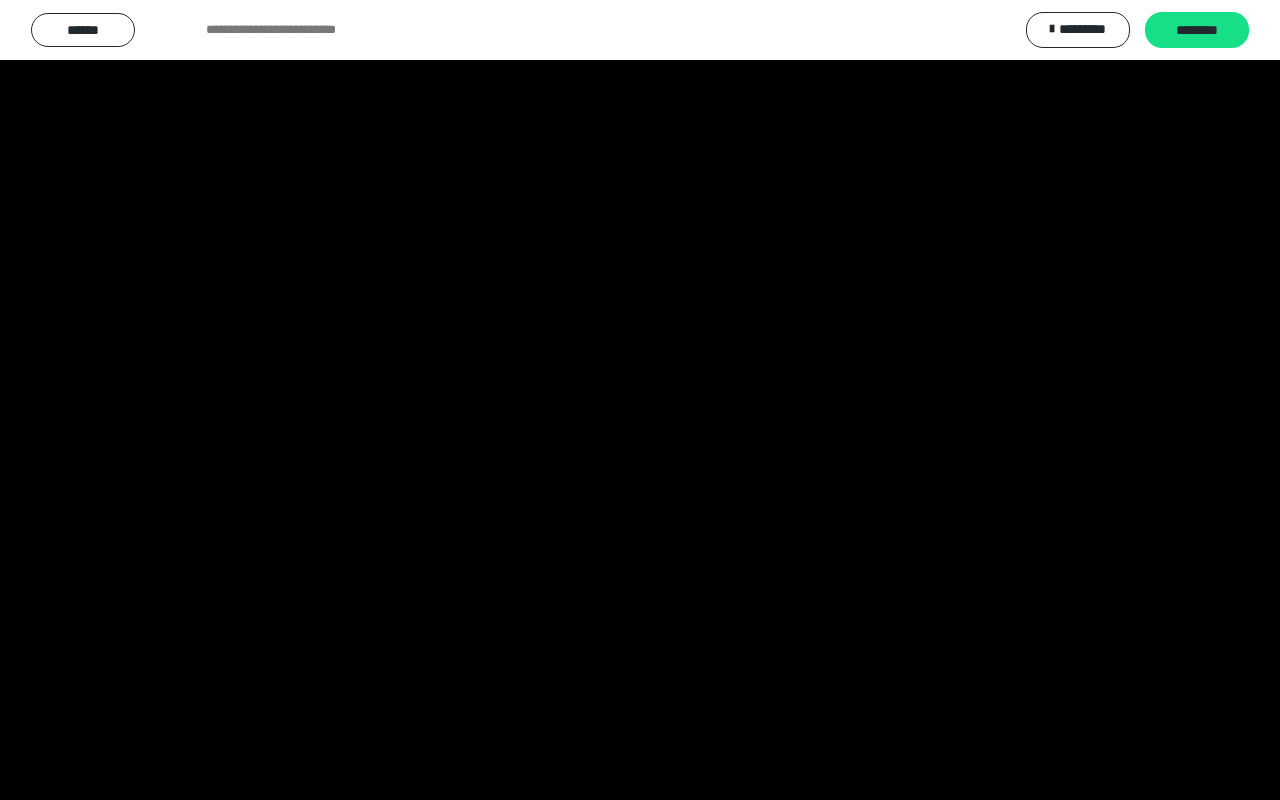 type 